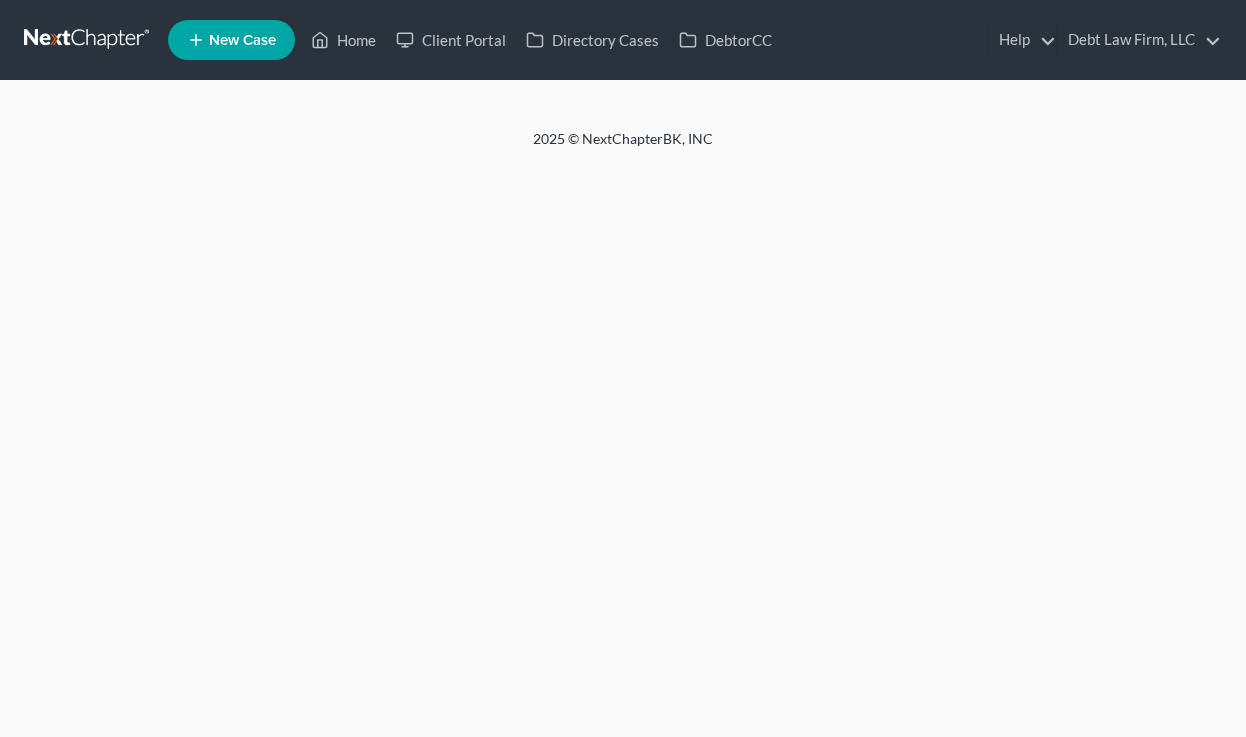 scroll, scrollTop: 0, scrollLeft: 0, axis: both 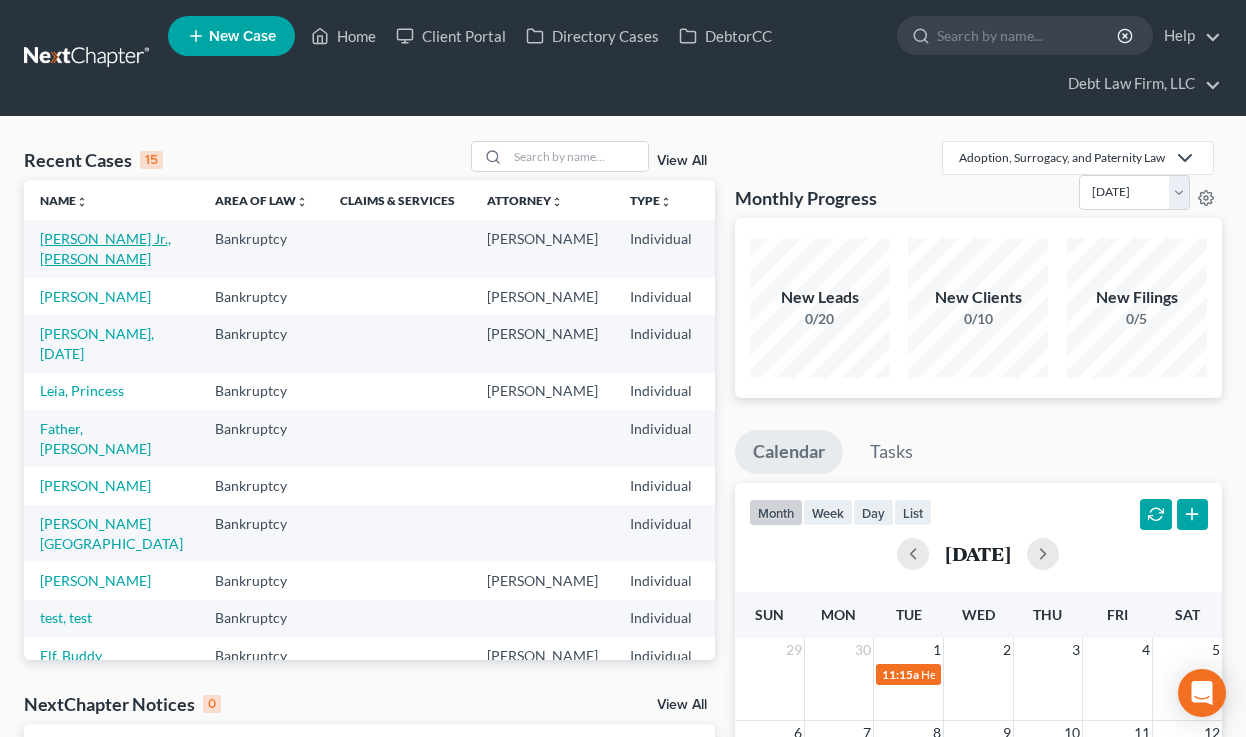 click on "[PERSON_NAME] Jr., [PERSON_NAME]" at bounding box center [105, 248] 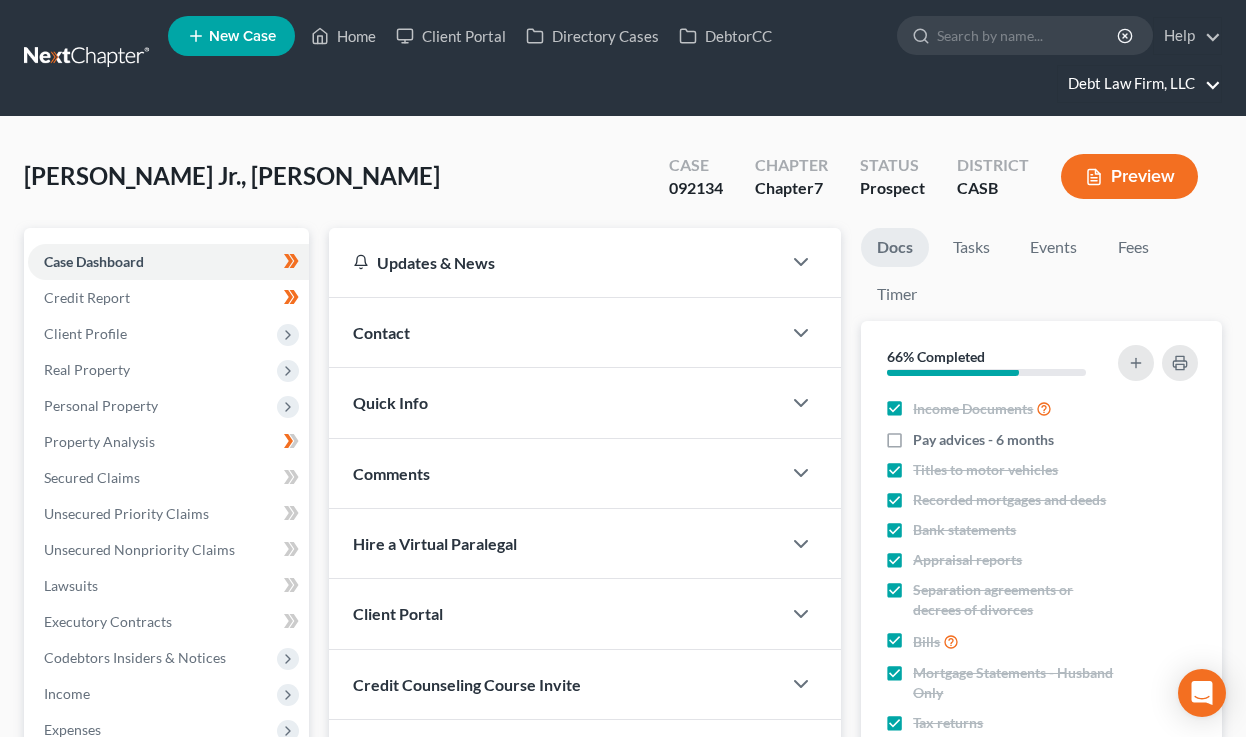 click on "Debt Law Firm, LLC" at bounding box center (1139, 84) 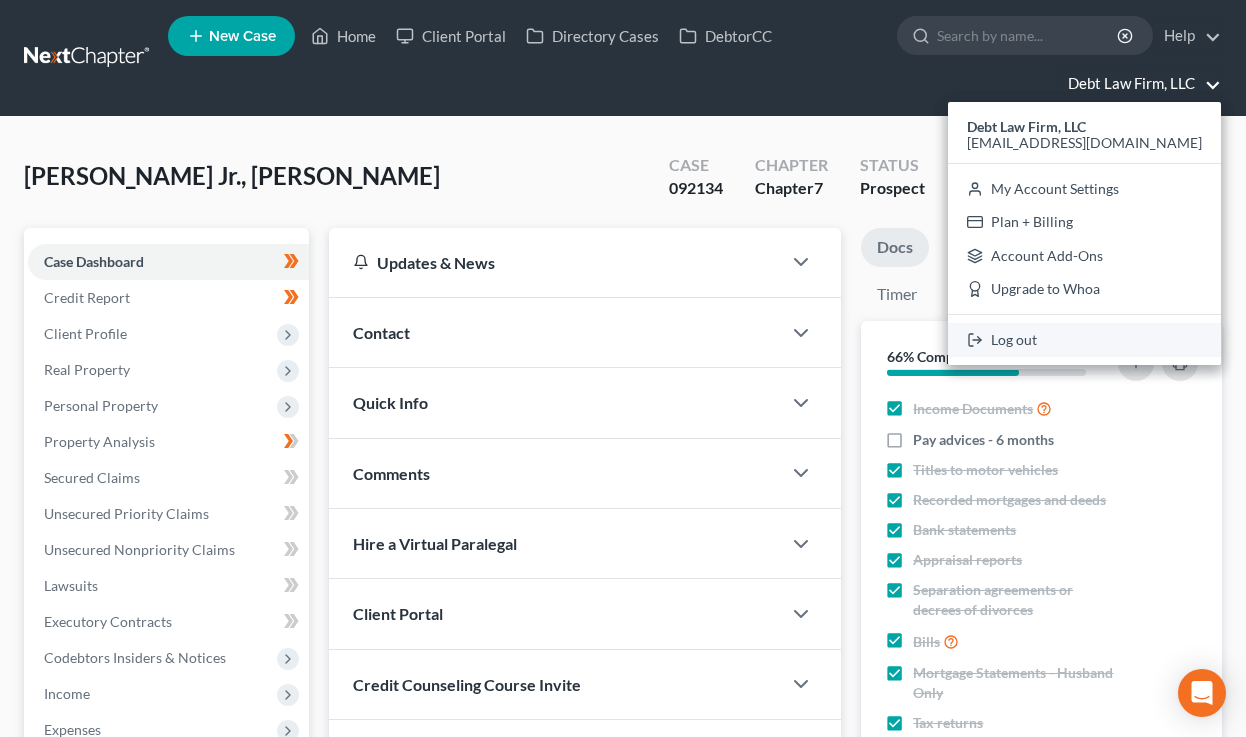 drag, startPoint x: 1069, startPoint y: 345, endPoint x: 972, endPoint y: 339, distance: 97.18539 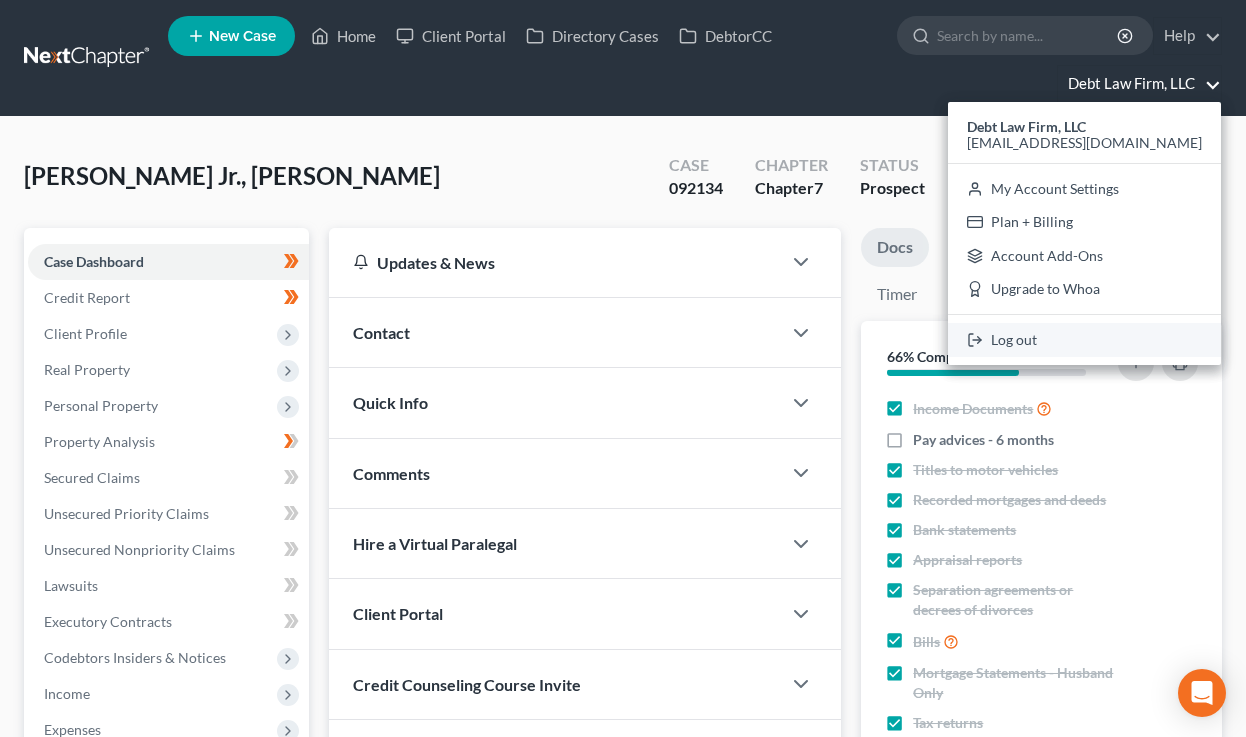 click on "Log out" at bounding box center (1084, 340) 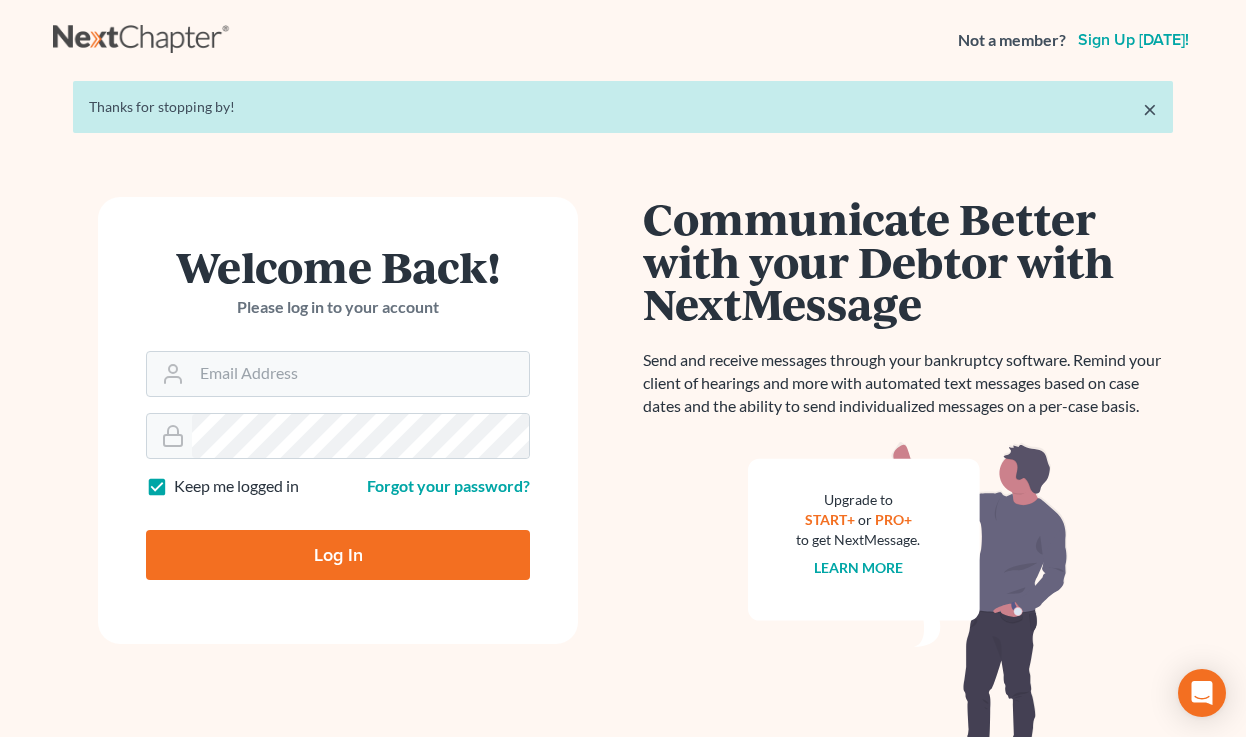 scroll, scrollTop: 0, scrollLeft: 0, axis: both 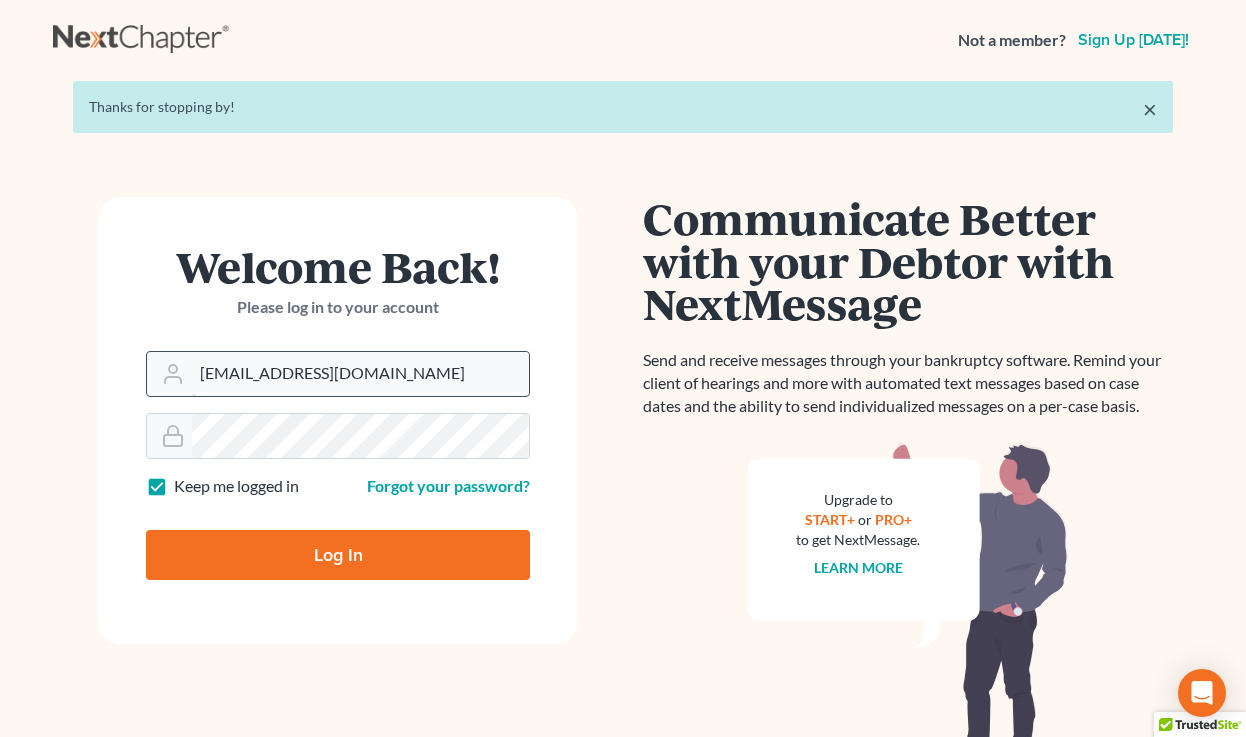click on "[EMAIL_ADDRESS][DOMAIN_NAME]" at bounding box center (360, 374) 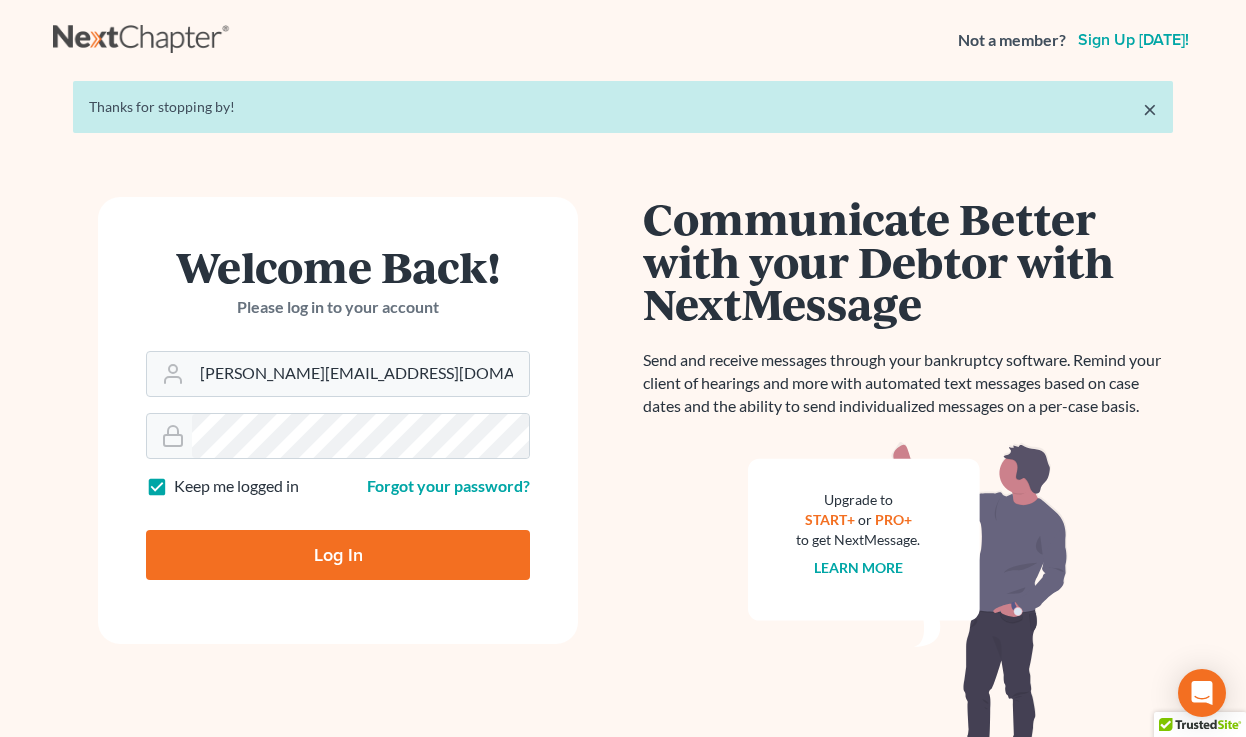 click on "Welcome Back! Please log in to your account Email Address katie@nextchapterbk.com Password Keep me logged in Forgot your password? Log In" at bounding box center [338, 420] 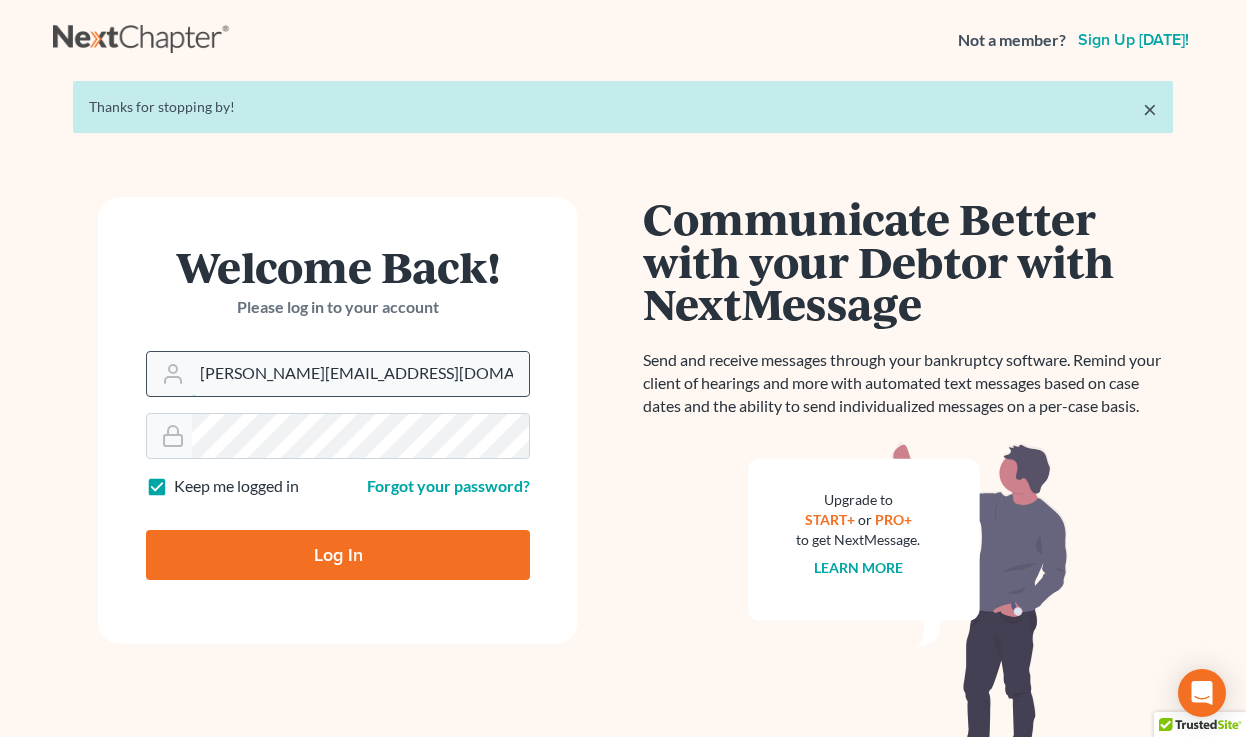 click on "katie@nextchapterbk.com" at bounding box center (360, 374) 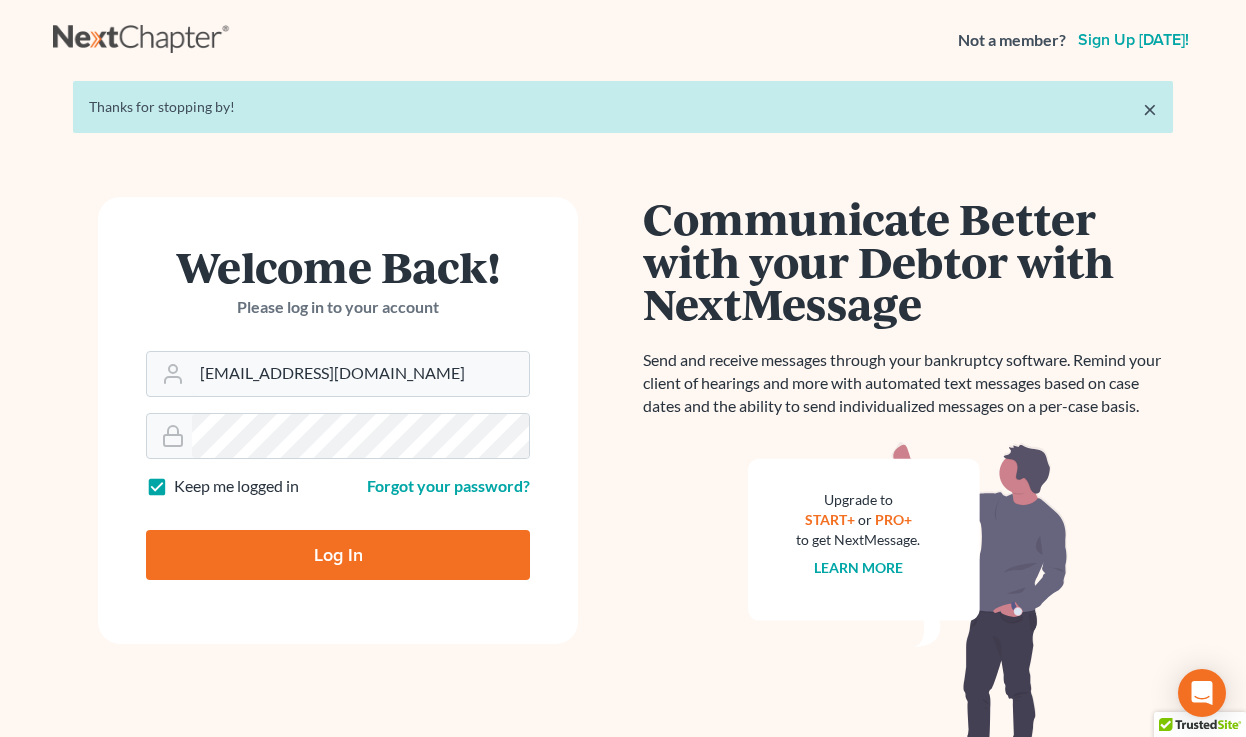 click on "Welcome Back! Please log in to your account Email Address qa@nextchapterbk.com Password Keep me logged in Forgot your password? Log In" at bounding box center [338, 420] 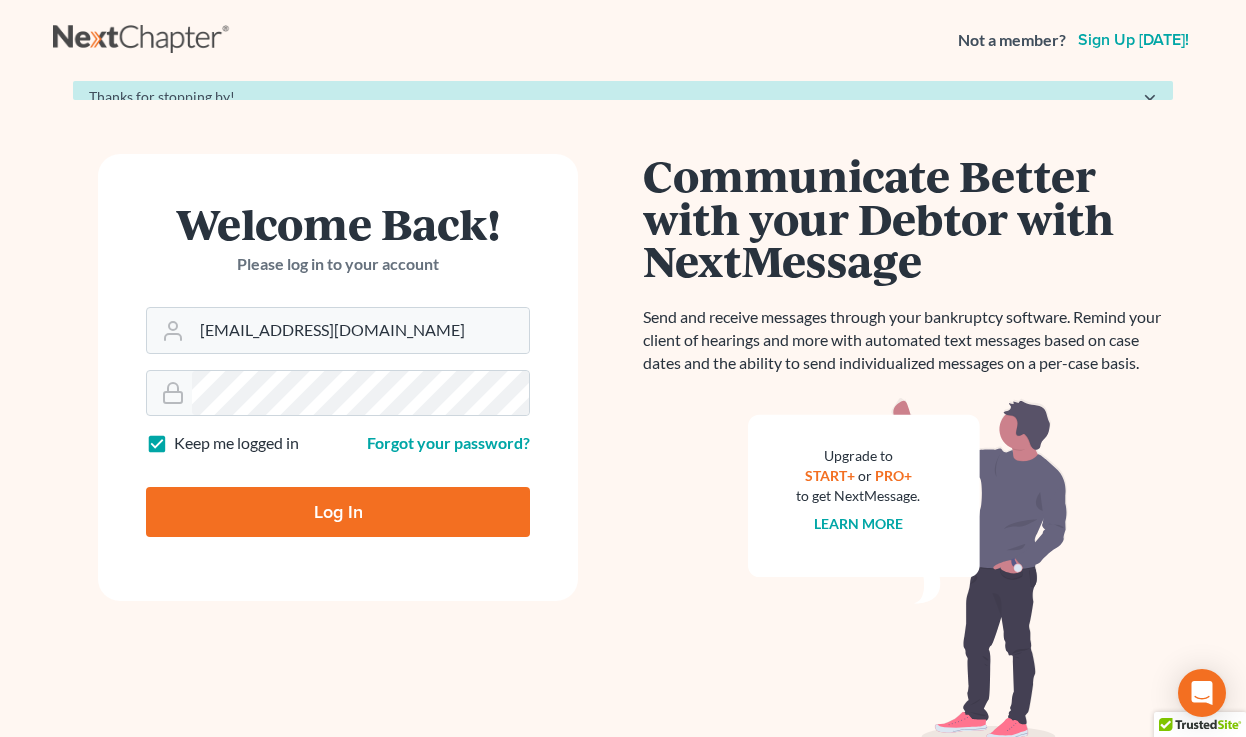 click on "Welcome Back! Please log in to your account Email Address qa@nextchapterbk.com Password Keep me logged in Forgot your password? Log In" at bounding box center (338, 377) 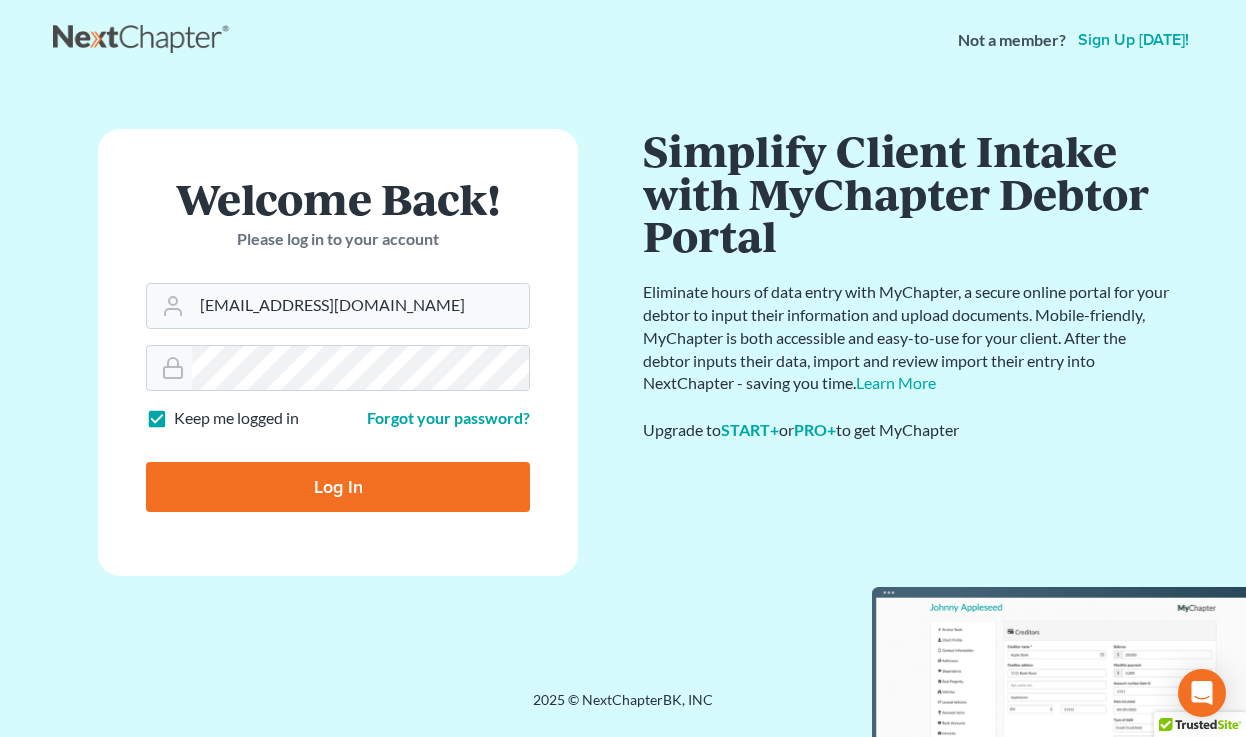 click on "Log In" at bounding box center [338, 487] 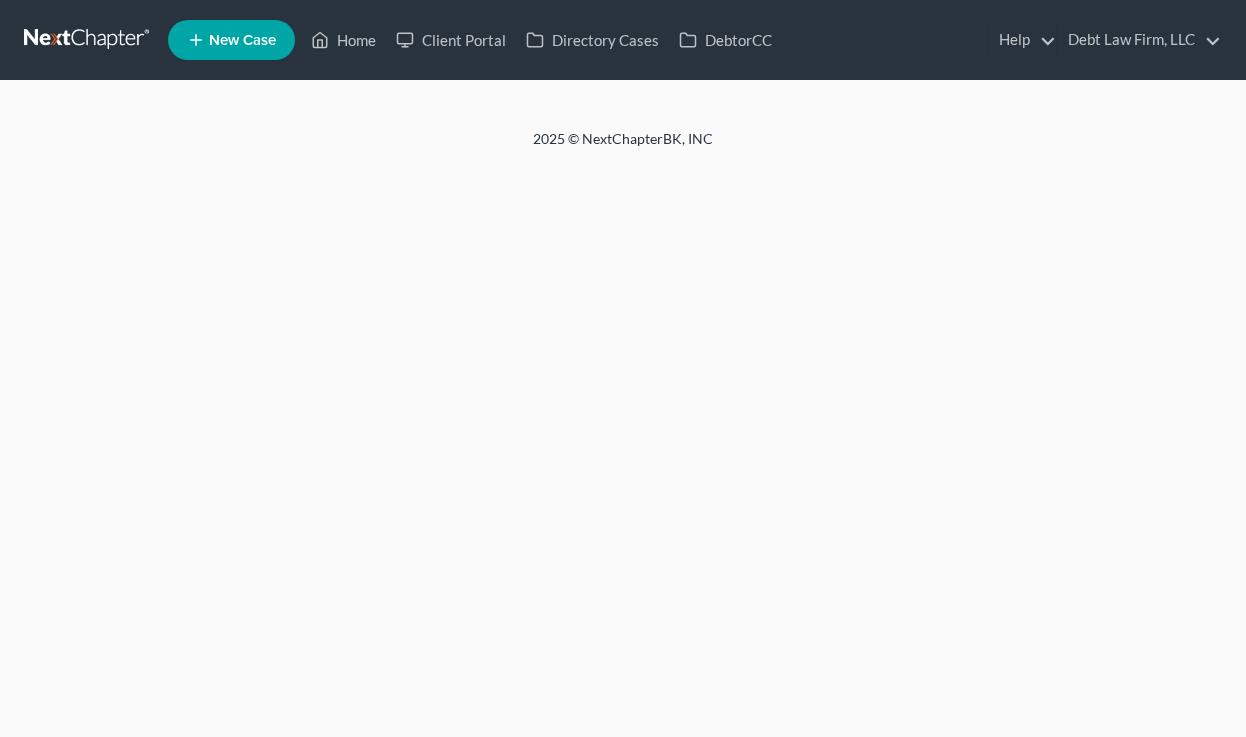 scroll, scrollTop: 0, scrollLeft: 0, axis: both 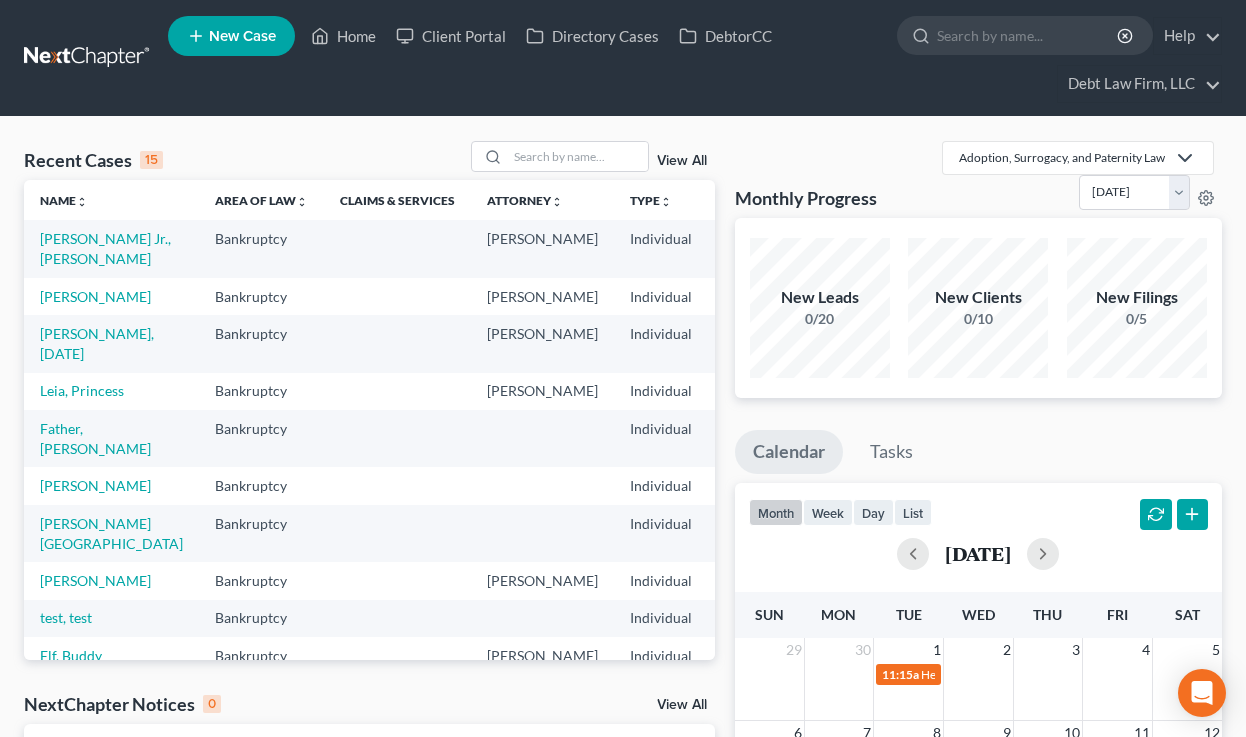 click on "New Case" at bounding box center [242, 36] 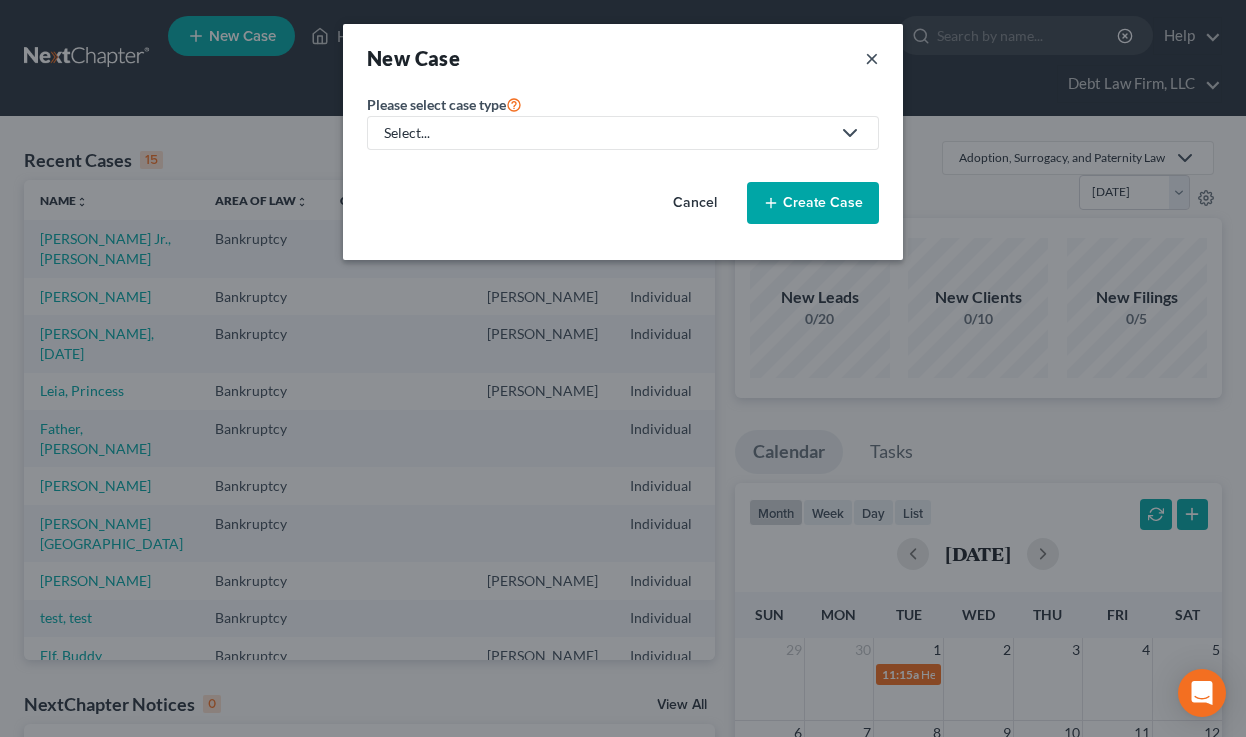click on "×" at bounding box center [872, 58] 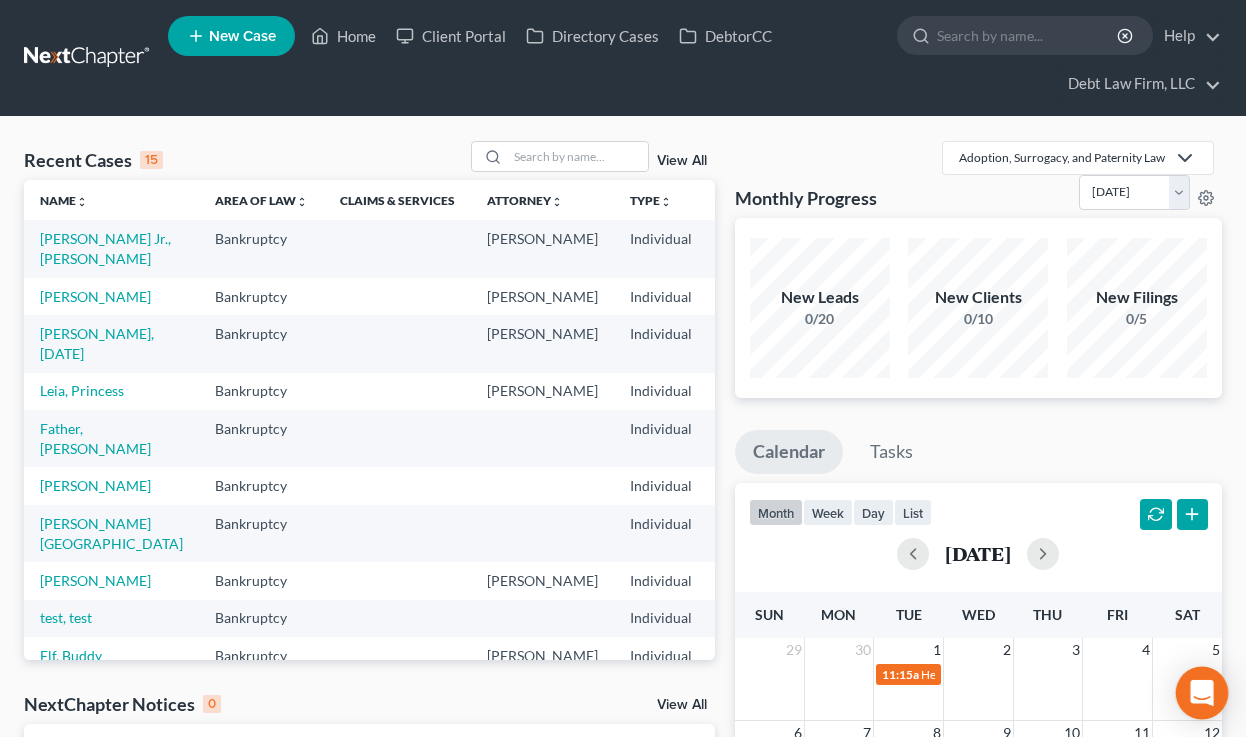 click at bounding box center [1202, 693] 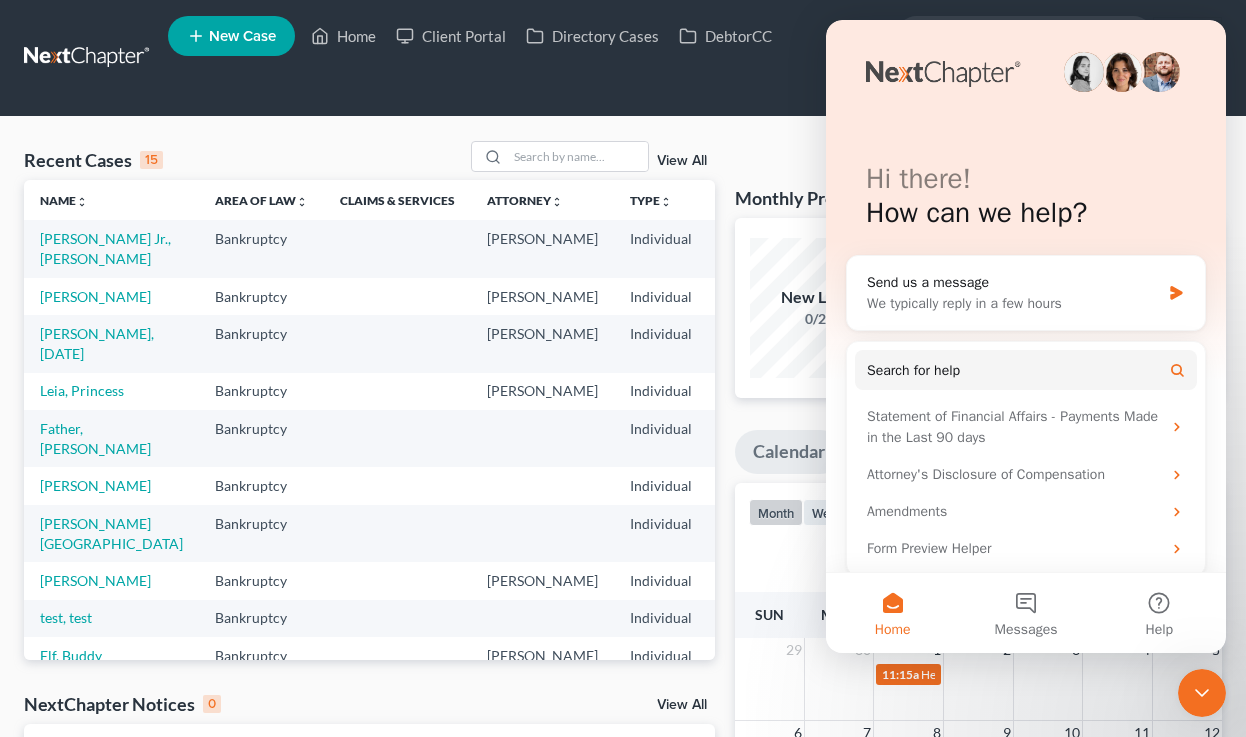 scroll, scrollTop: 0, scrollLeft: 0, axis: both 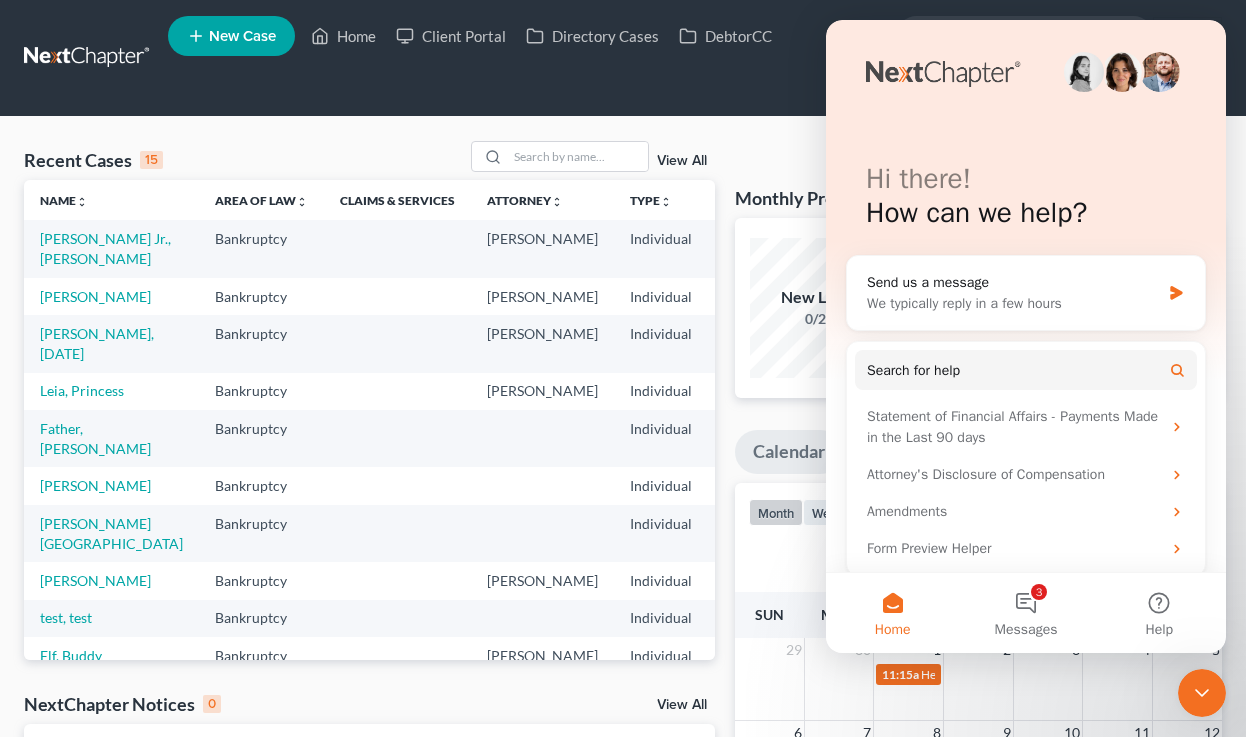 click 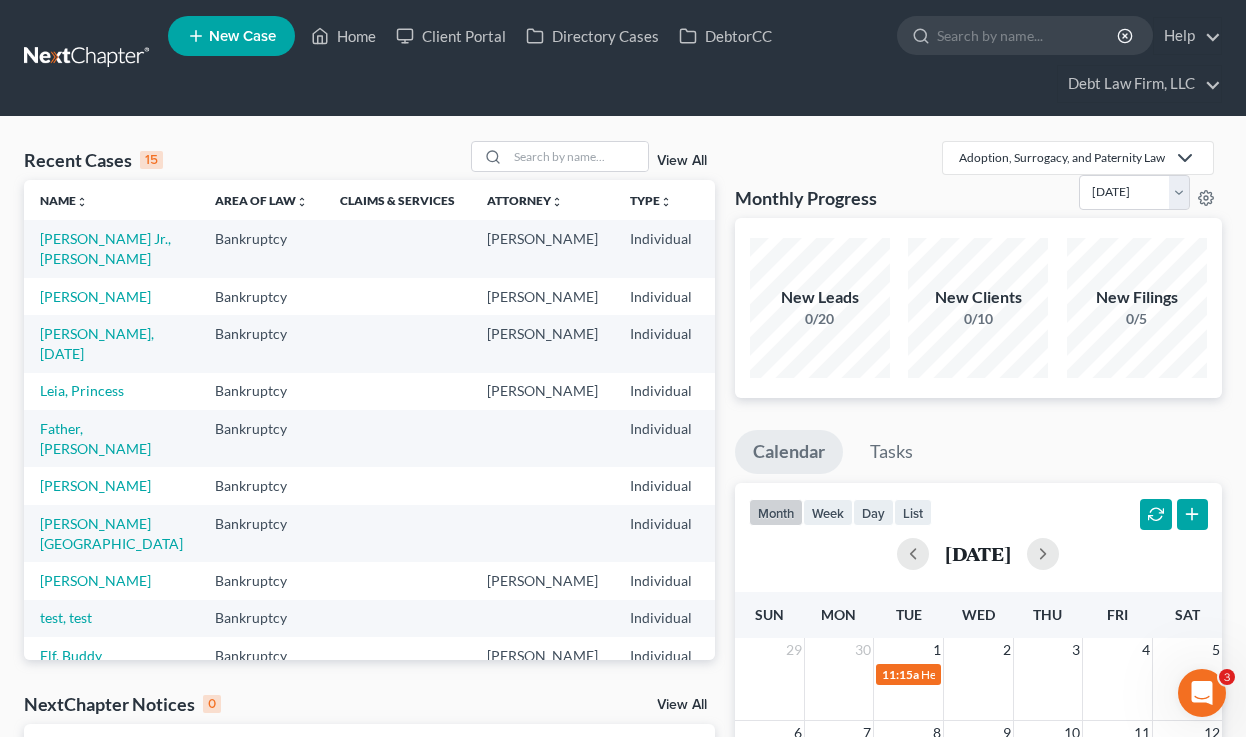 scroll, scrollTop: 0, scrollLeft: 0, axis: both 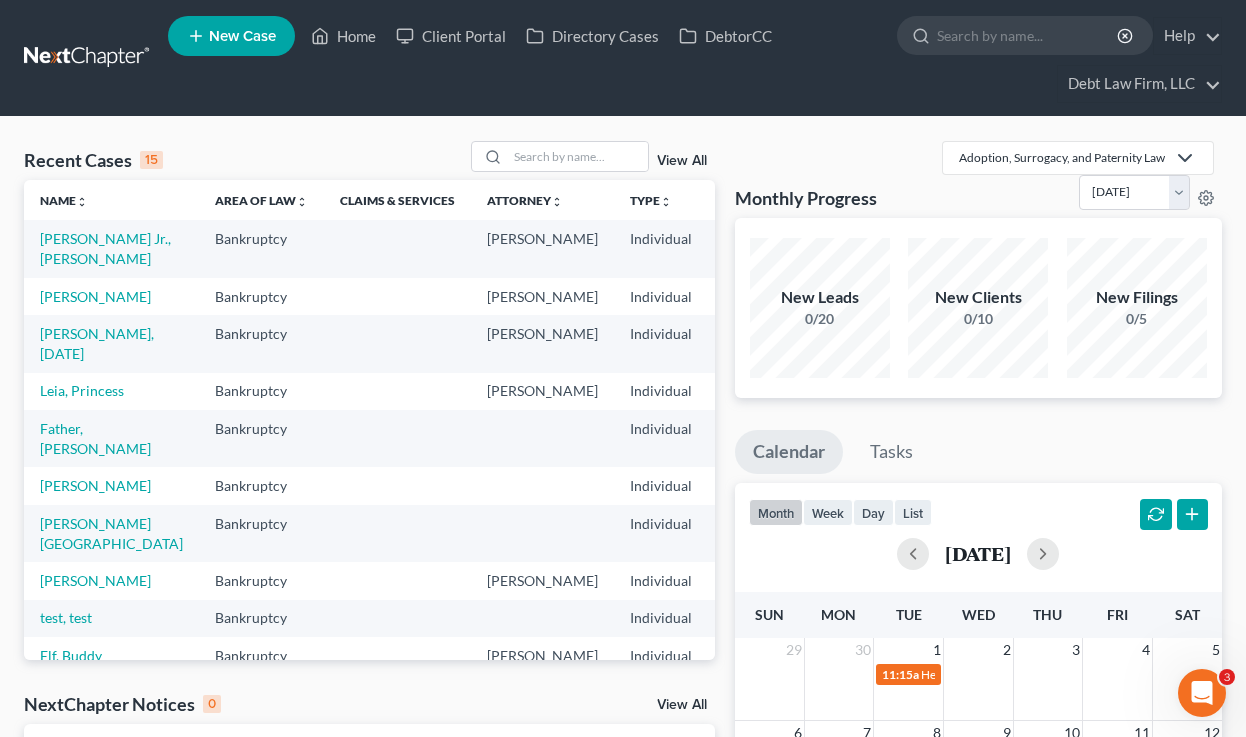 click at bounding box center (1202, 693) 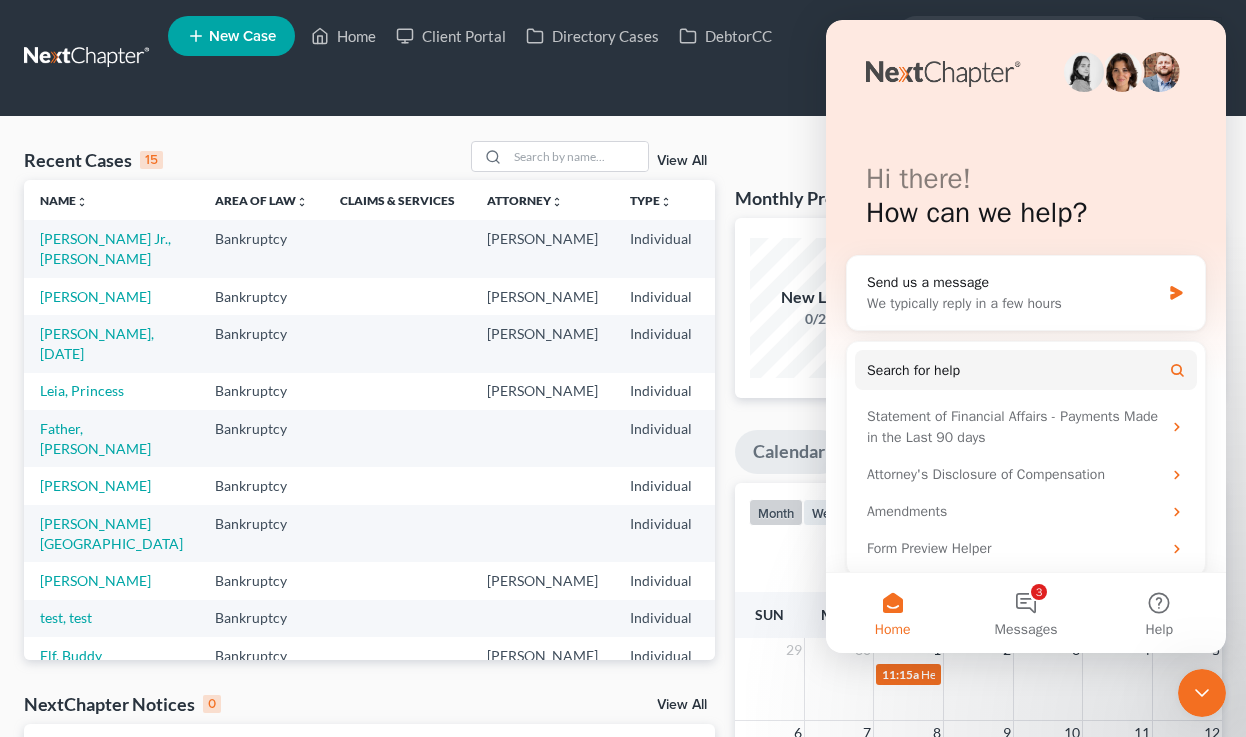 click at bounding box center [1202, 693] 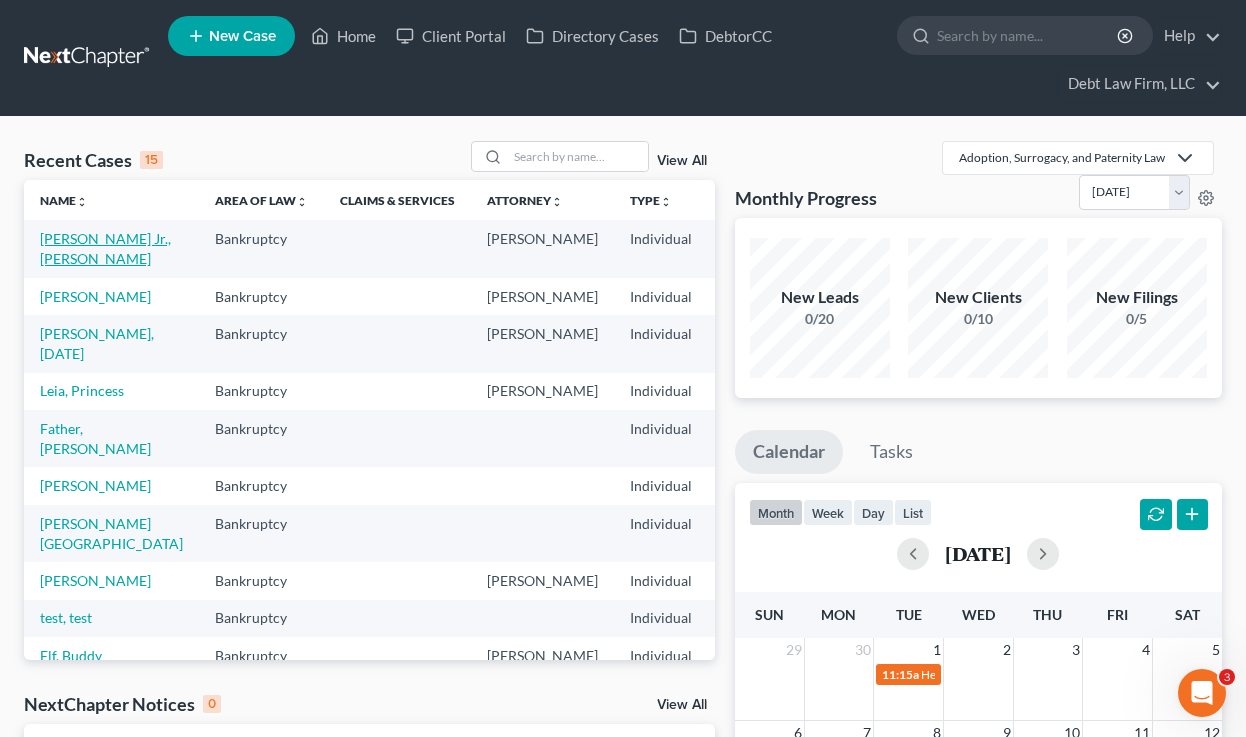click on "[PERSON_NAME] Jr., [PERSON_NAME]" at bounding box center (105, 248) 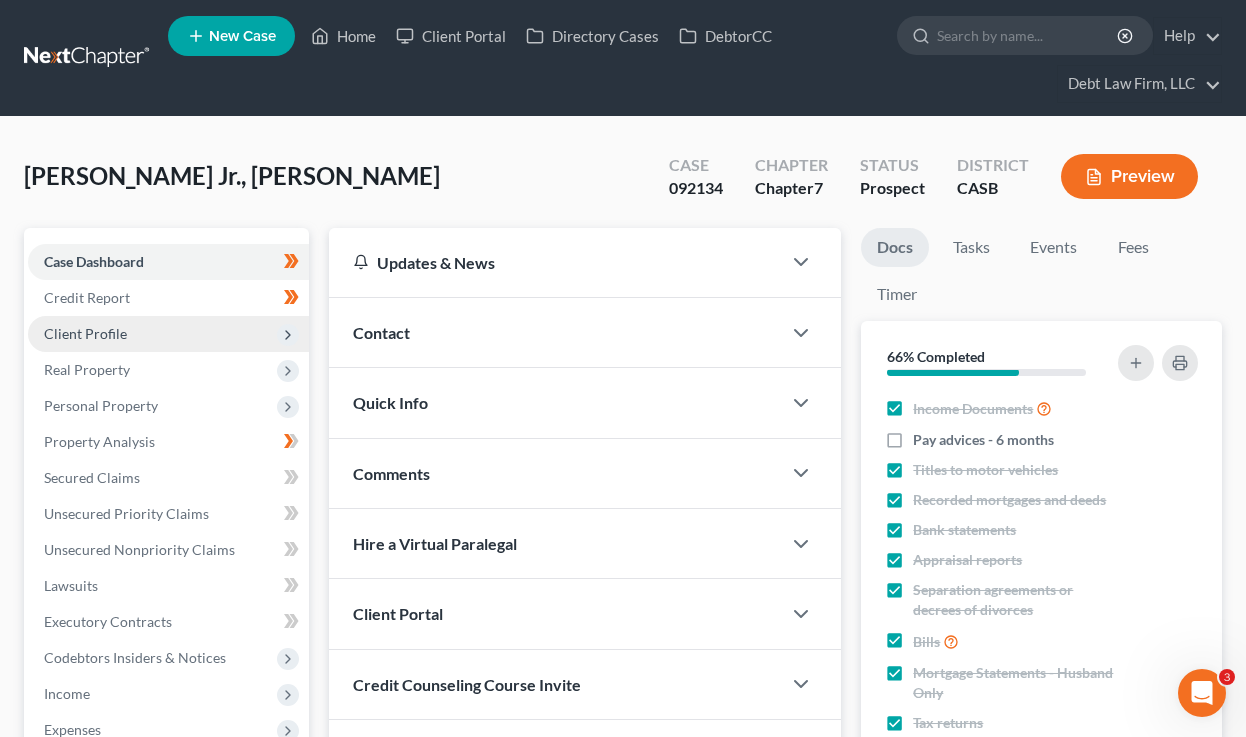 click on "Client Profile" at bounding box center (85, 333) 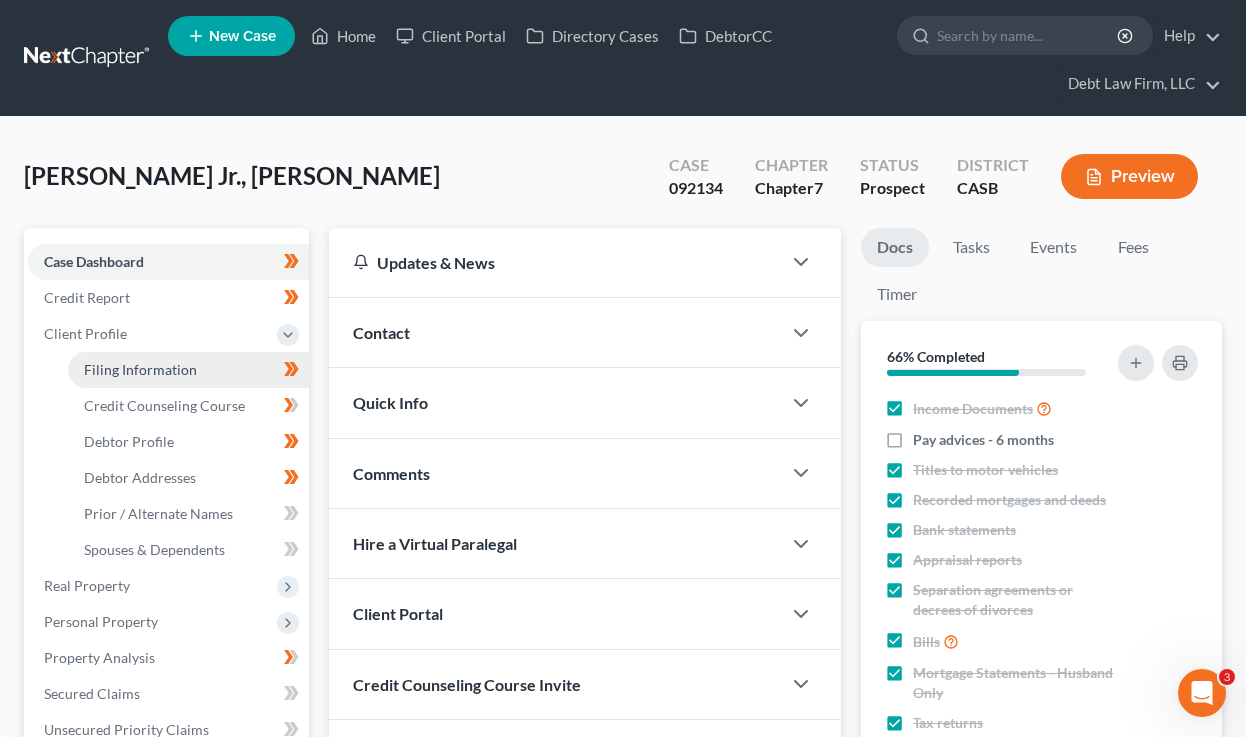 drag, startPoint x: 121, startPoint y: 373, endPoint x: 178, endPoint y: 380, distance: 57.428215 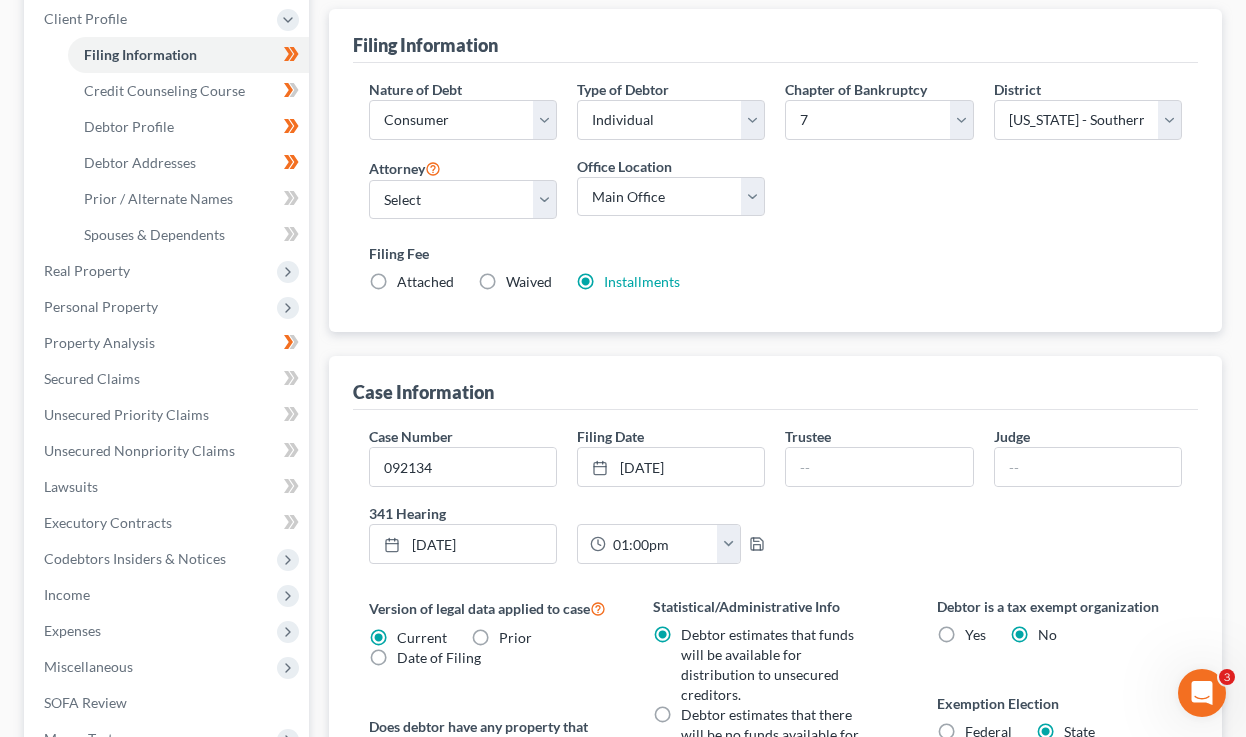 scroll, scrollTop: 471, scrollLeft: 0, axis: vertical 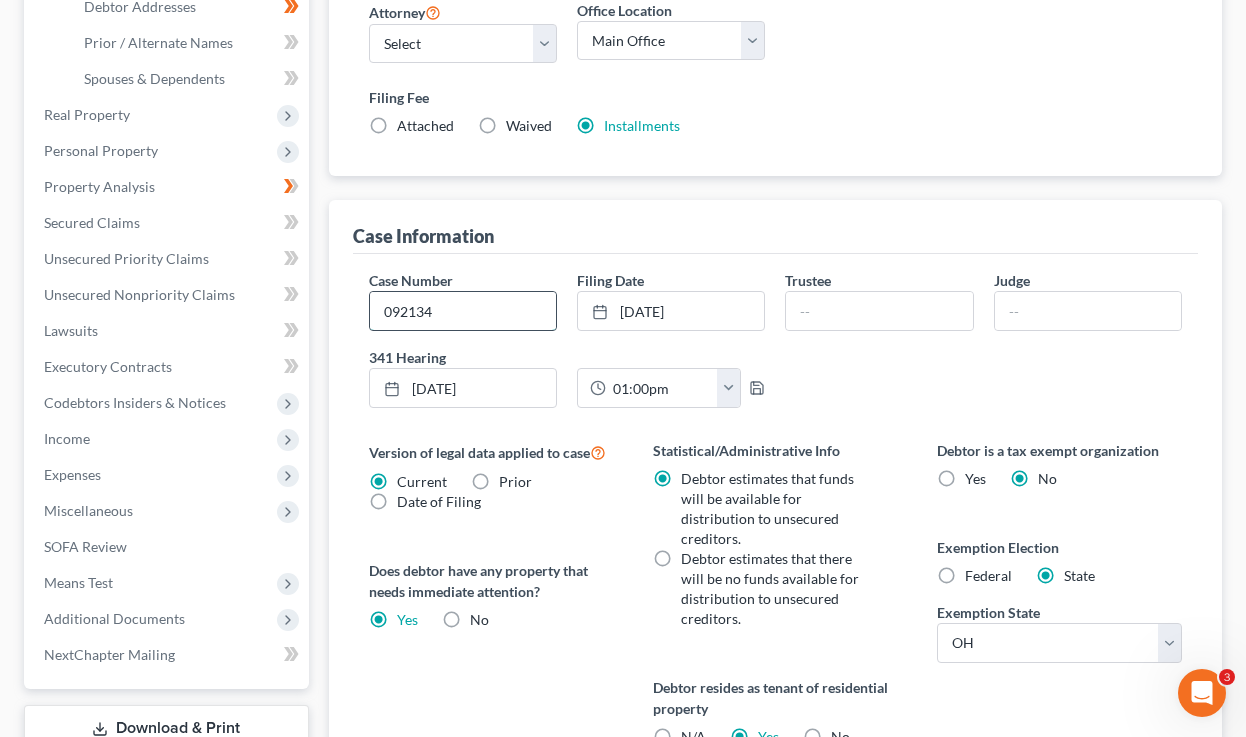 click on "092134" at bounding box center (463, 311) 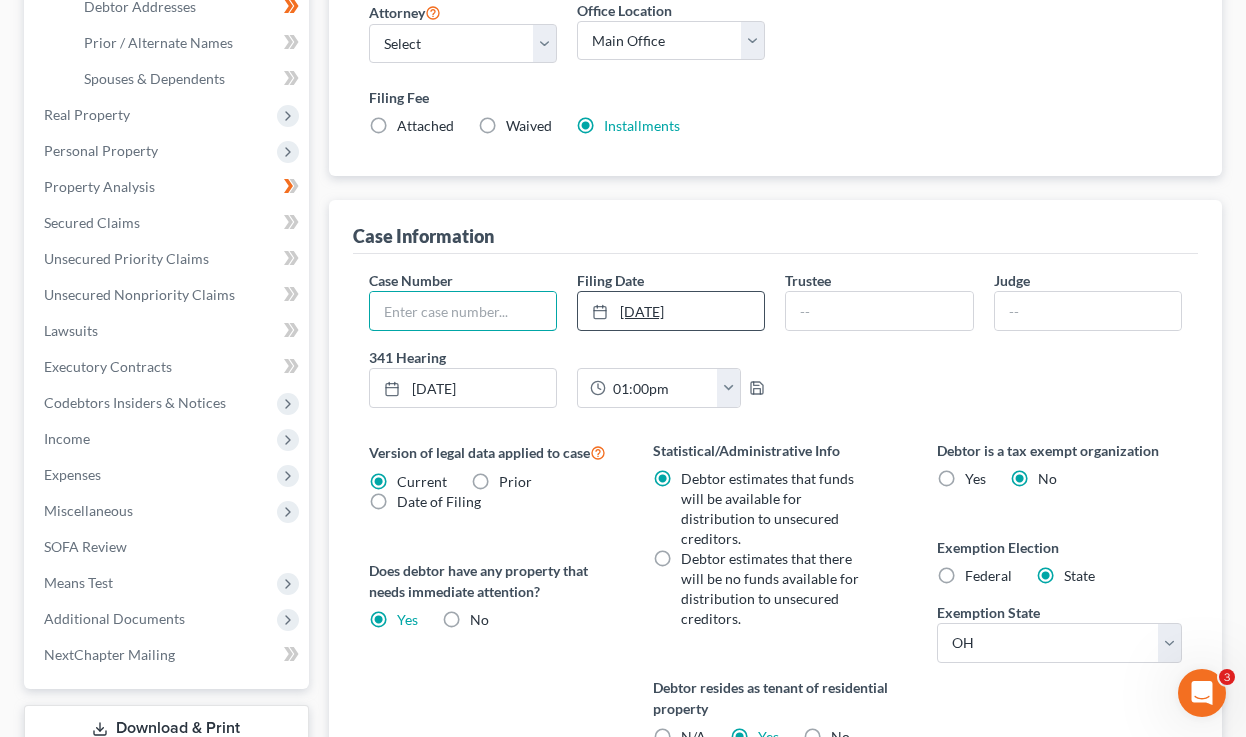 type 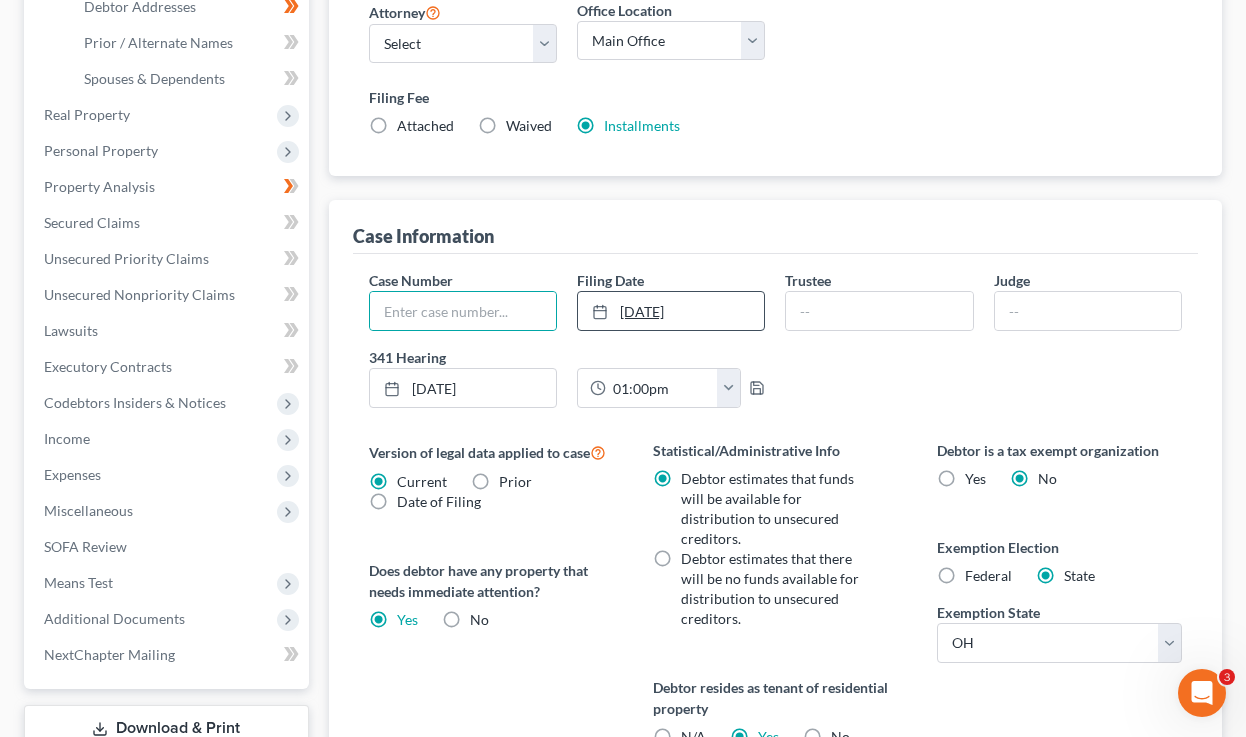 click on "[DATE]" at bounding box center [671, 311] 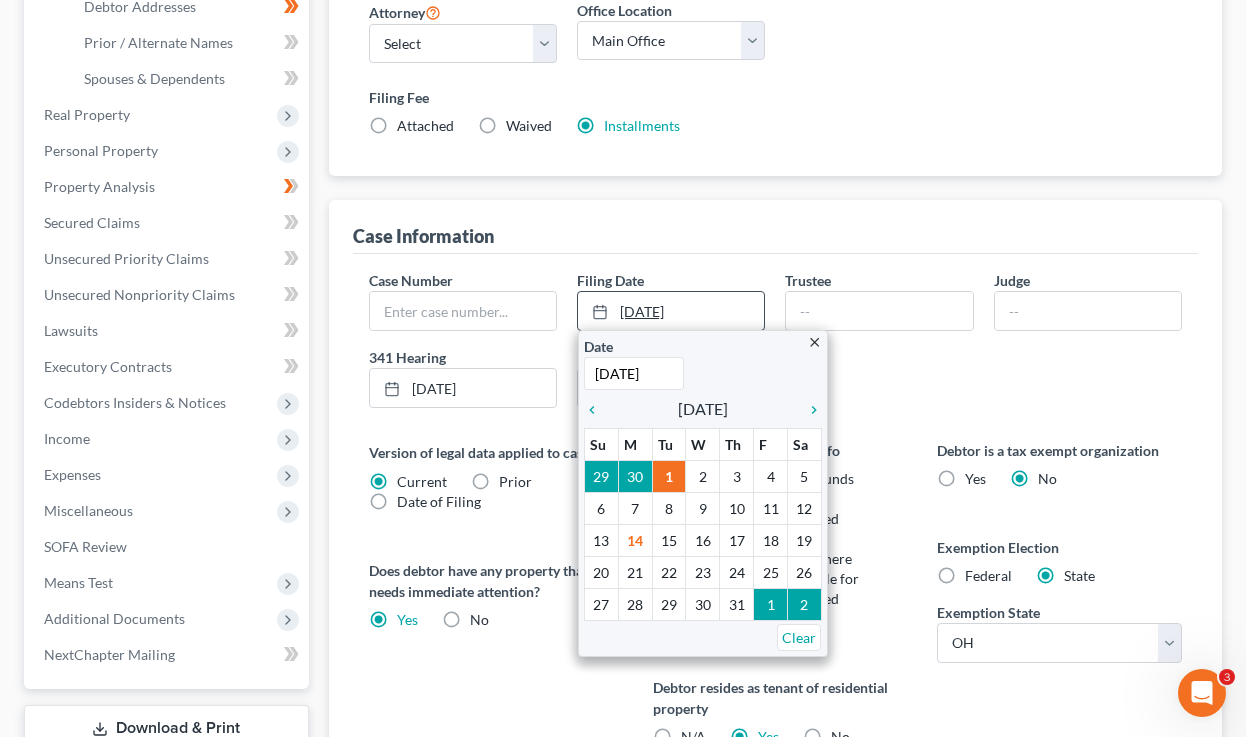 scroll, scrollTop: 473, scrollLeft: 0, axis: vertical 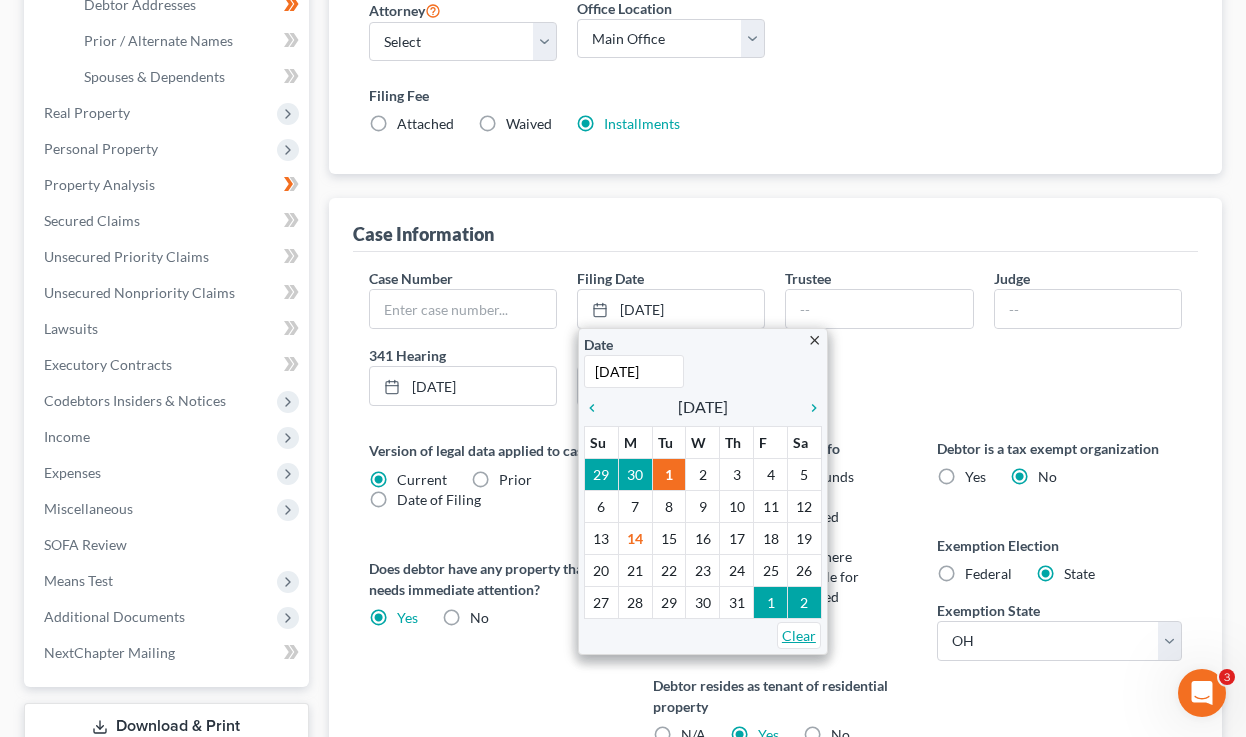 click on "Clear" at bounding box center (799, 635) 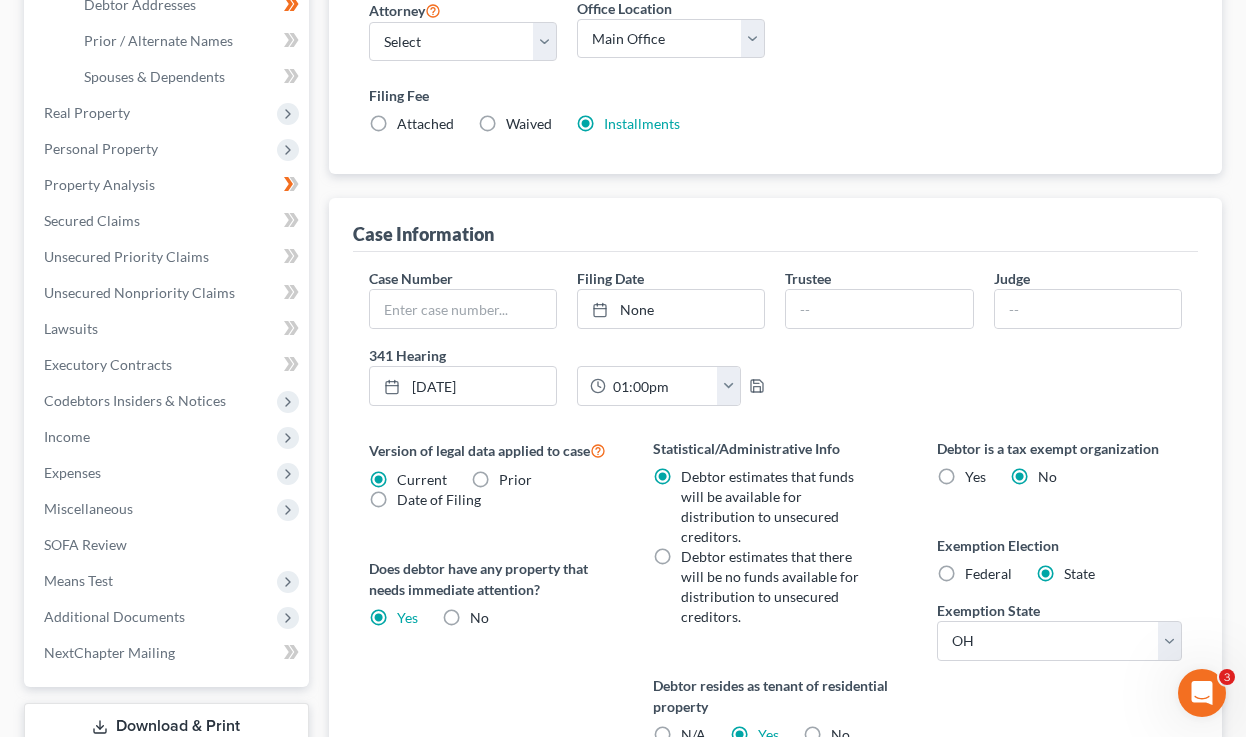 click on "Case Information" at bounding box center [776, 225] 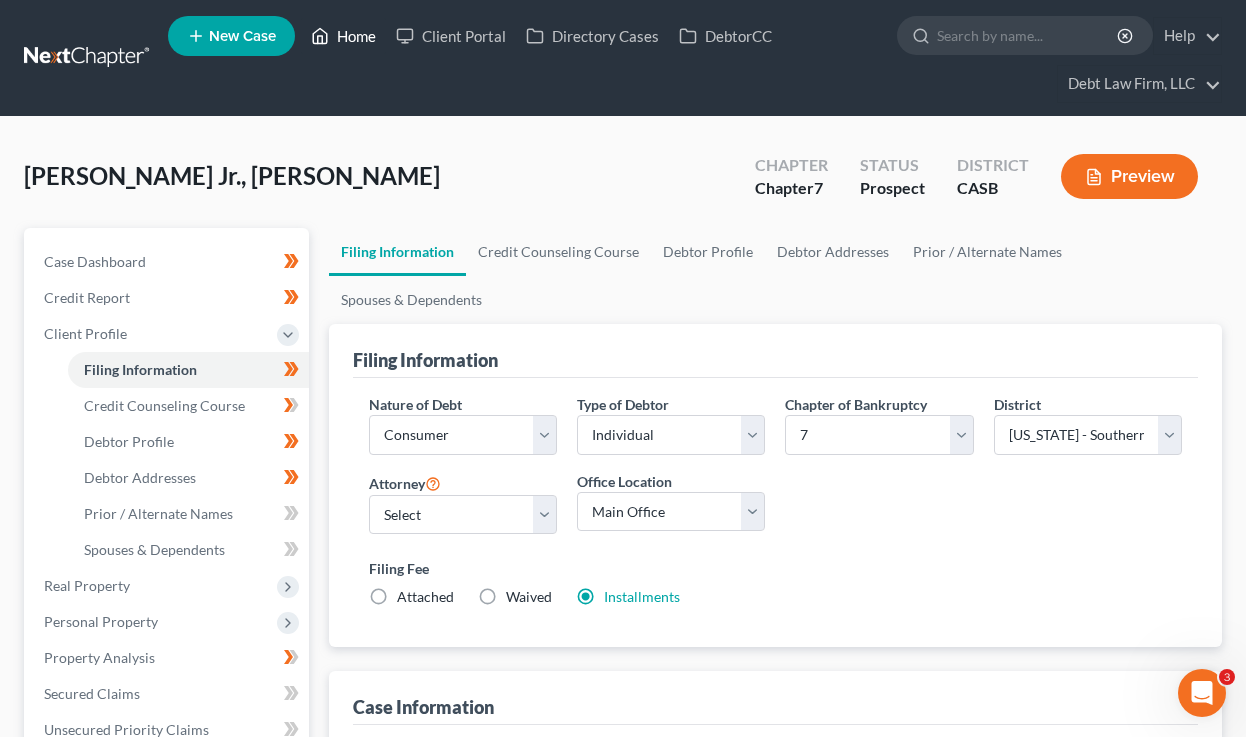 click on "Home" at bounding box center [343, 36] 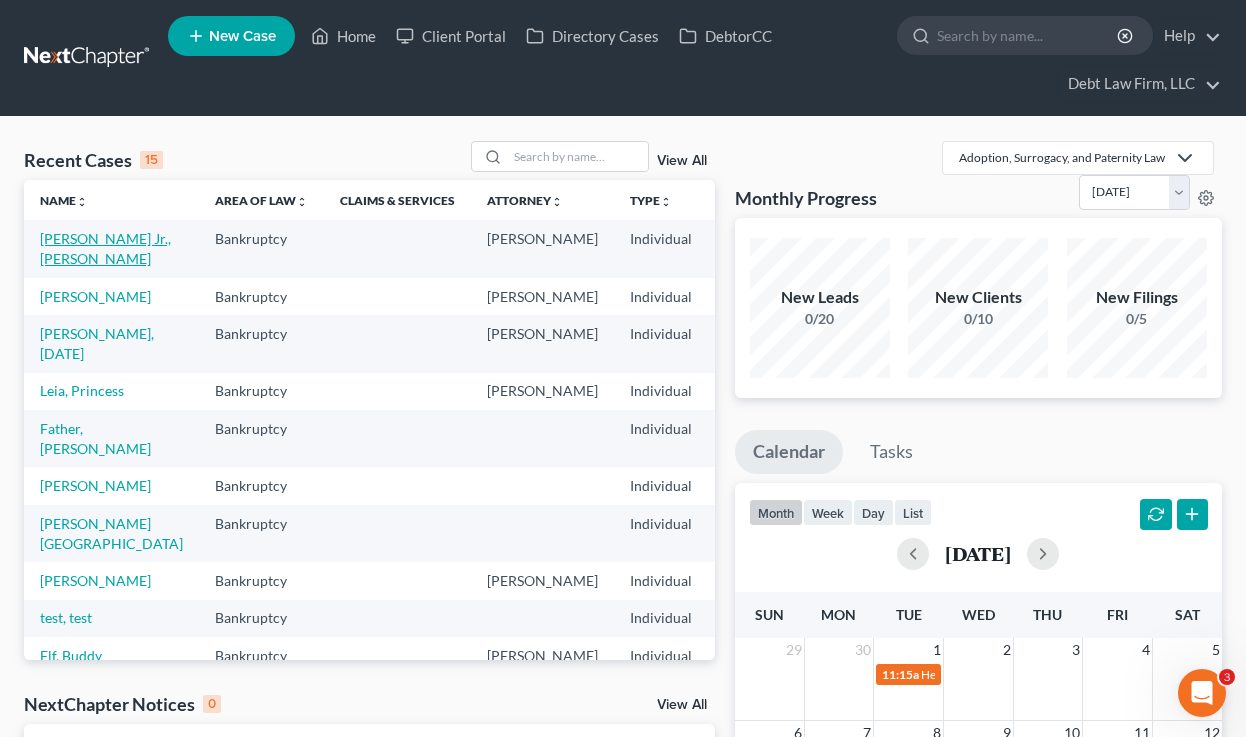 click on "[PERSON_NAME] Jr., [PERSON_NAME]" at bounding box center [105, 248] 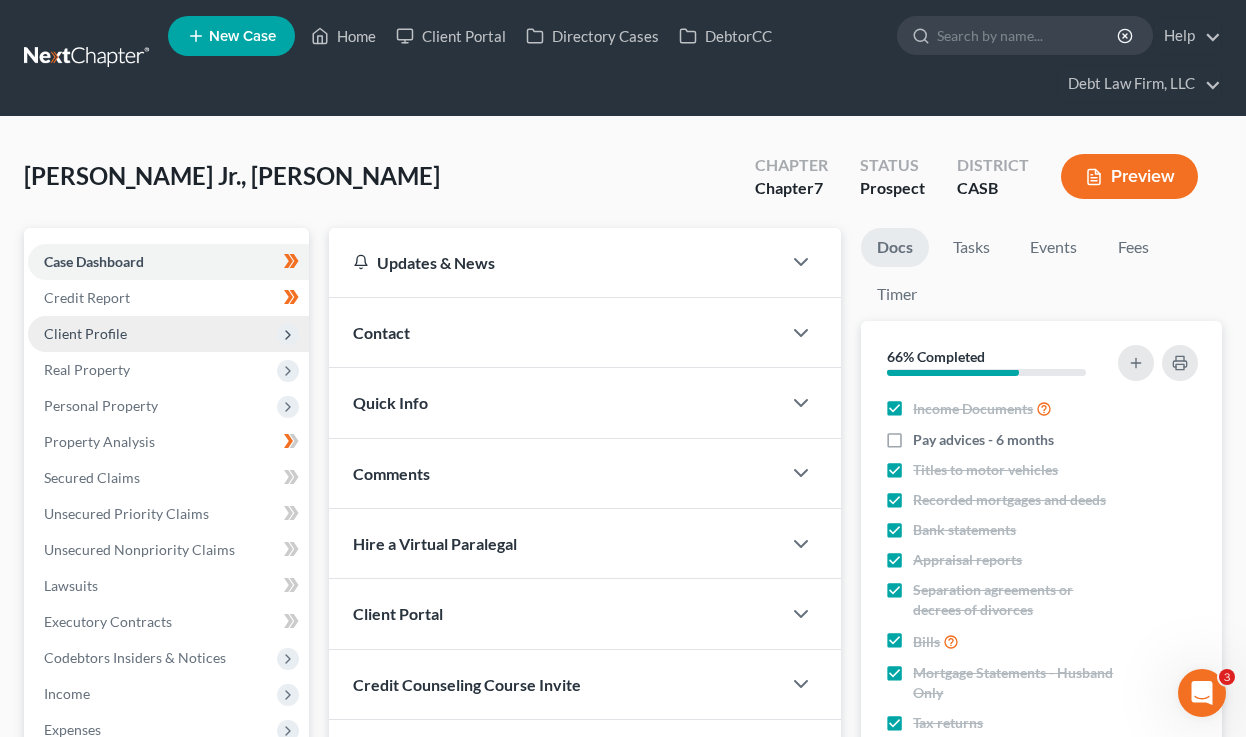 scroll, scrollTop: 48, scrollLeft: 0, axis: vertical 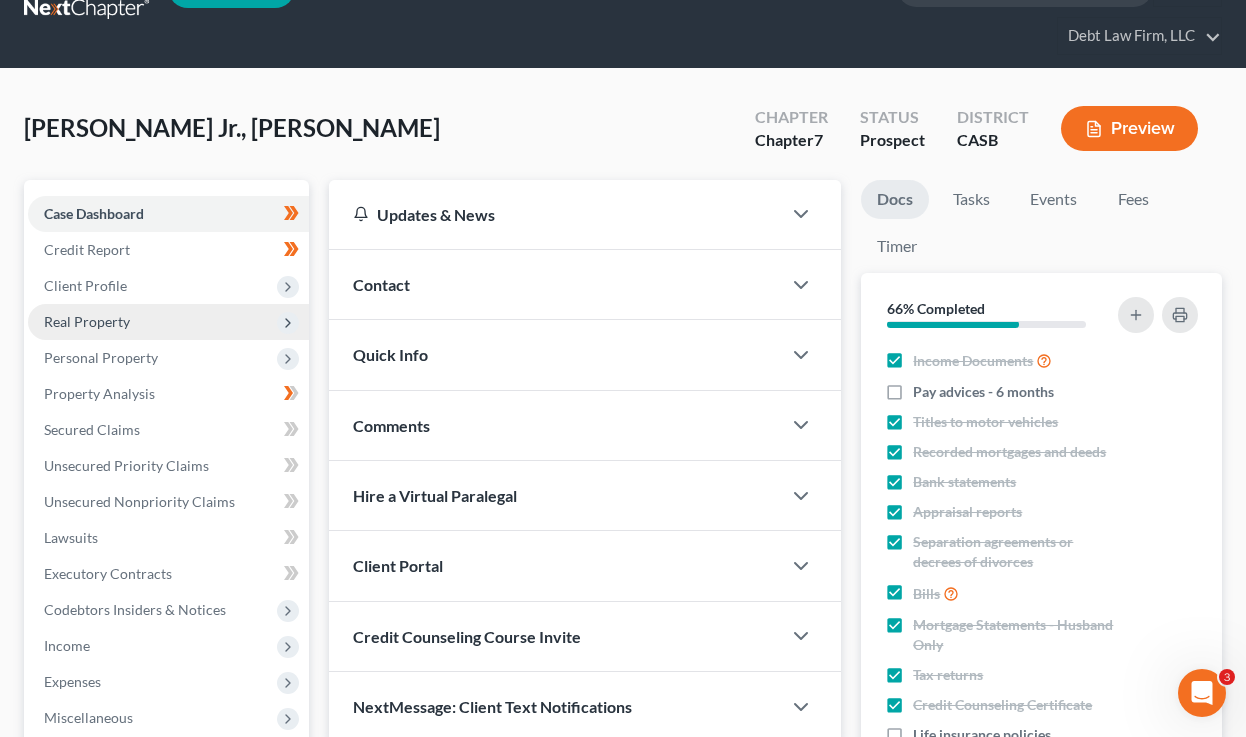 click on "Real Property" at bounding box center [87, 321] 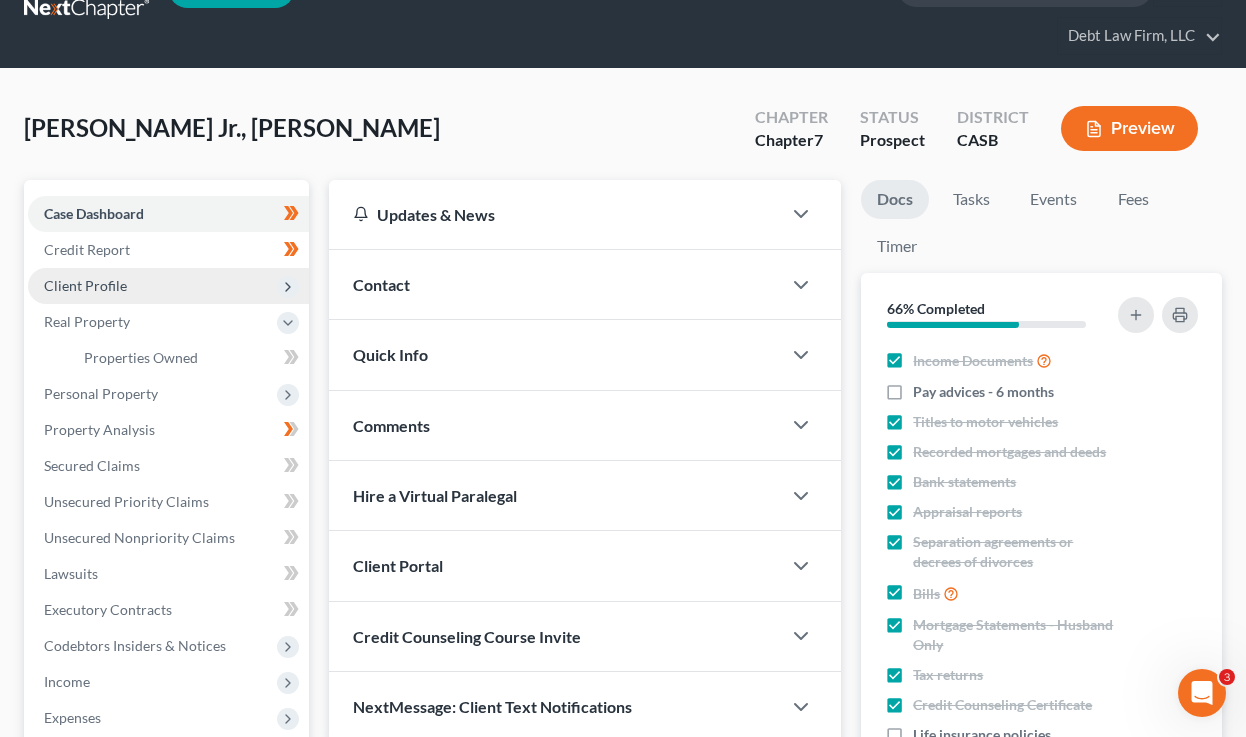 click on "Client Profile" at bounding box center [168, 286] 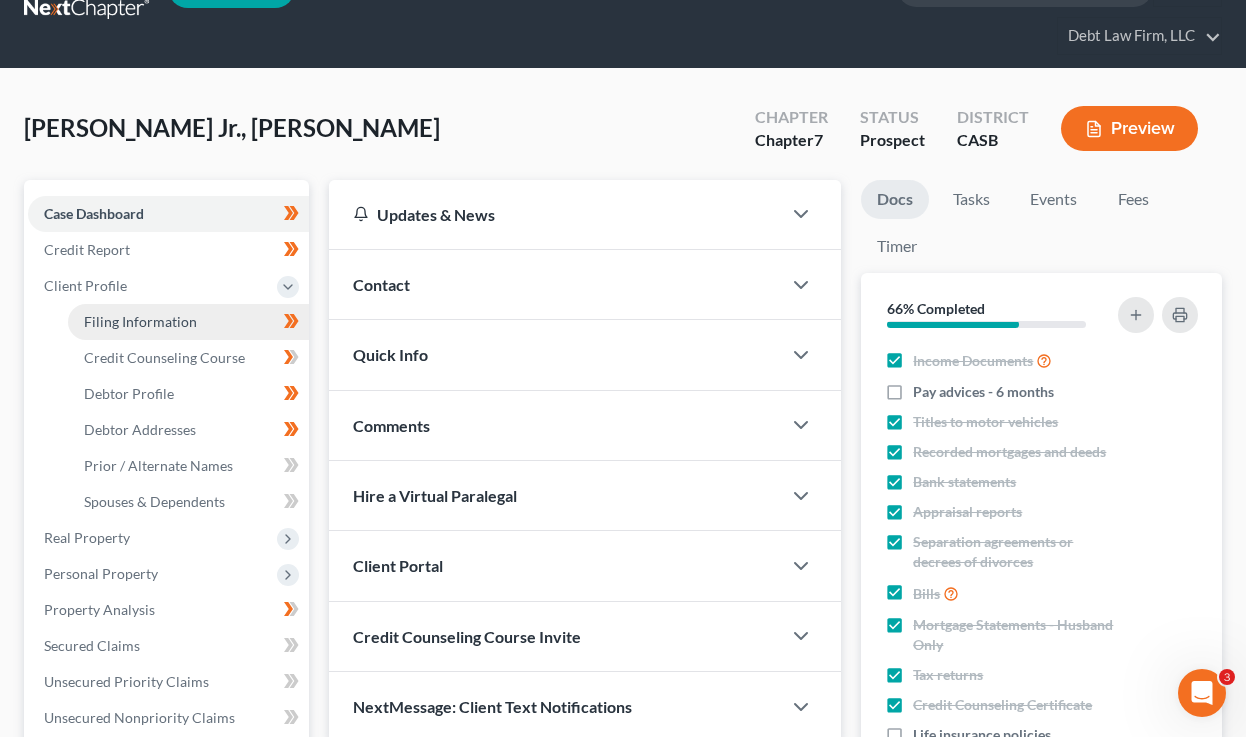 click on "Filing Information" at bounding box center [140, 321] 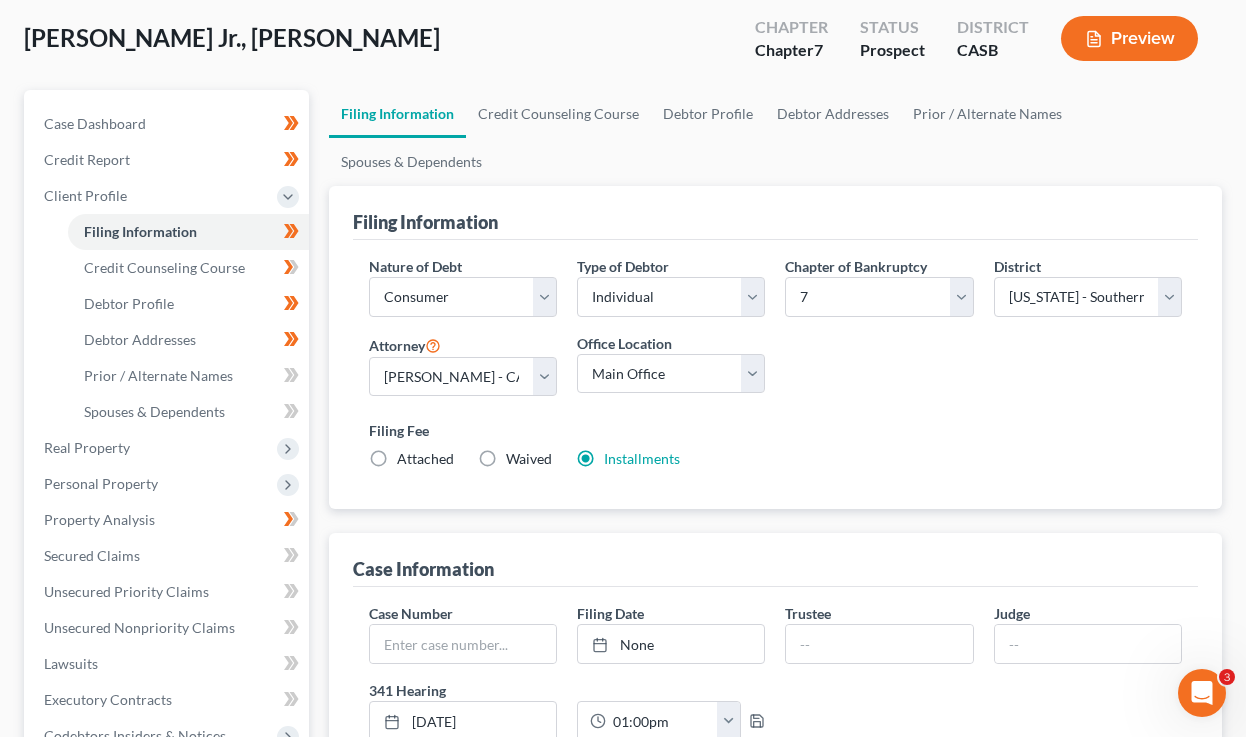 scroll, scrollTop: 219, scrollLeft: 0, axis: vertical 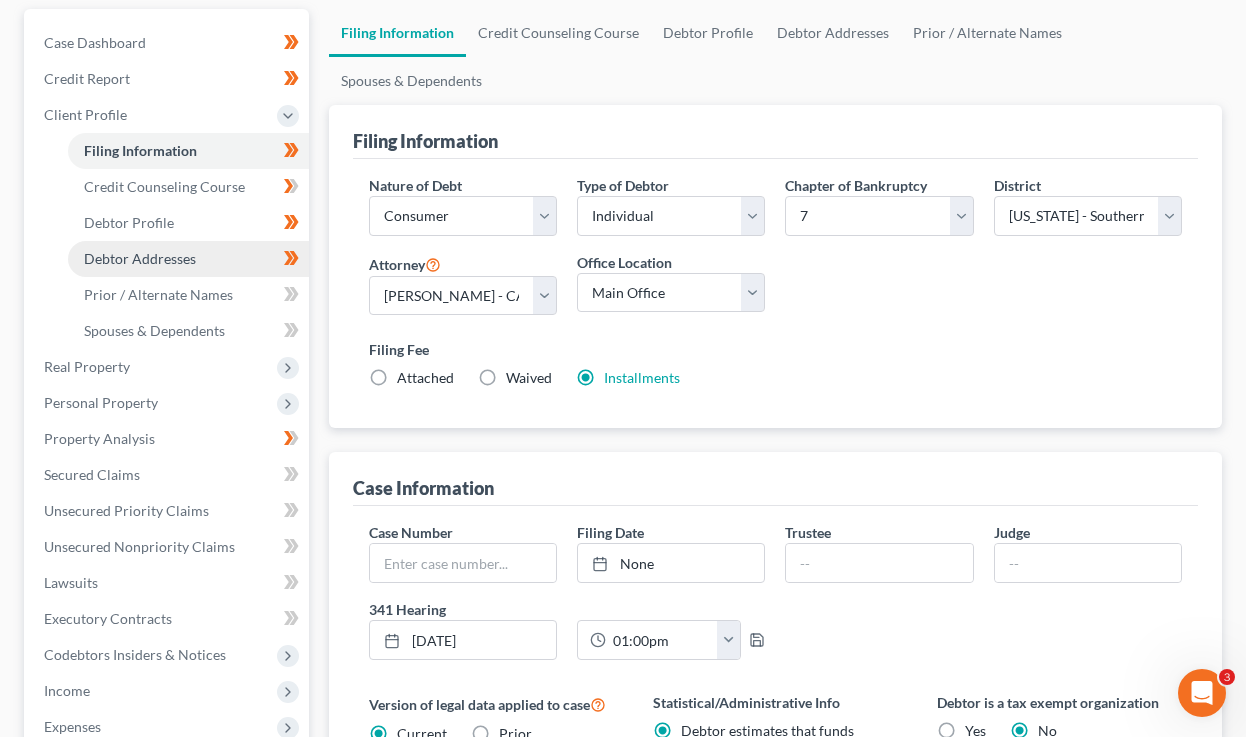 click on "Debtor Addresses" at bounding box center [188, 259] 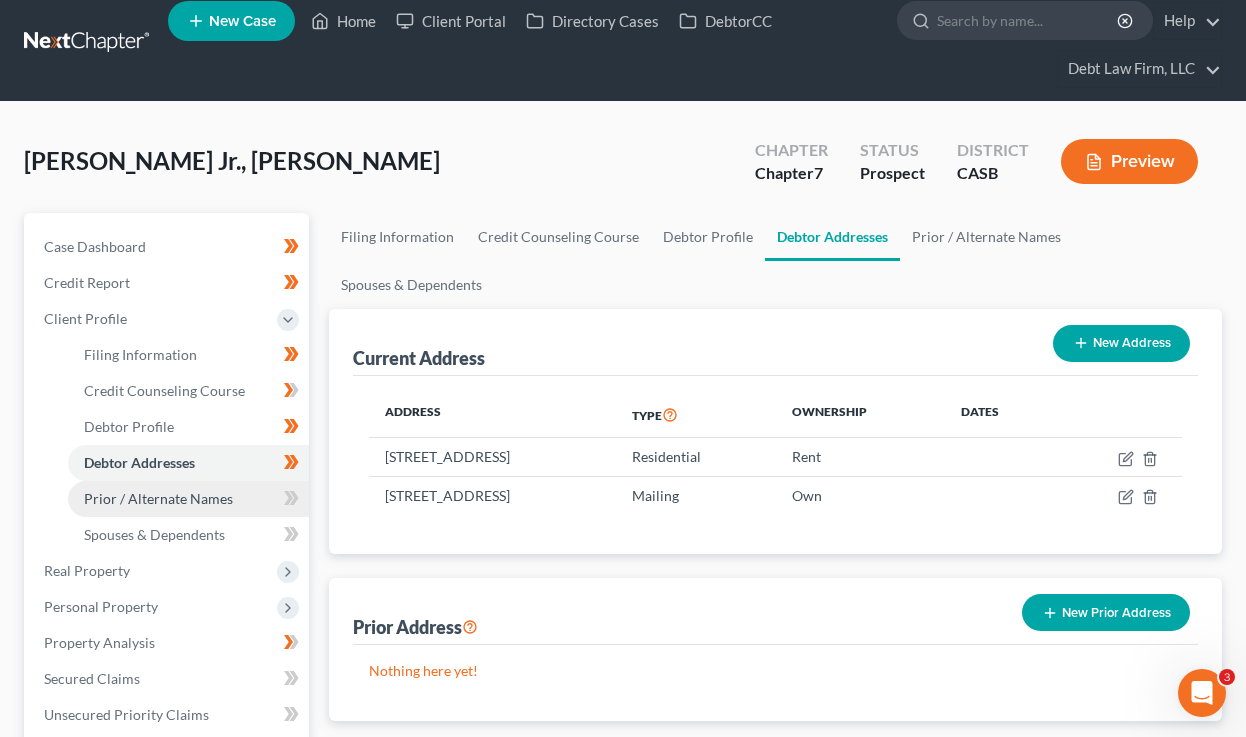 scroll, scrollTop: 18, scrollLeft: 0, axis: vertical 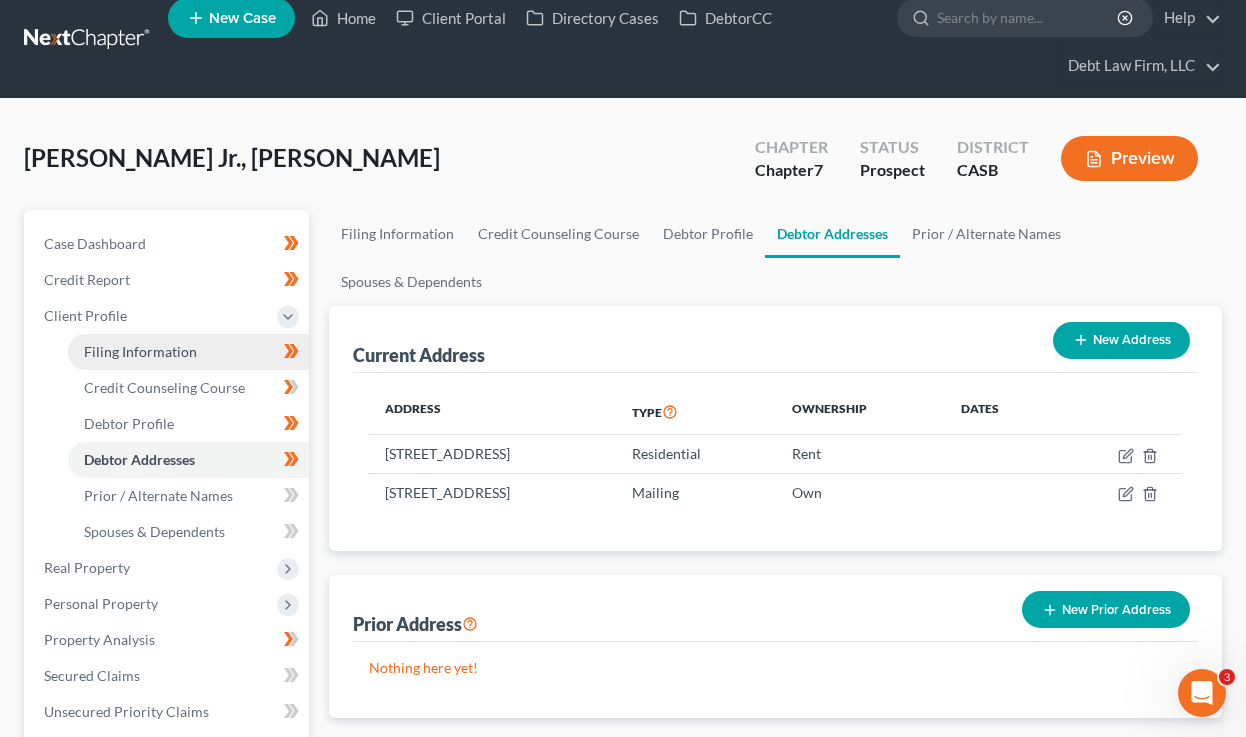 click on "Filing Information" at bounding box center [140, 351] 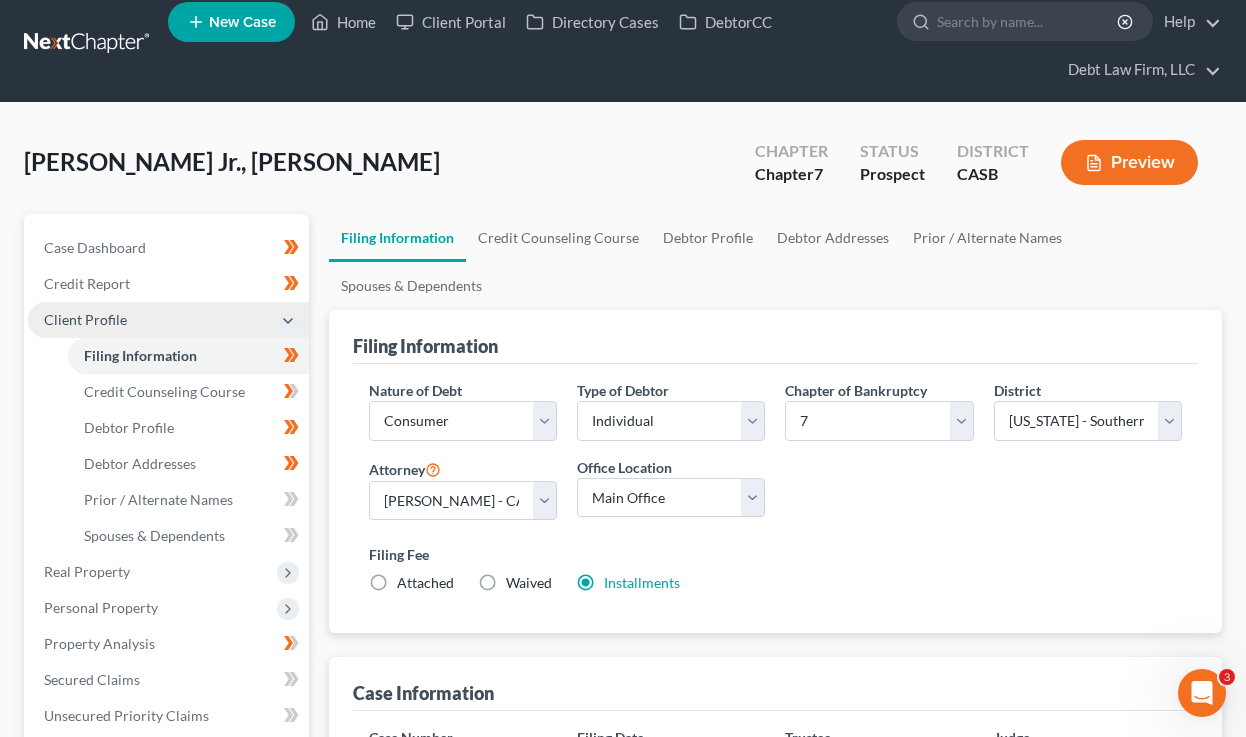 scroll, scrollTop: 0, scrollLeft: 0, axis: both 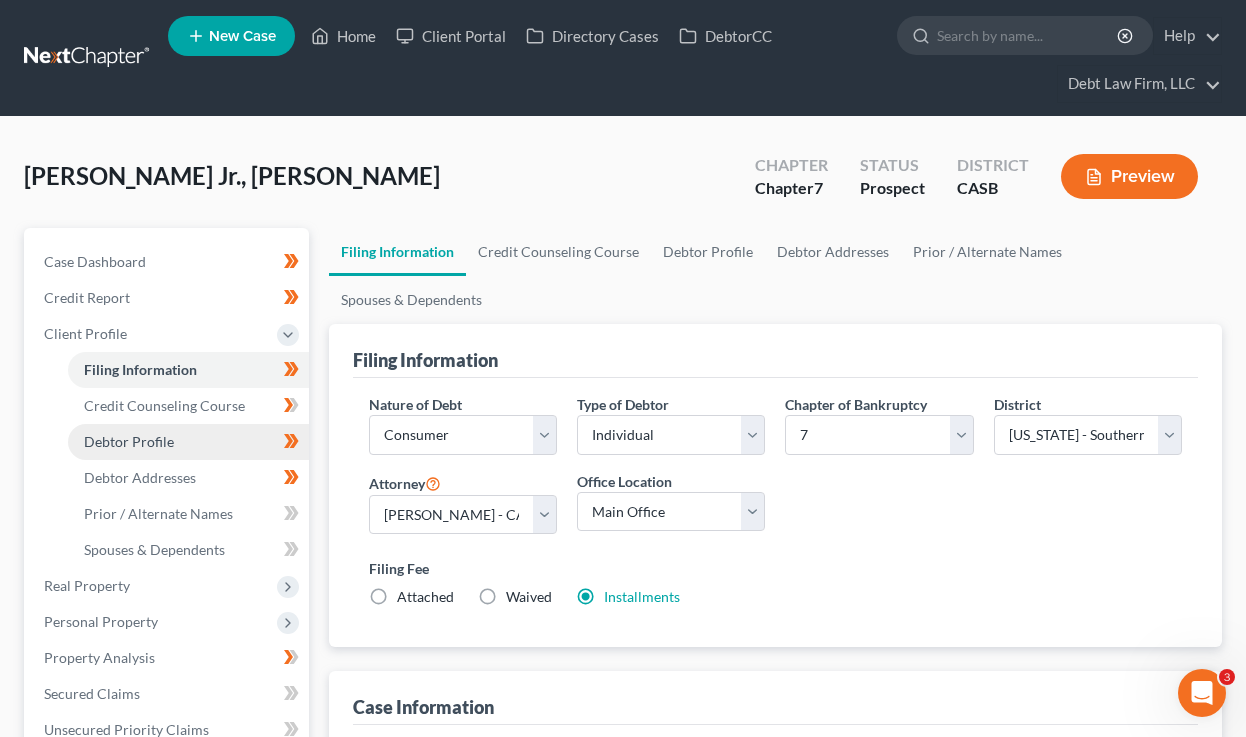 click on "Debtor Profile" at bounding box center [129, 441] 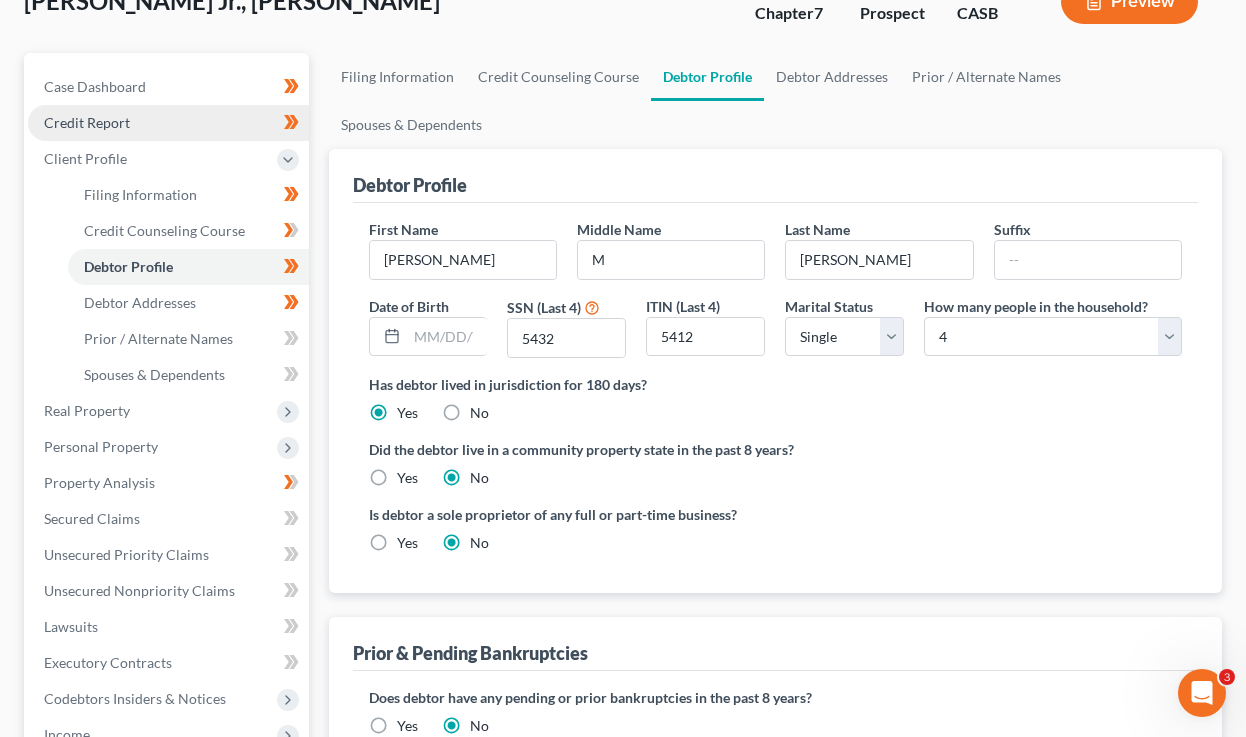 scroll, scrollTop: 0, scrollLeft: 0, axis: both 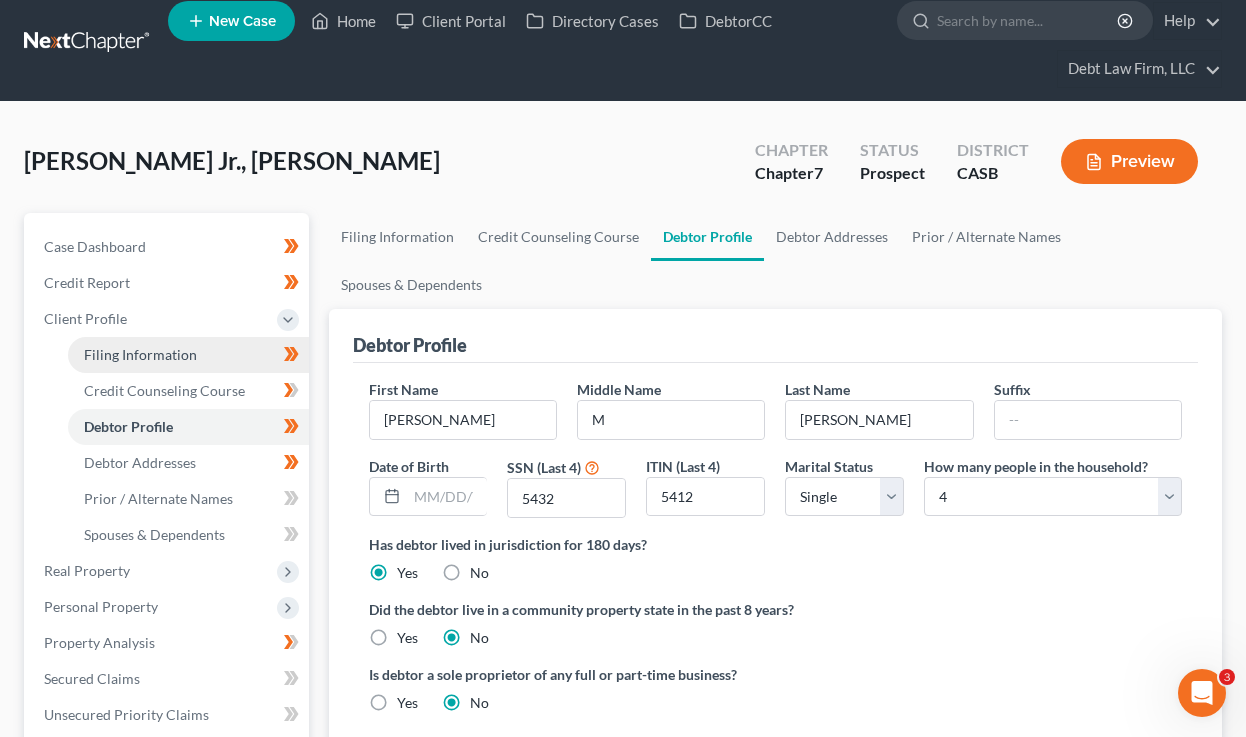 click on "Filing Information" at bounding box center (188, 355) 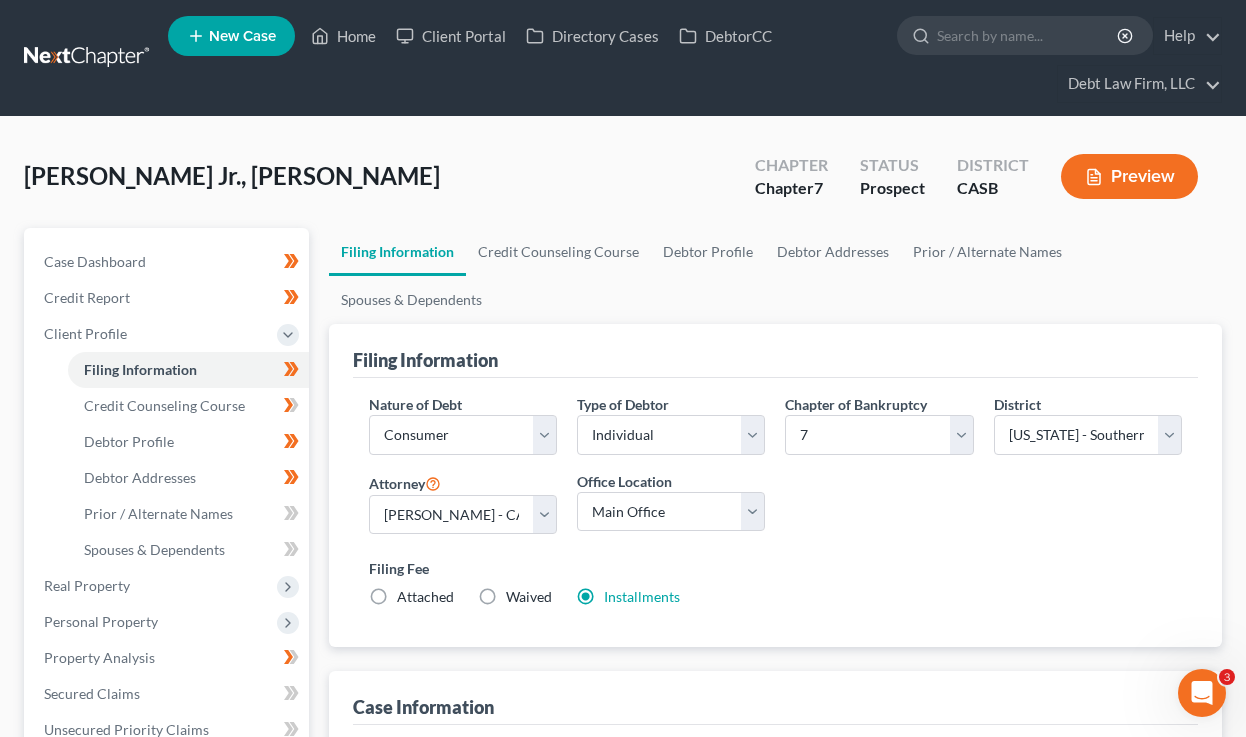 scroll, scrollTop: 270, scrollLeft: 0, axis: vertical 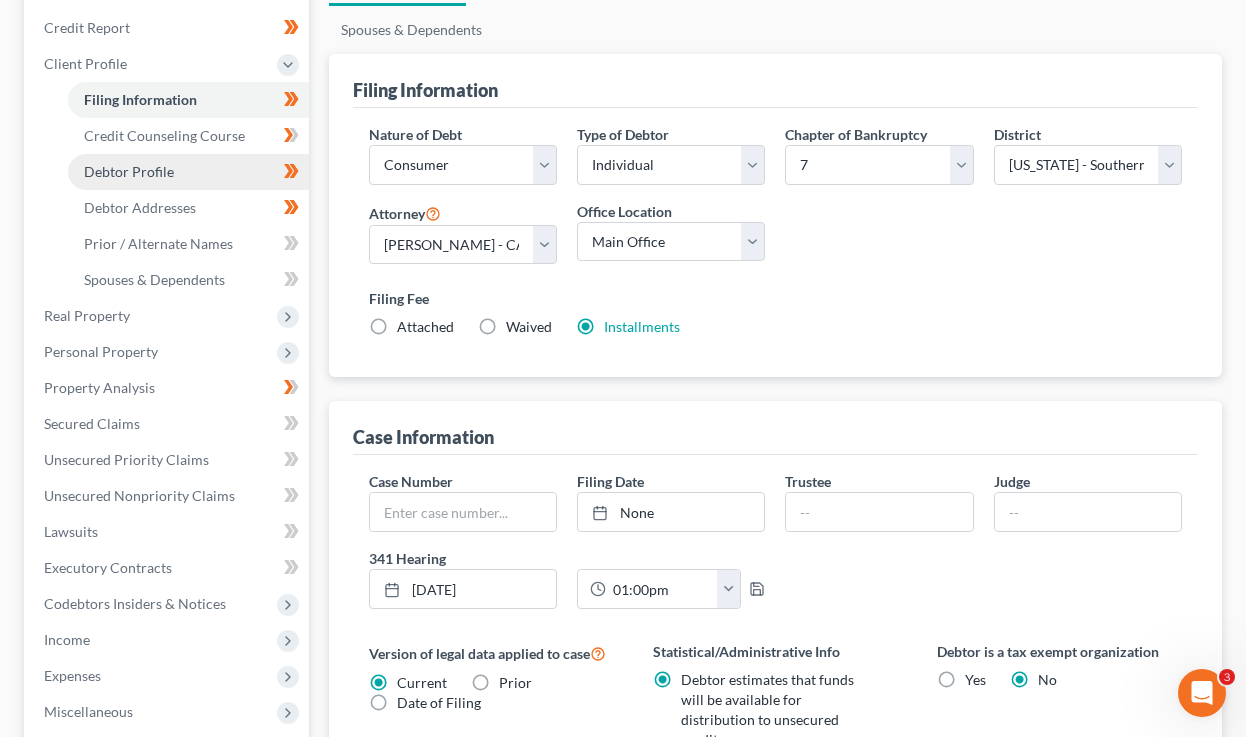 click on "Debtor Profile" at bounding box center [188, 172] 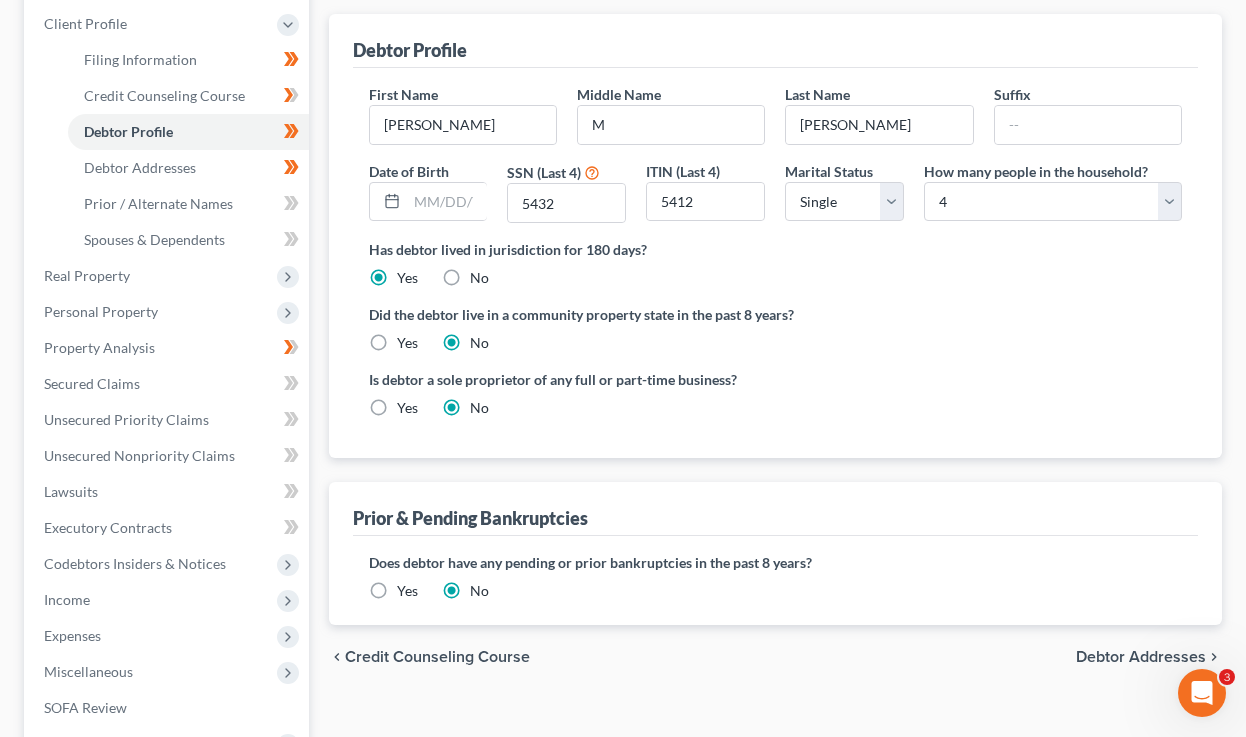 scroll, scrollTop: 334, scrollLeft: 0, axis: vertical 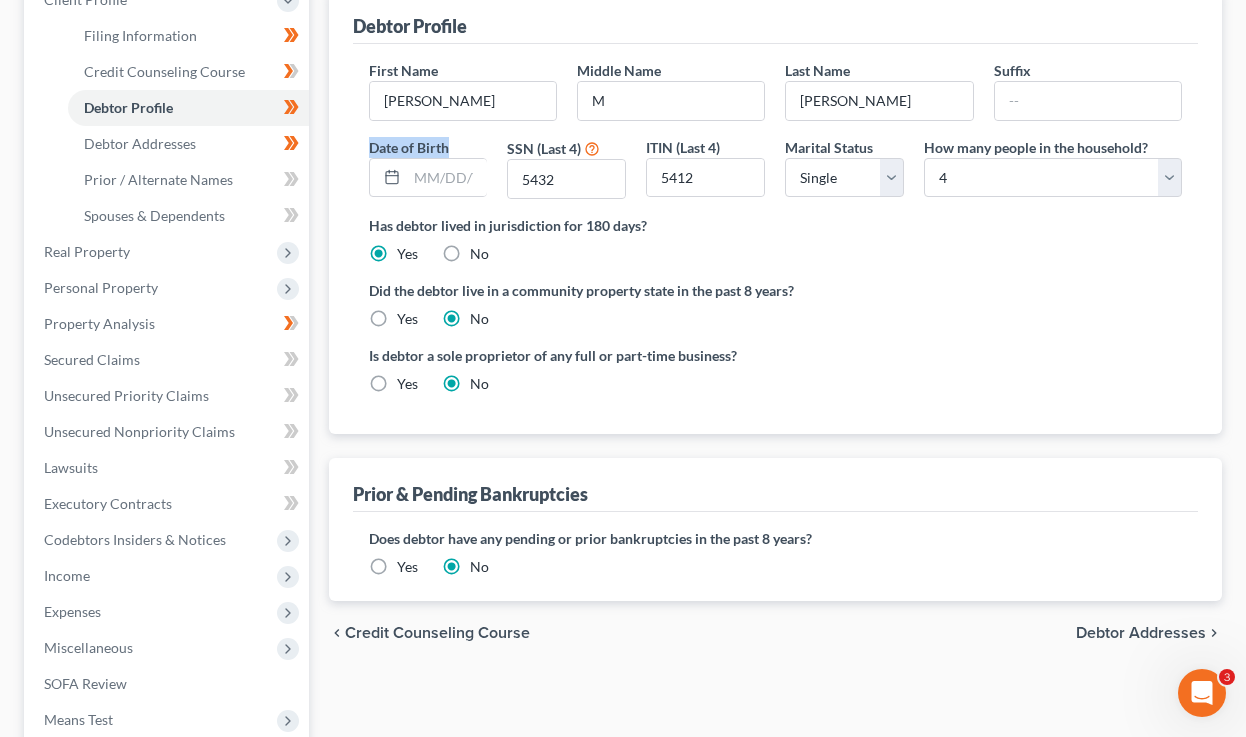 drag, startPoint x: 470, startPoint y: 144, endPoint x: 328, endPoint y: 138, distance: 142.12671 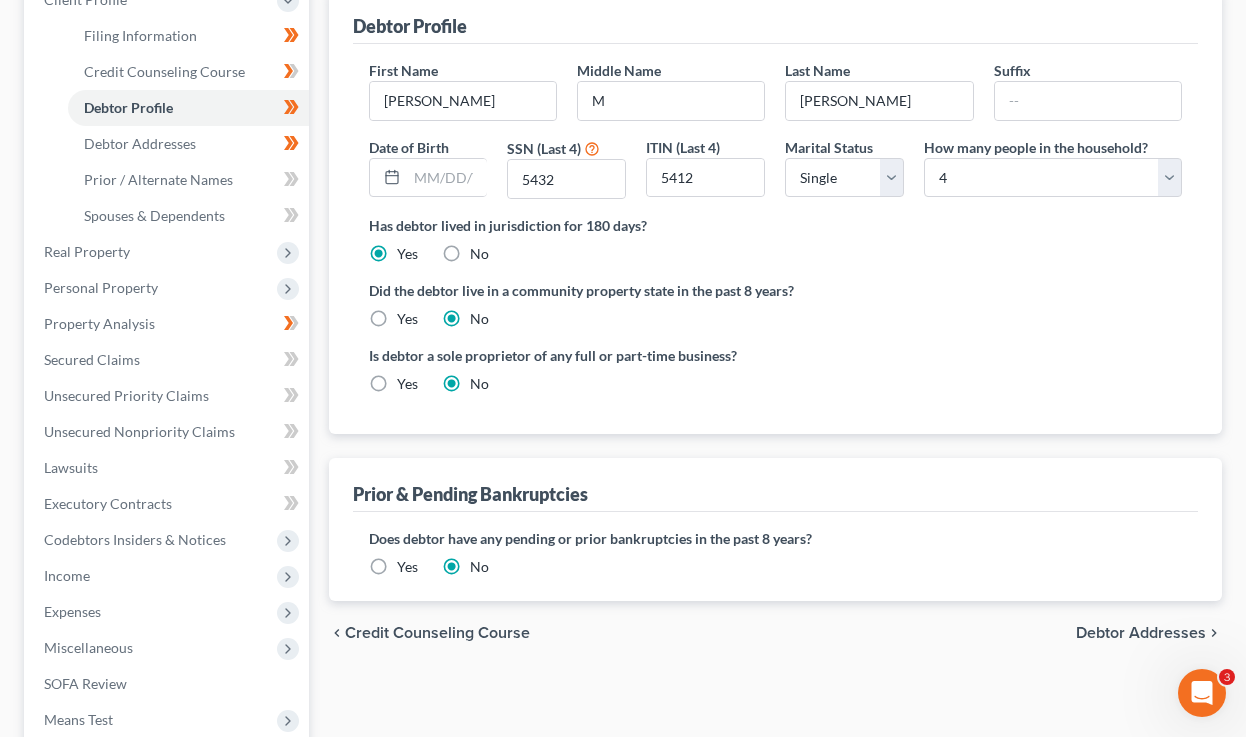 click on "Debtor Profile First Name [PERSON_NAME] Middle Name M Last Name [PERSON_NAME] Suffix Date of Birth         SSN (Last 4)   5432 ITIN (Last 4) 5412 Marital Status Select [DEMOGRAPHIC_DATA] Married [DEMOGRAPHIC_DATA] Divorced Widowed How many people in the household? Select 1 2 3 4 5 6 7 8 9 10 11 12 13 14 15 16 17 18 19 20 Is debtor deceased? Yes No Has debtor lived in jurisdiction for 180 days? Yes No Debtor must reside in jurisdiction for 180 prior to filing bankruptcy pursuant to U.S.C. 11 28 USC § 1408.   More Info Explain: moved Did the debtor live in a community property state in the past 8 years? Yes No Is debtor a sole proprietor of any full or part-time business? Yes No" at bounding box center (776, 212) 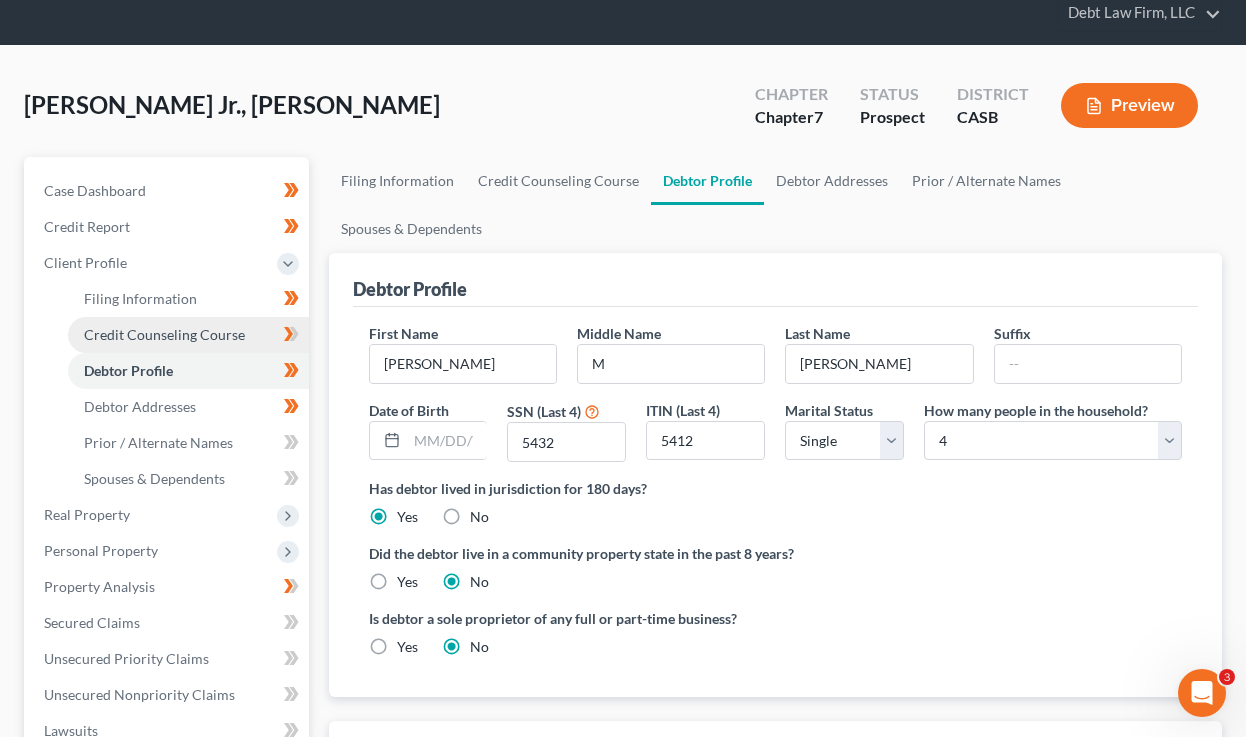 scroll, scrollTop: 0, scrollLeft: 0, axis: both 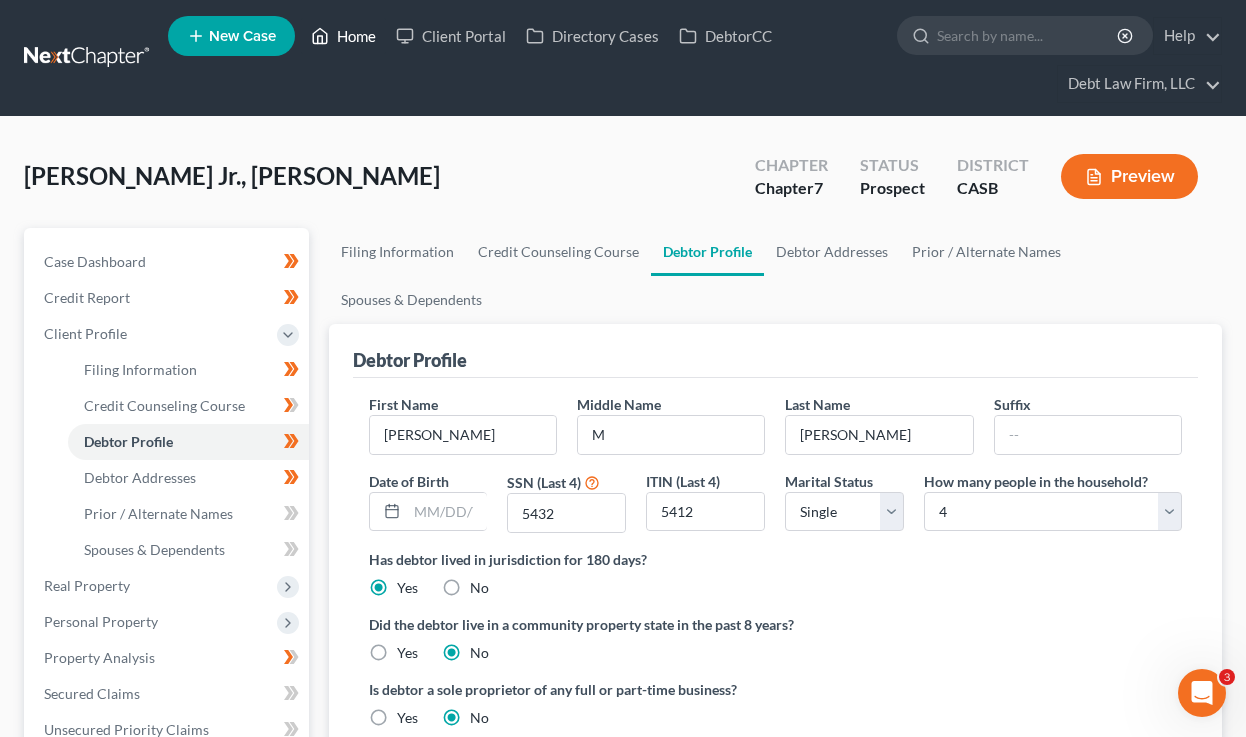 click on "Home" at bounding box center (343, 36) 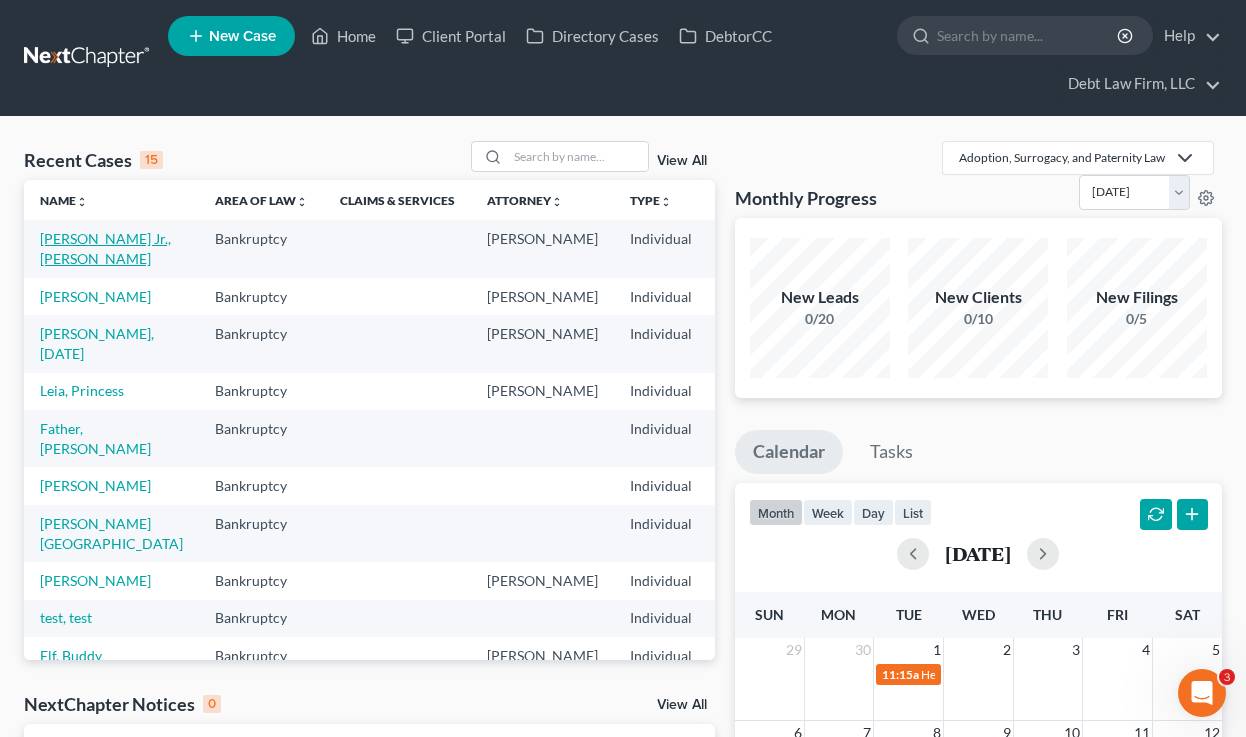 click on "[PERSON_NAME] Jr., [PERSON_NAME]" at bounding box center (105, 248) 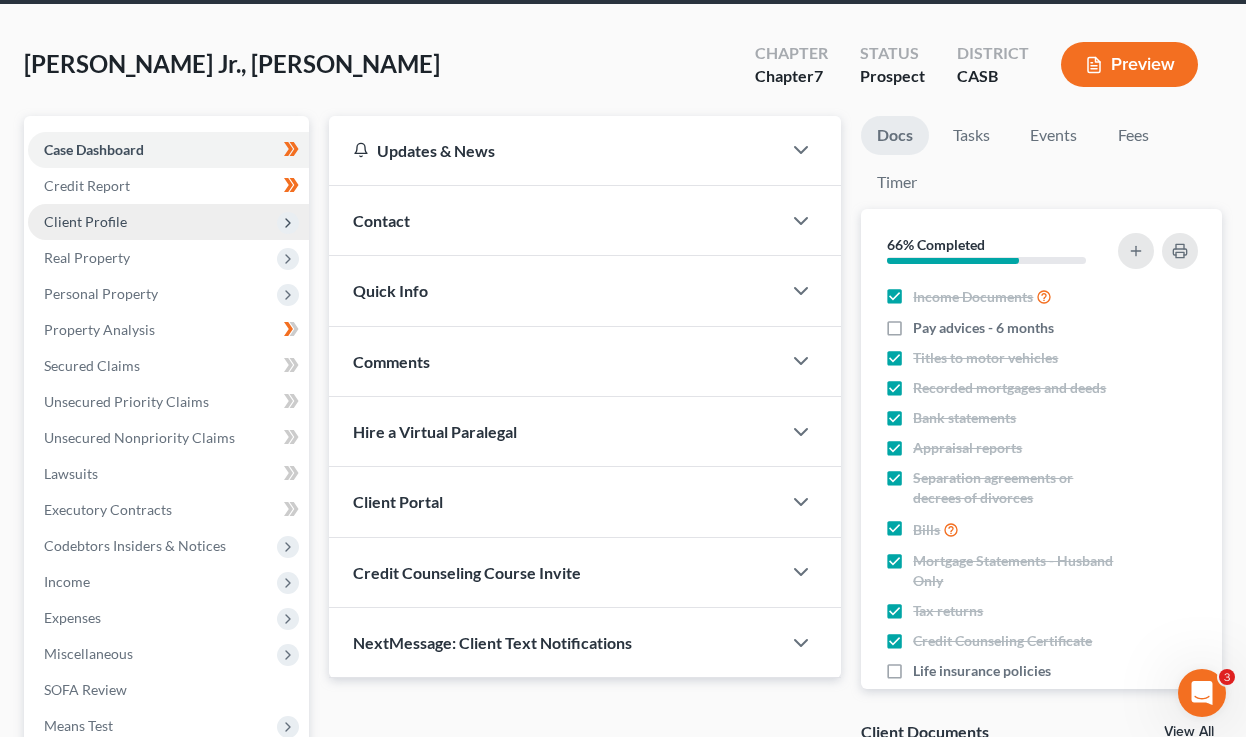scroll, scrollTop: 115, scrollLeft: 0, axis: vertical 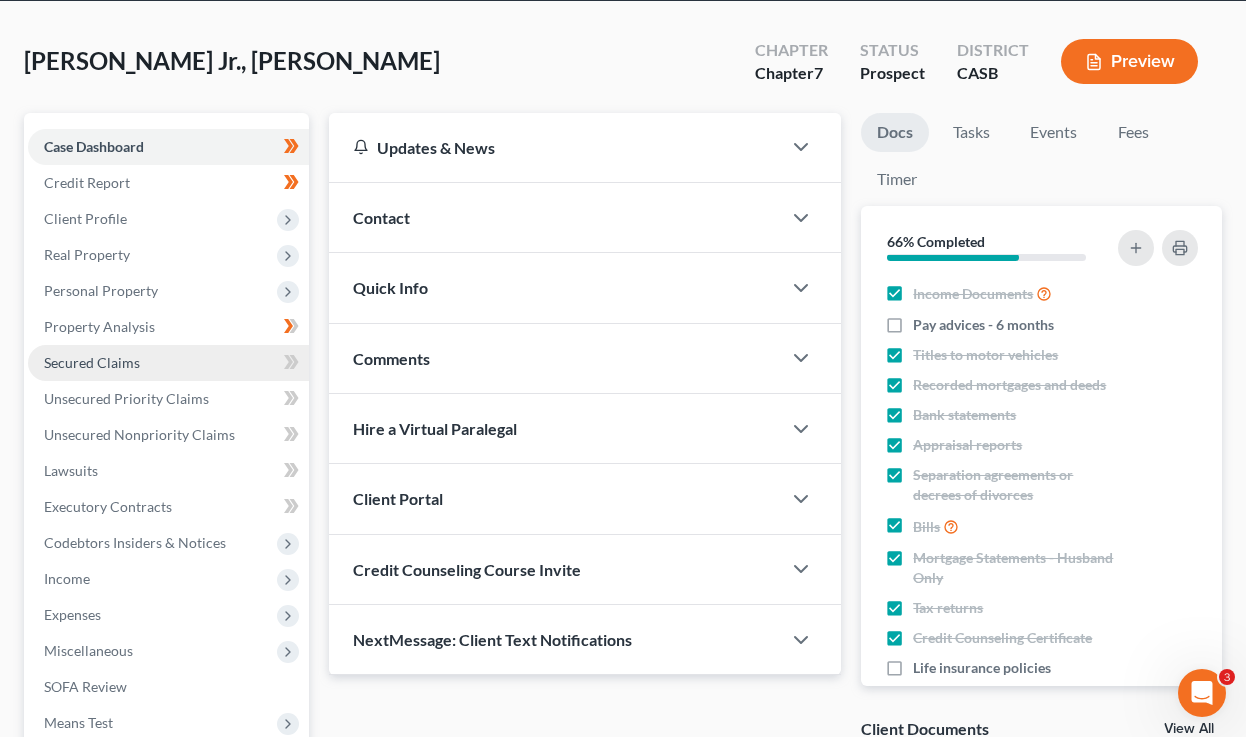 click on "Secured Claims" at bounding box center (168, 363) 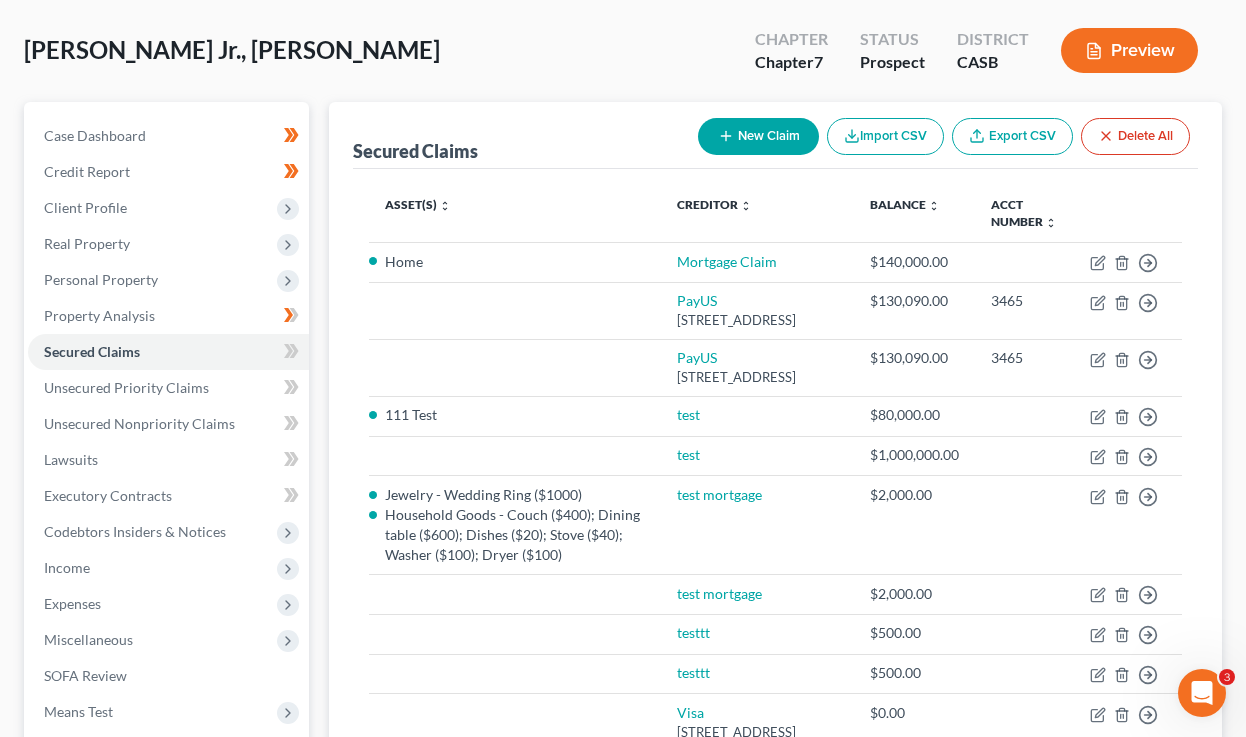 scroll, scrollTop: 107, scrollLeft: 0, axis: vertical 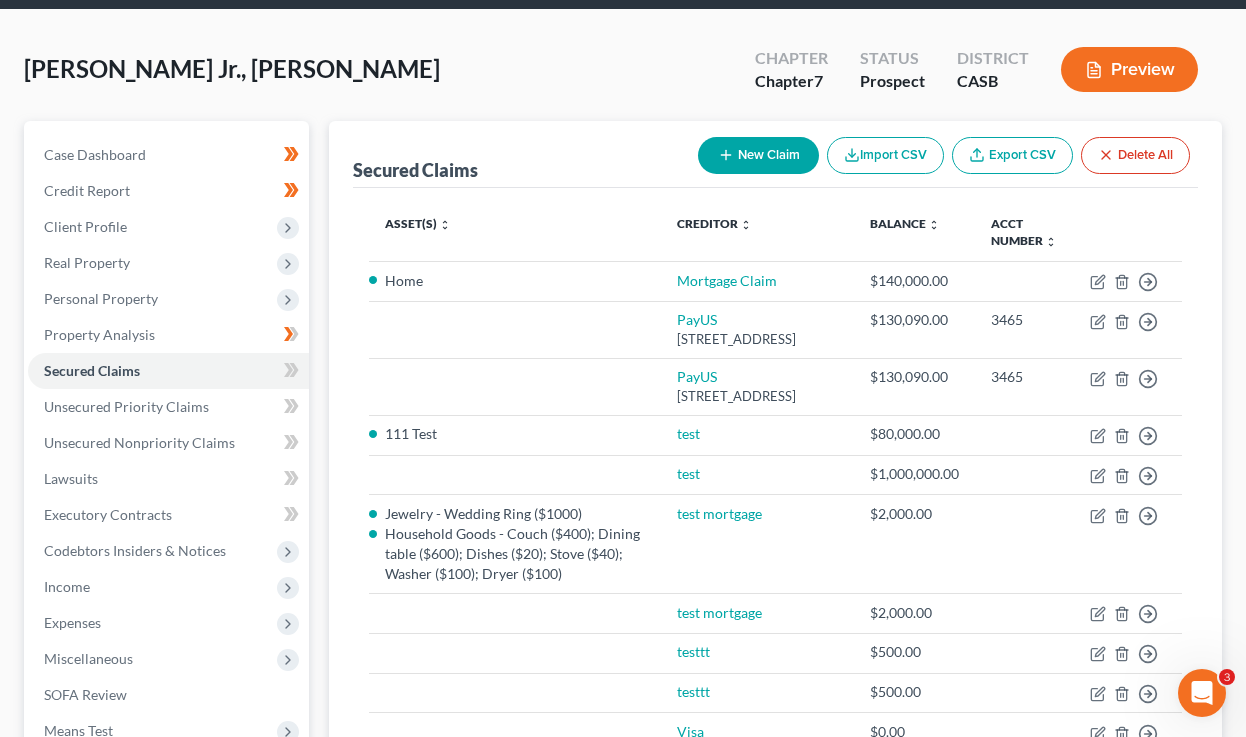 click on "Preview" at bounding box center (1129, 69) 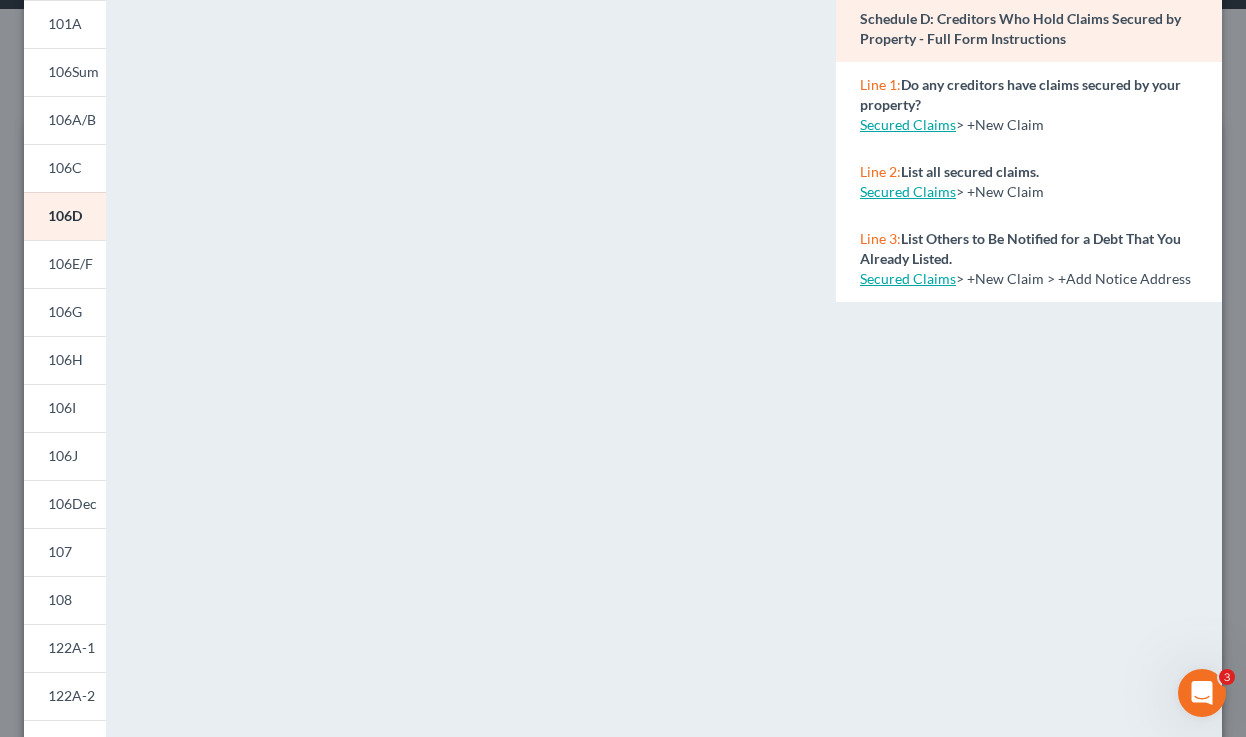scroll, scrollTop: 0, scrollLeft: 0, axis: both 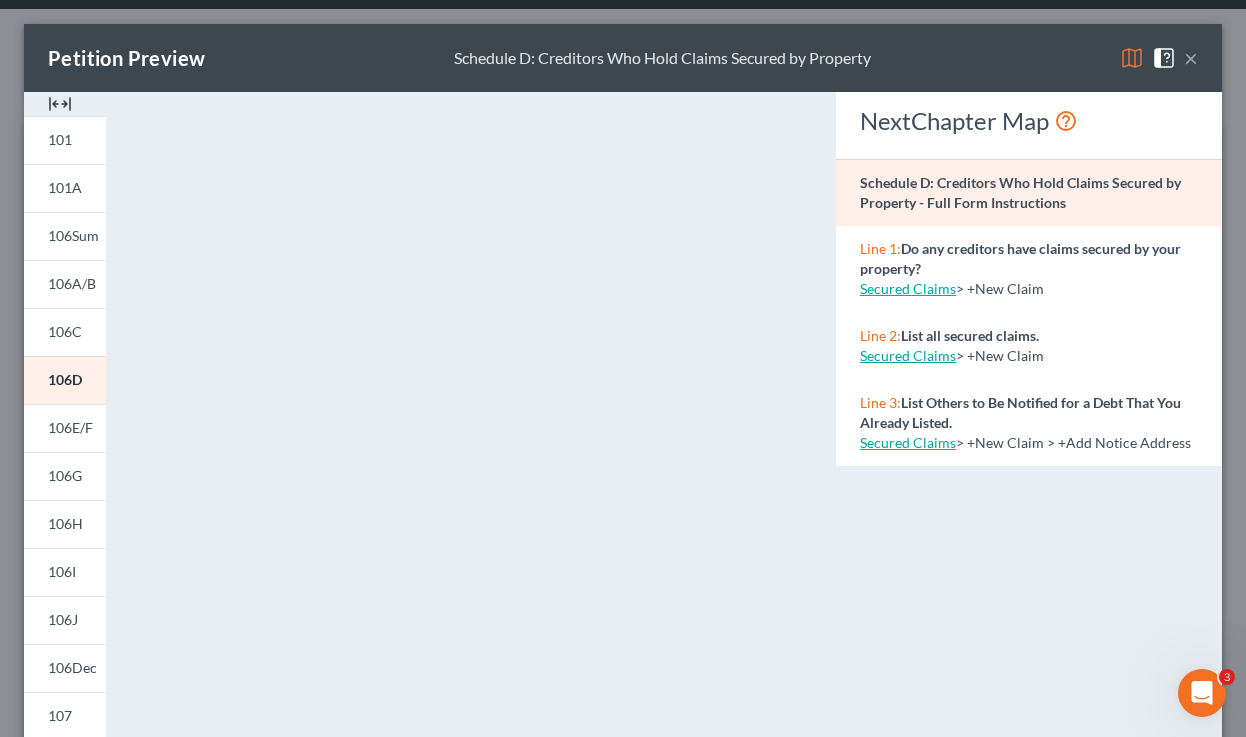 click on "×" at bounding box center (1191, 58) 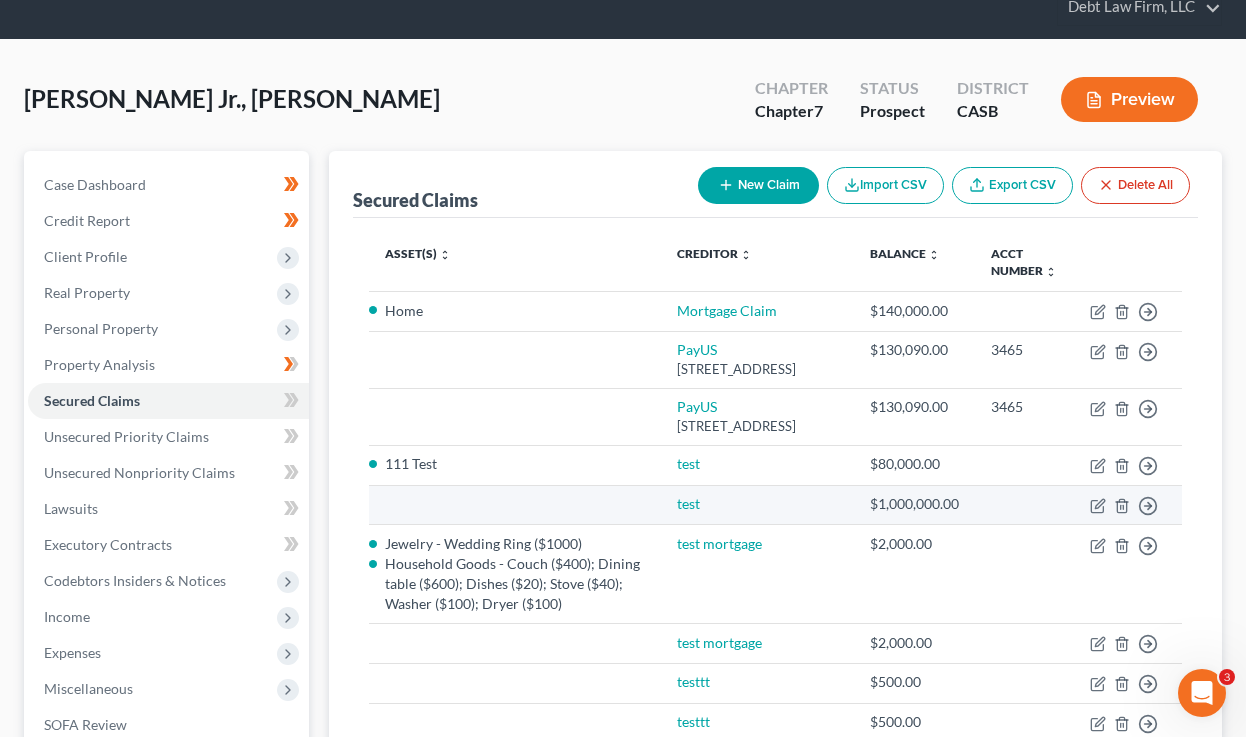 scroll, scrollTop: 67, scrollLeft: 0, axis: vertical 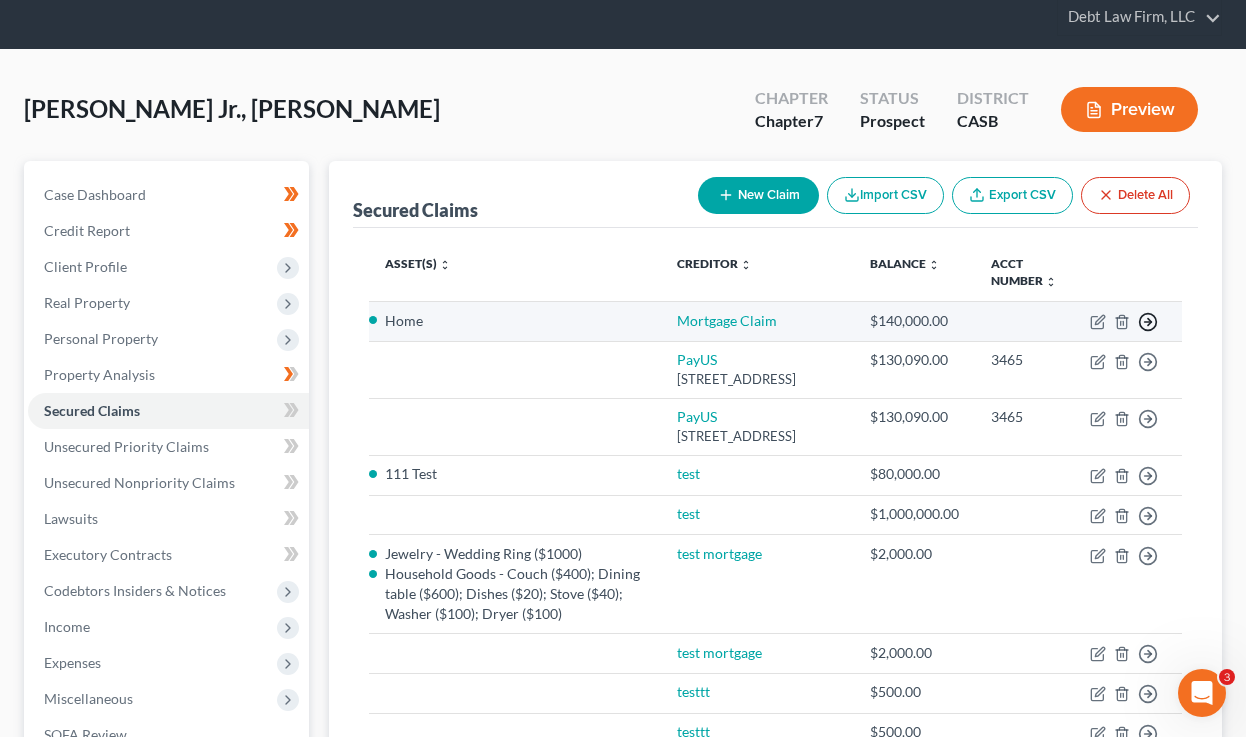 click 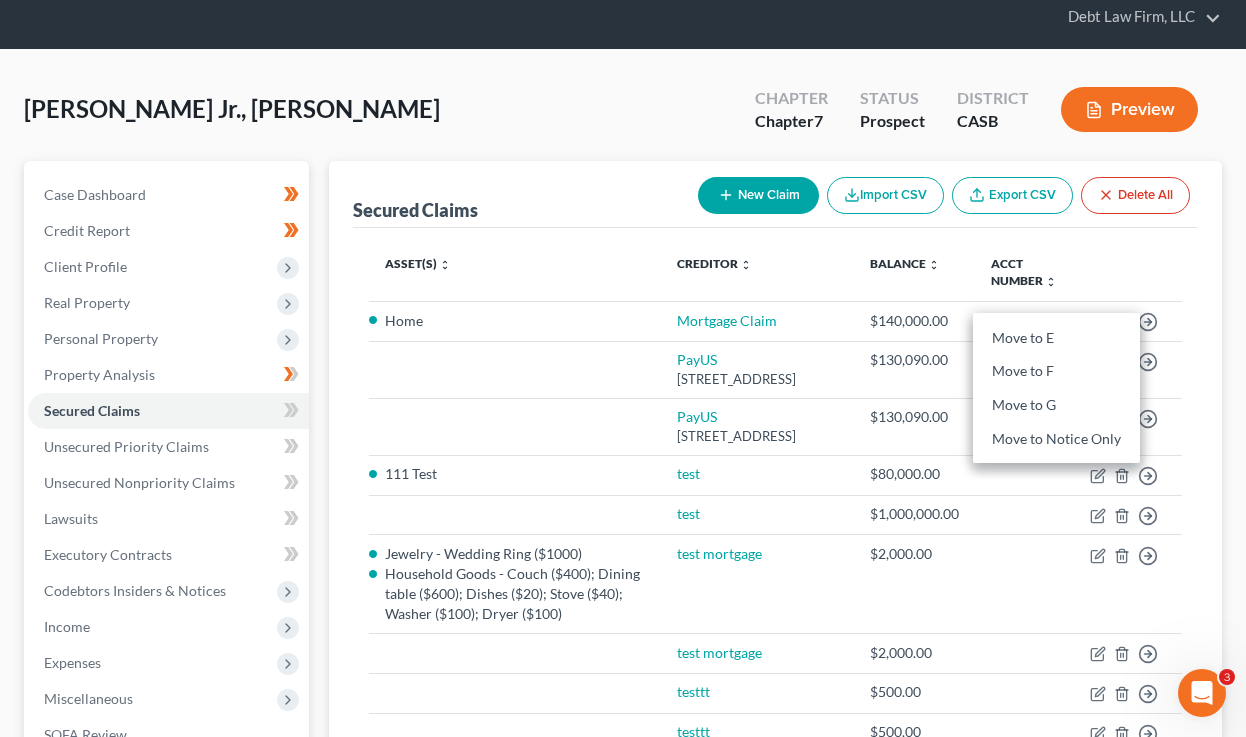 click on "Balance  expand_more   expand_less   unfold_more" at bounding box center [914, 273] 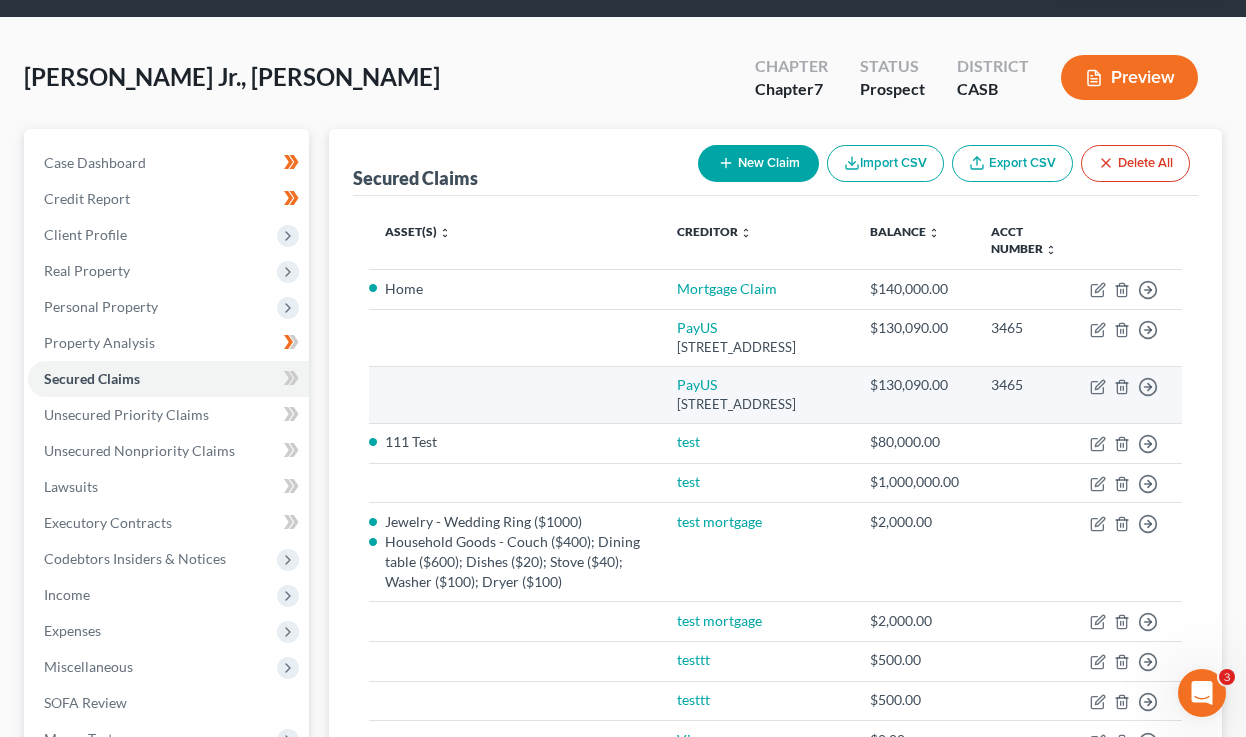 scroll, scrollTop: 96, scrollLeft: 0, axis: vertical 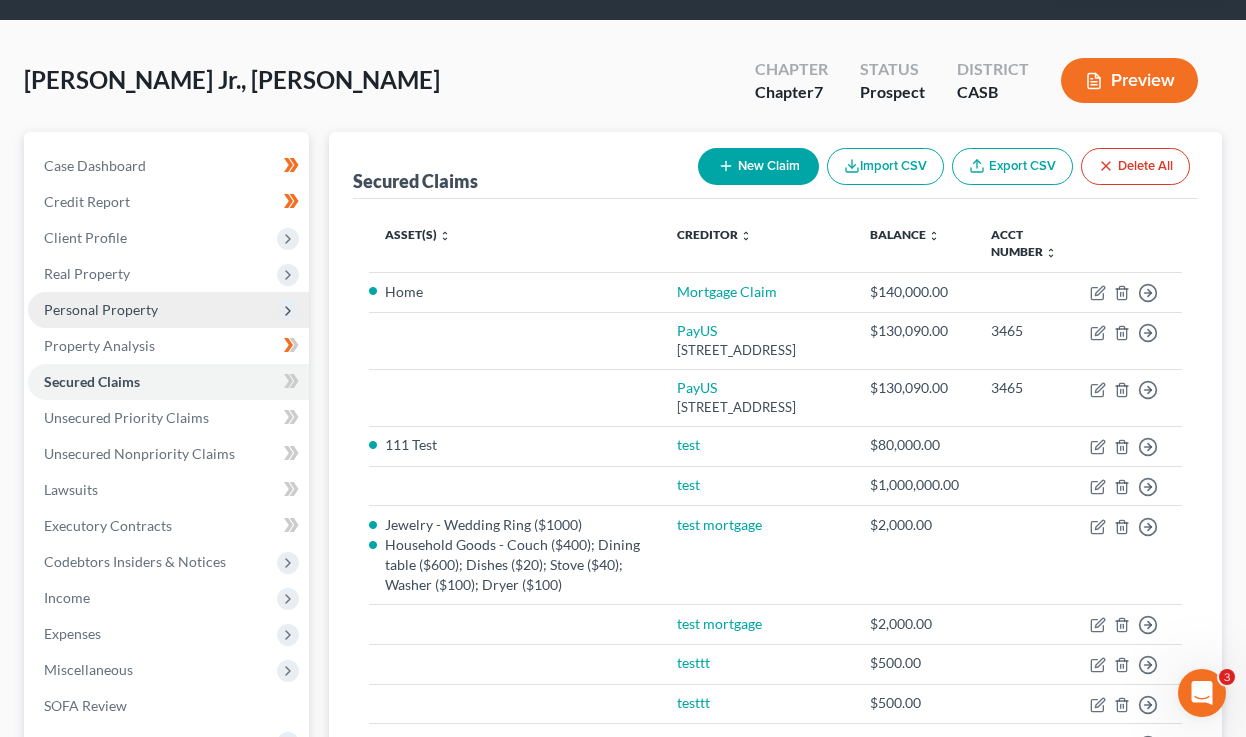 click on "Personal Property" at bounding box center [101, 309] 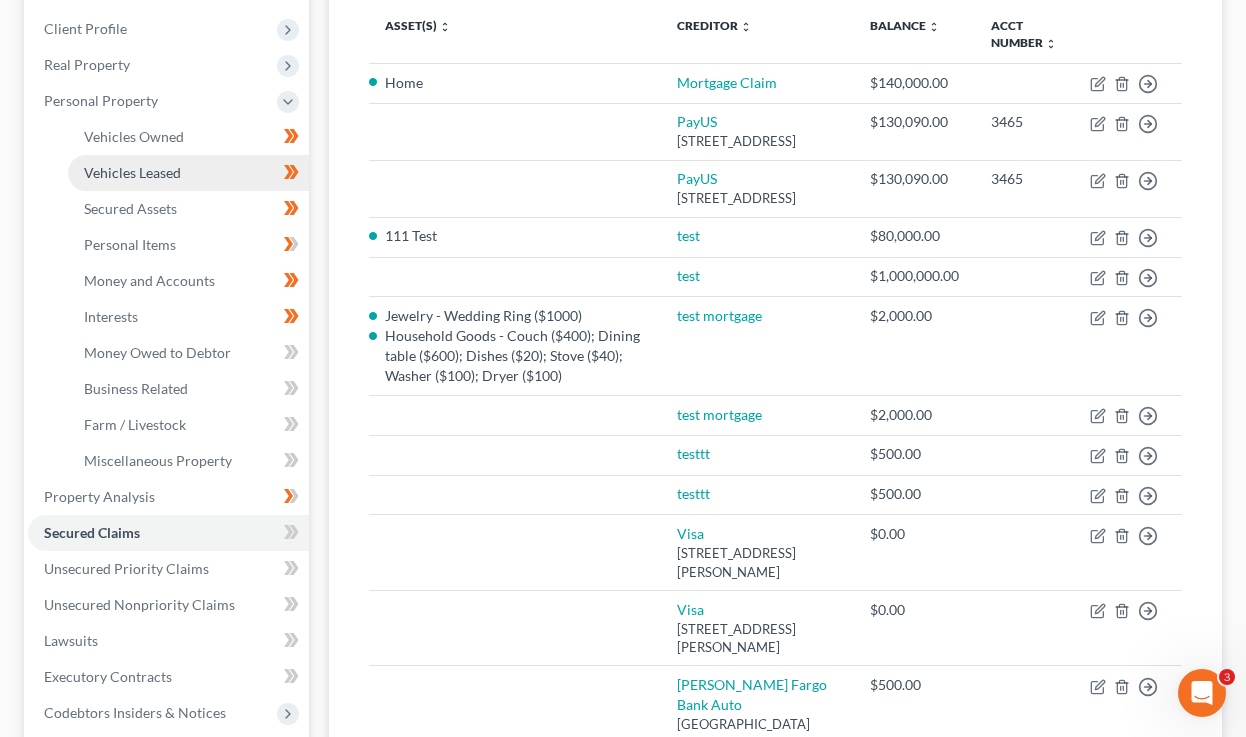 scroll, scrollTop: 47, scrollLeft: 0, axis: vertical 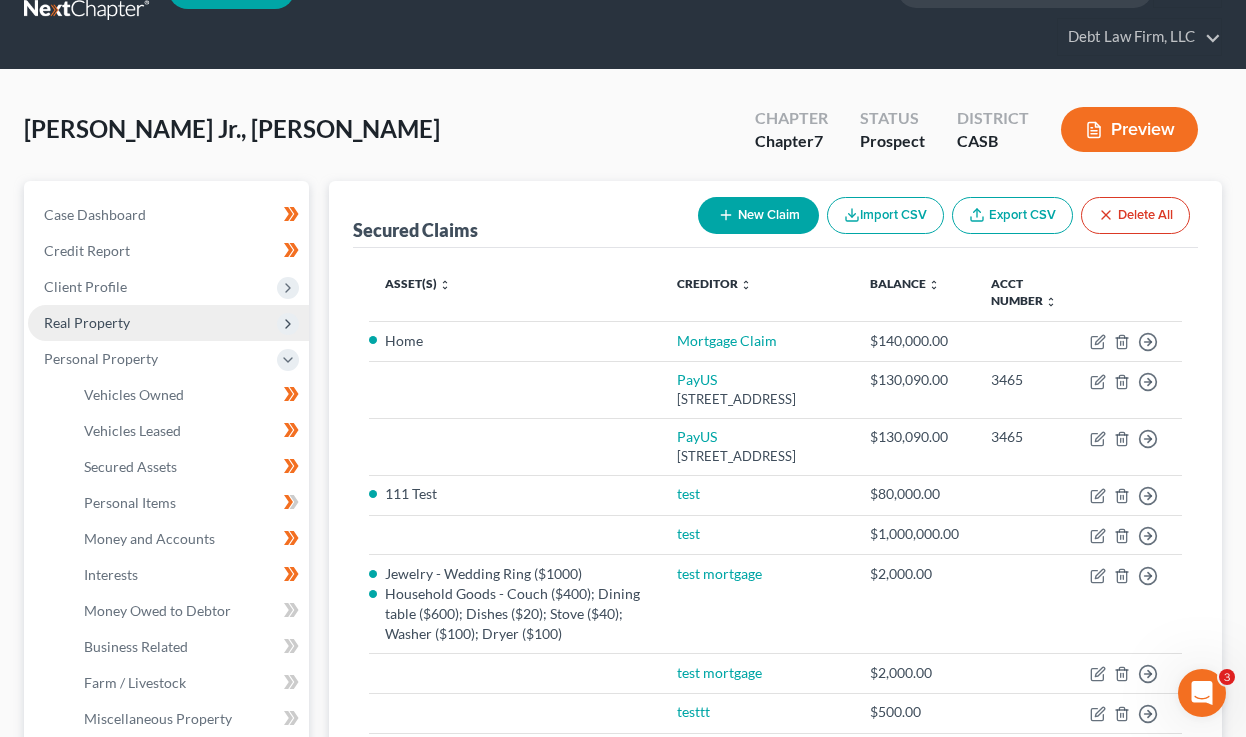 click on "Real Property" at bounding box center (168, 323) 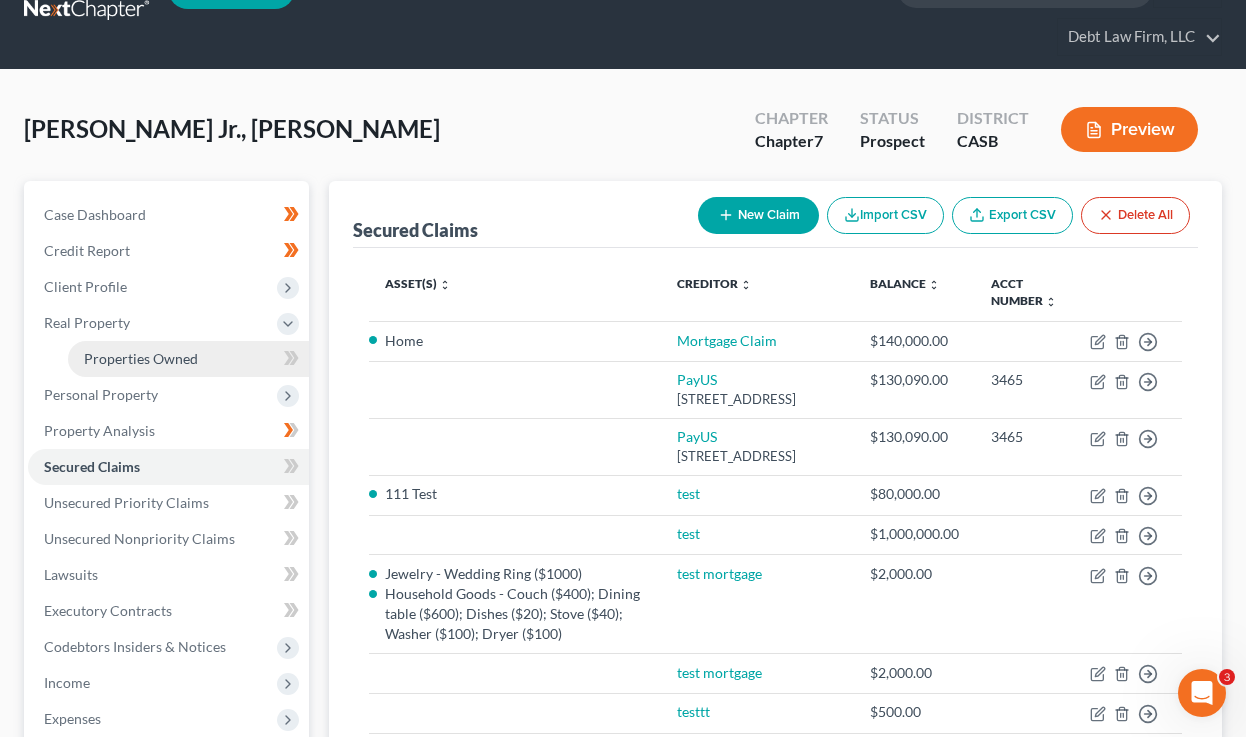 click on "Properties Owned" at bounding box center [141, 358] 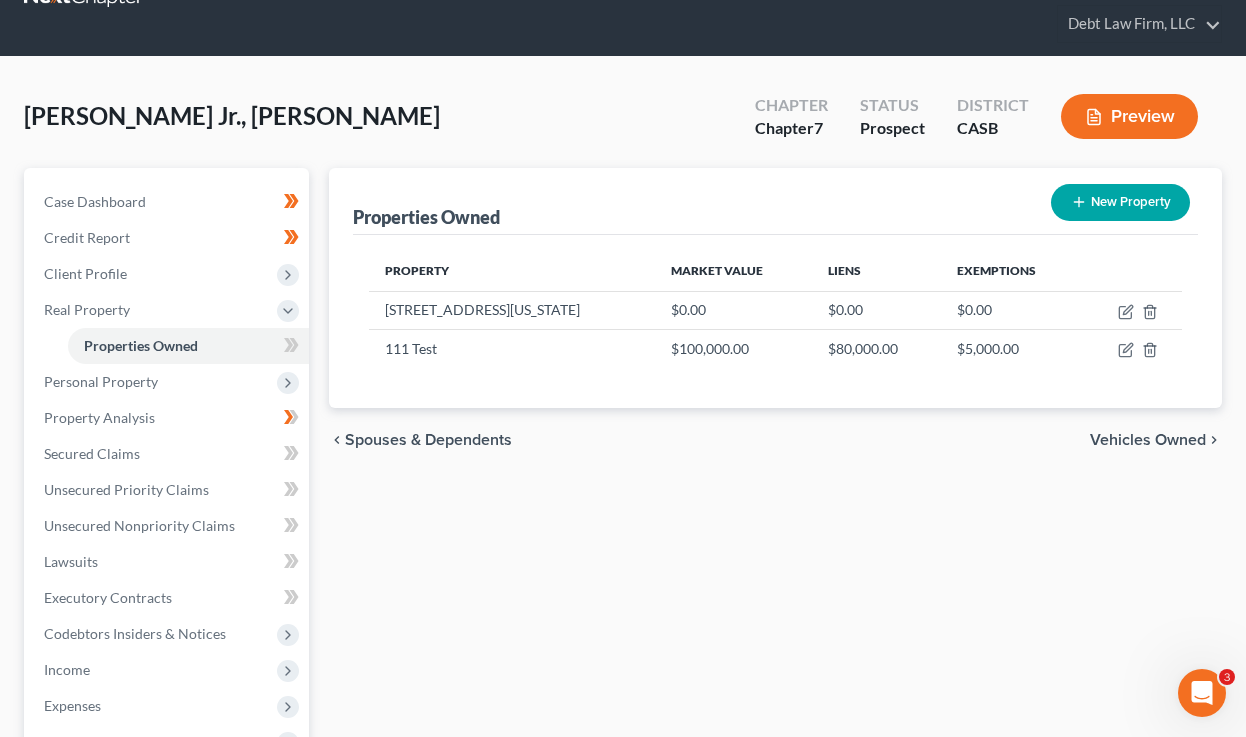 scroll, scrollTop: 40, scrollLeft: 0, axis: vertical 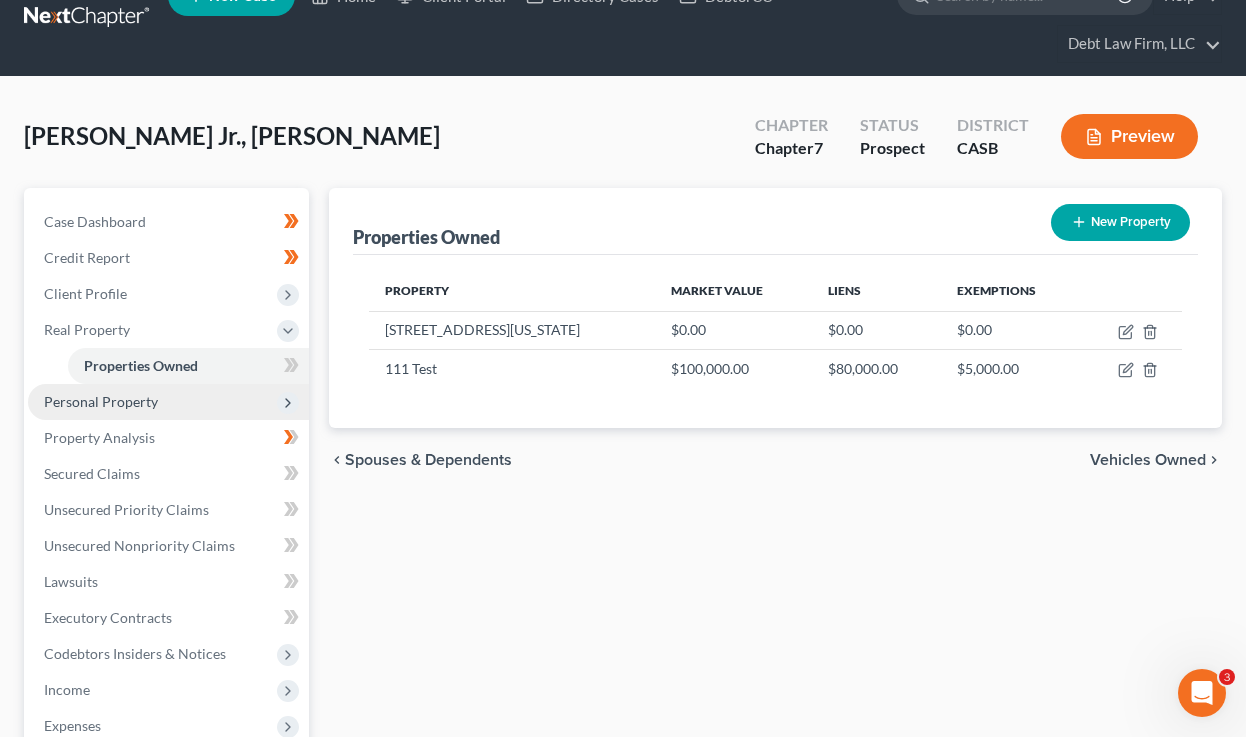 click on "Personal Property" at bounding box center (101, 401) 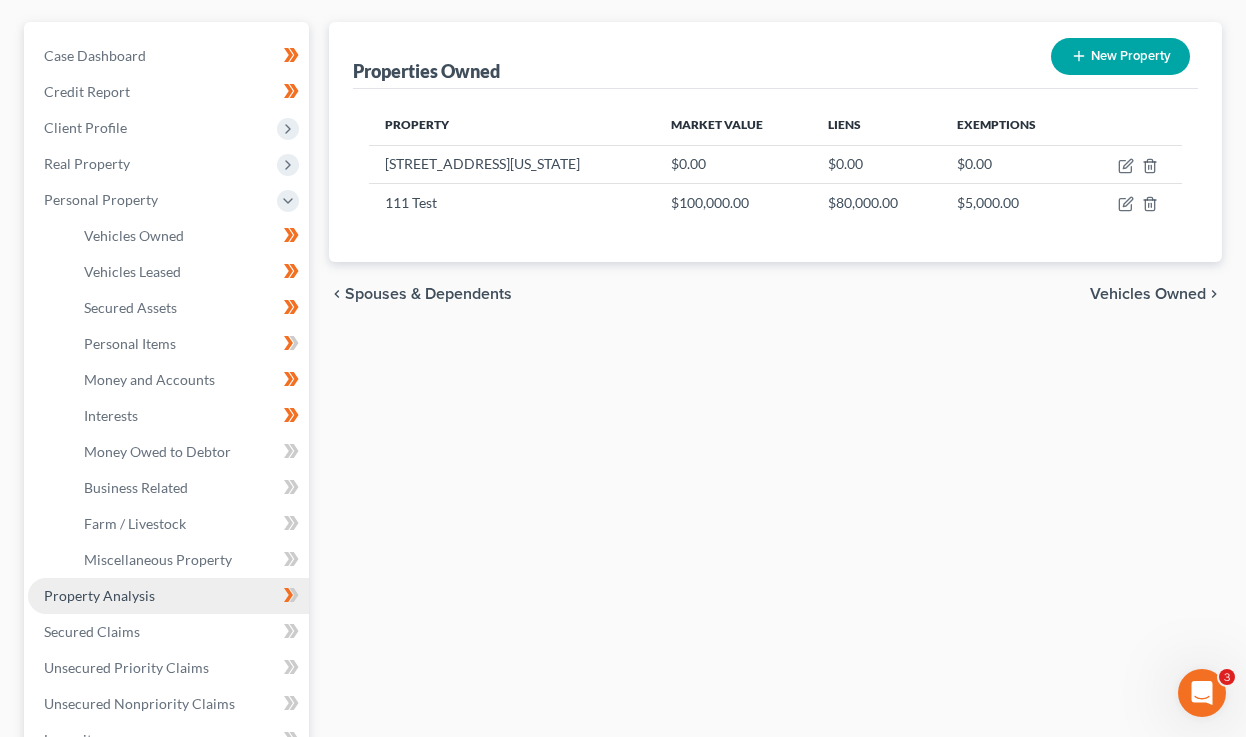 scroll, scrollTop: 381, scrollLeft: 0, axis: vertical 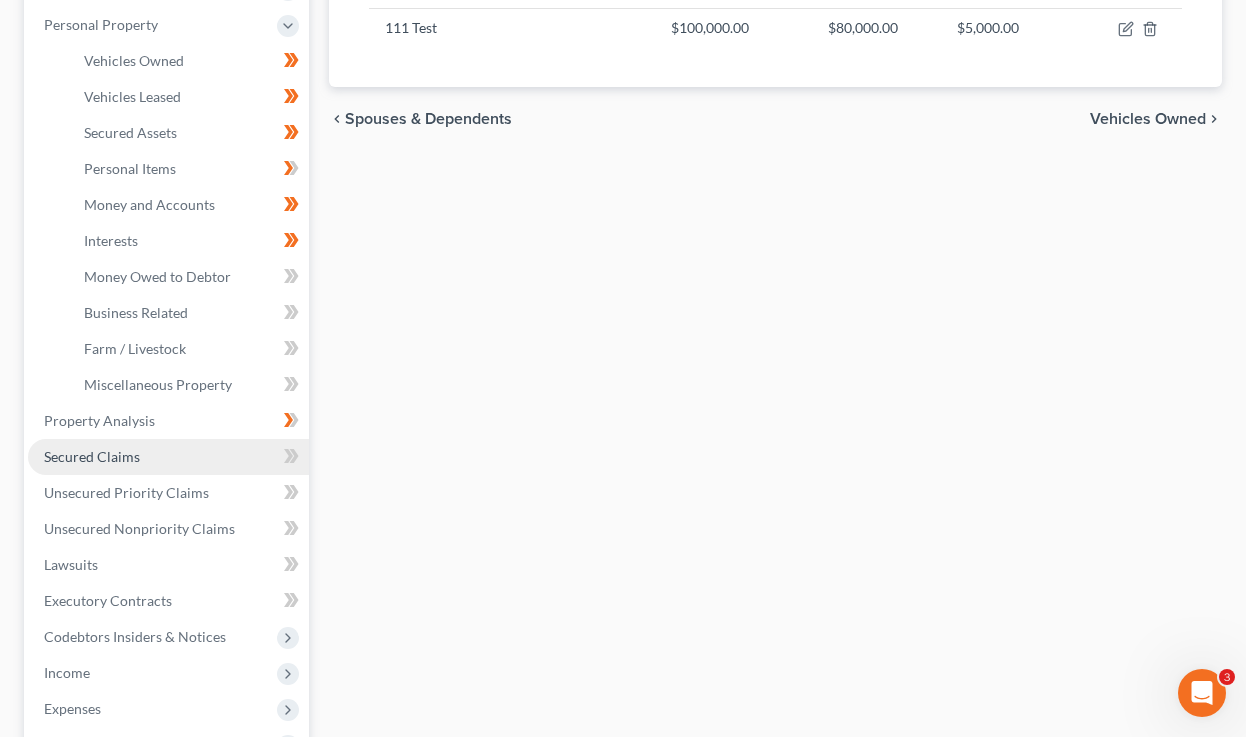 click on "Secured Claims" at bounding box center (168, 457) 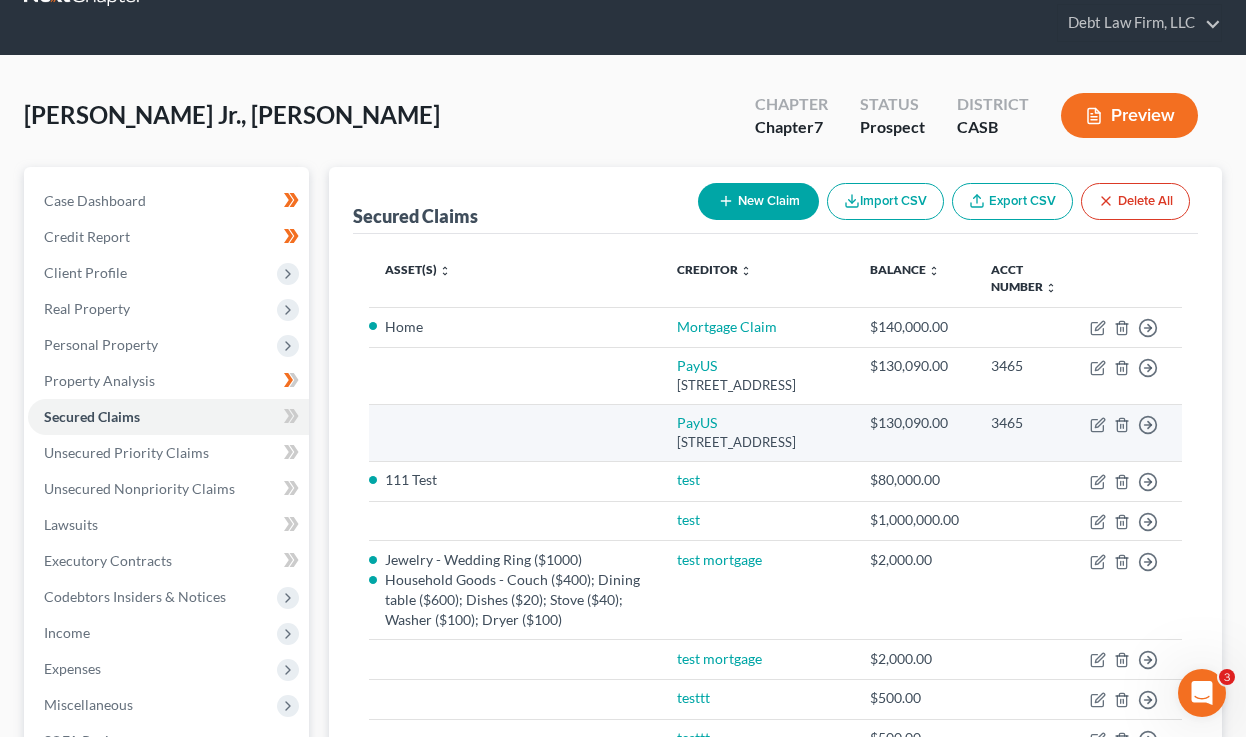 scroll, scrollTop: 0, scrollLeft: 0, axis: both 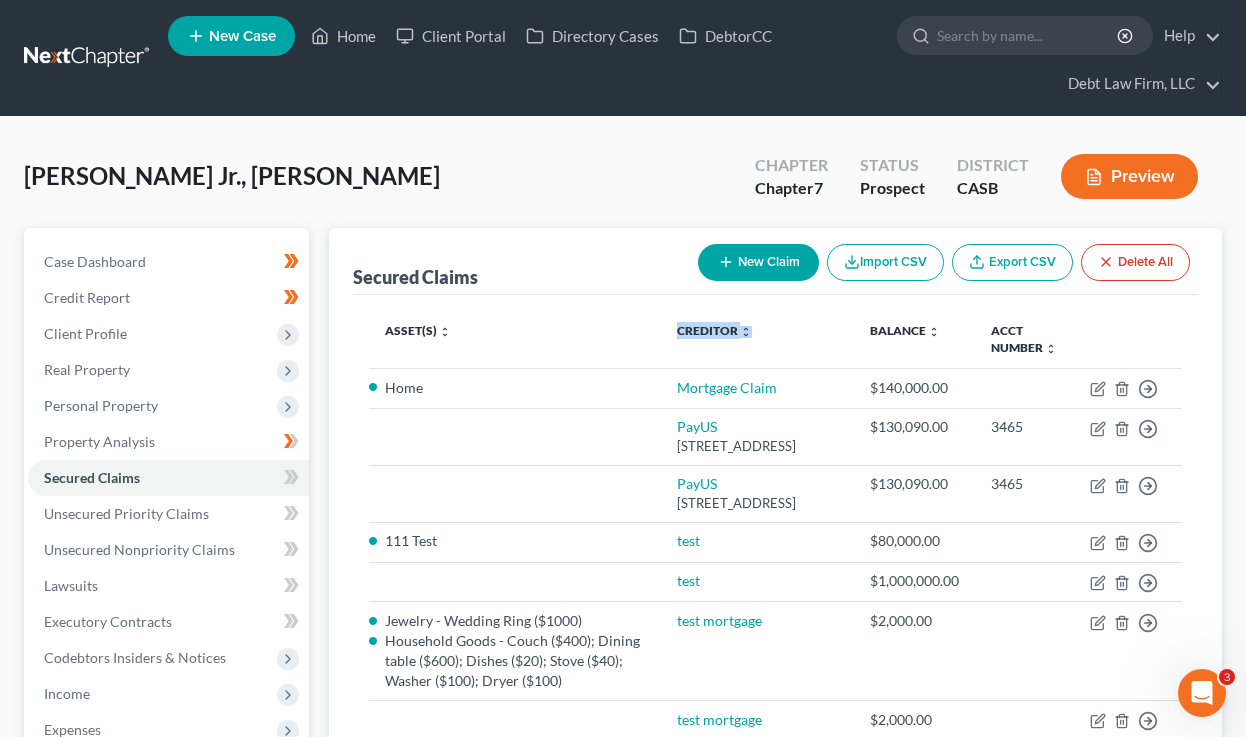 drag, startPoint x: 798, startPoint y: 330, endPoint x: 673, endPoint y: 332, distance: 125.016 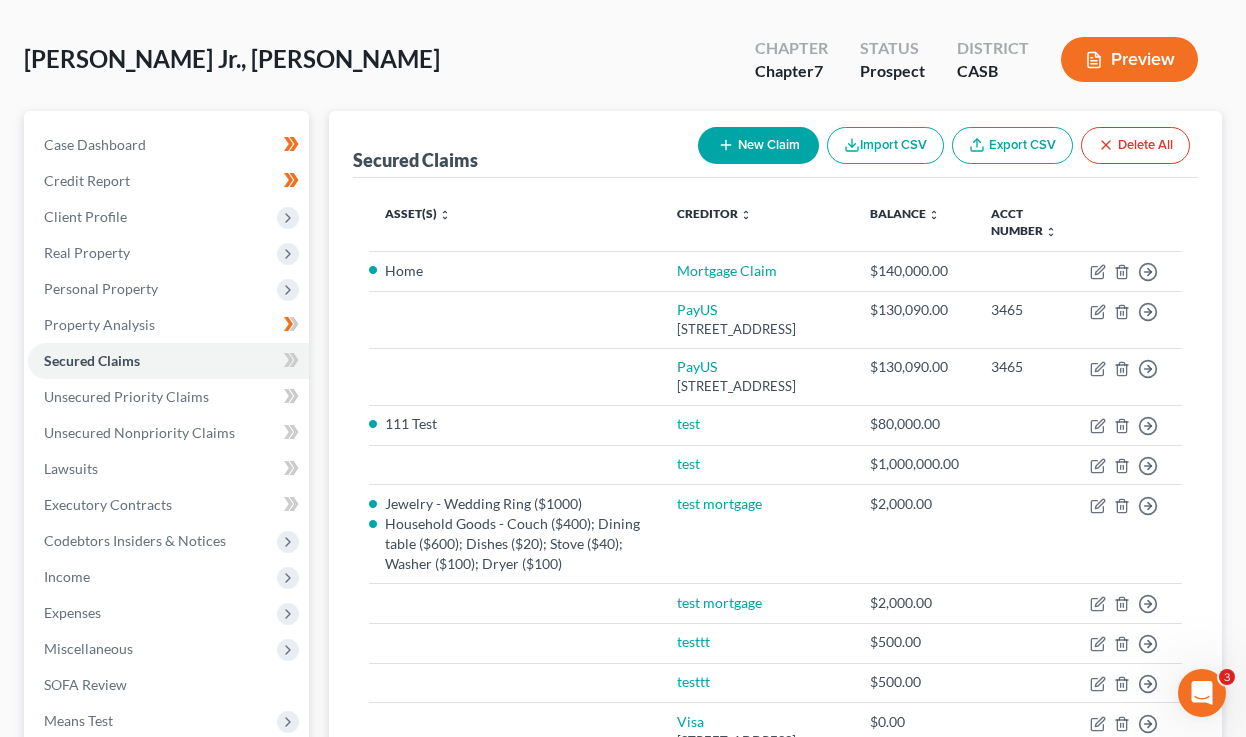 scroll, scrollTop: 116, scrollLeft: 0, axis: vertical 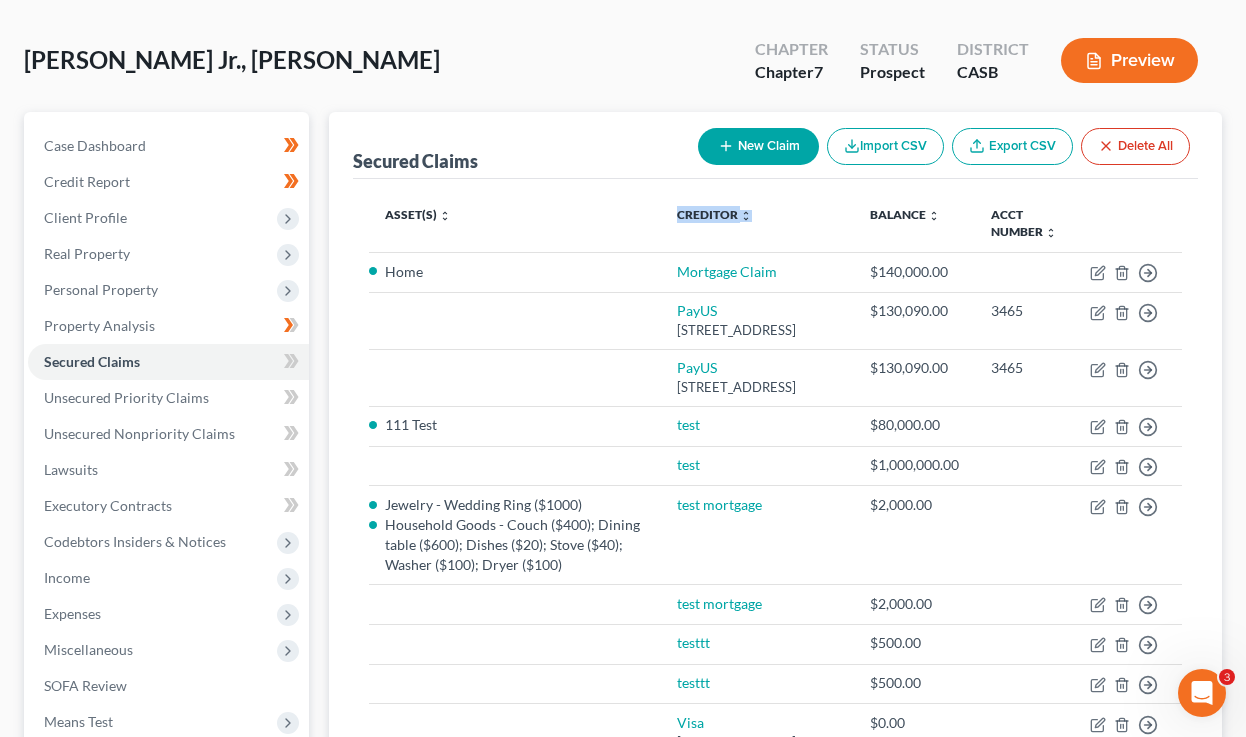 drag, startPoint x: 806, startPoint y: 212, endPoint x: 696, endPoint y: 212, distance: 110 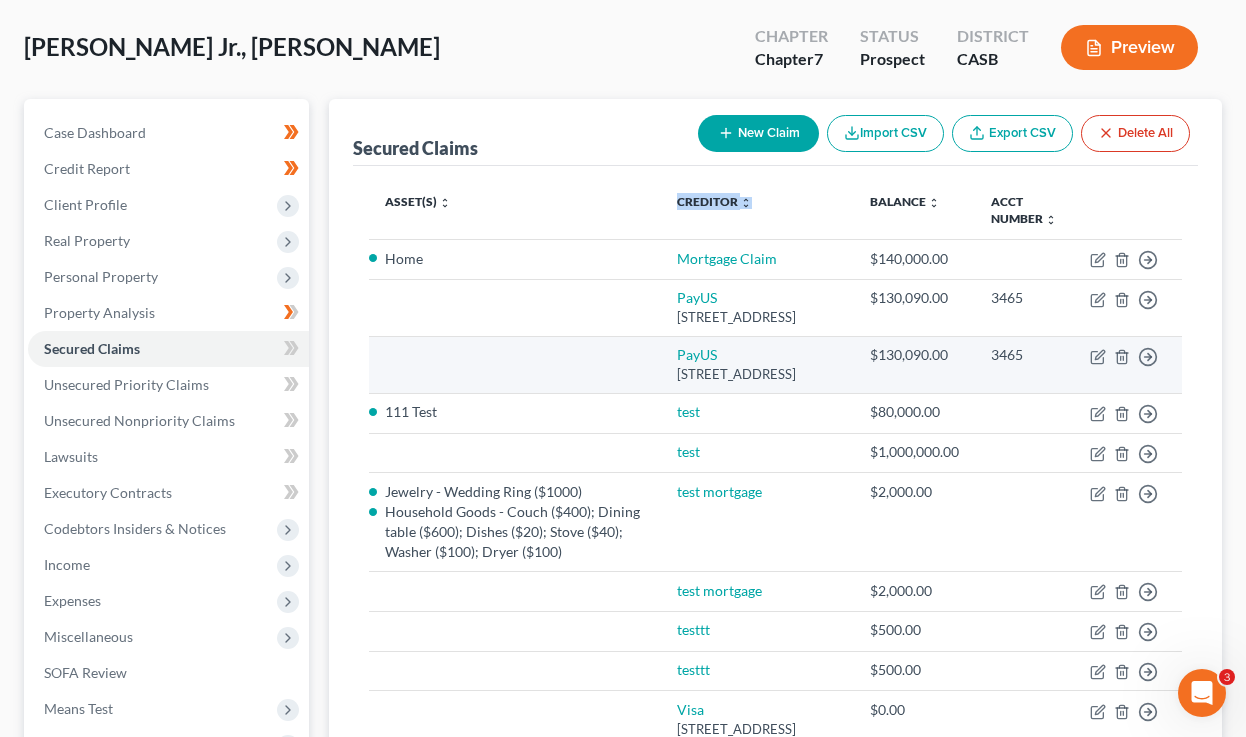 scroll, scrollTop: 173, scrollLeft: 0, axis: vertical 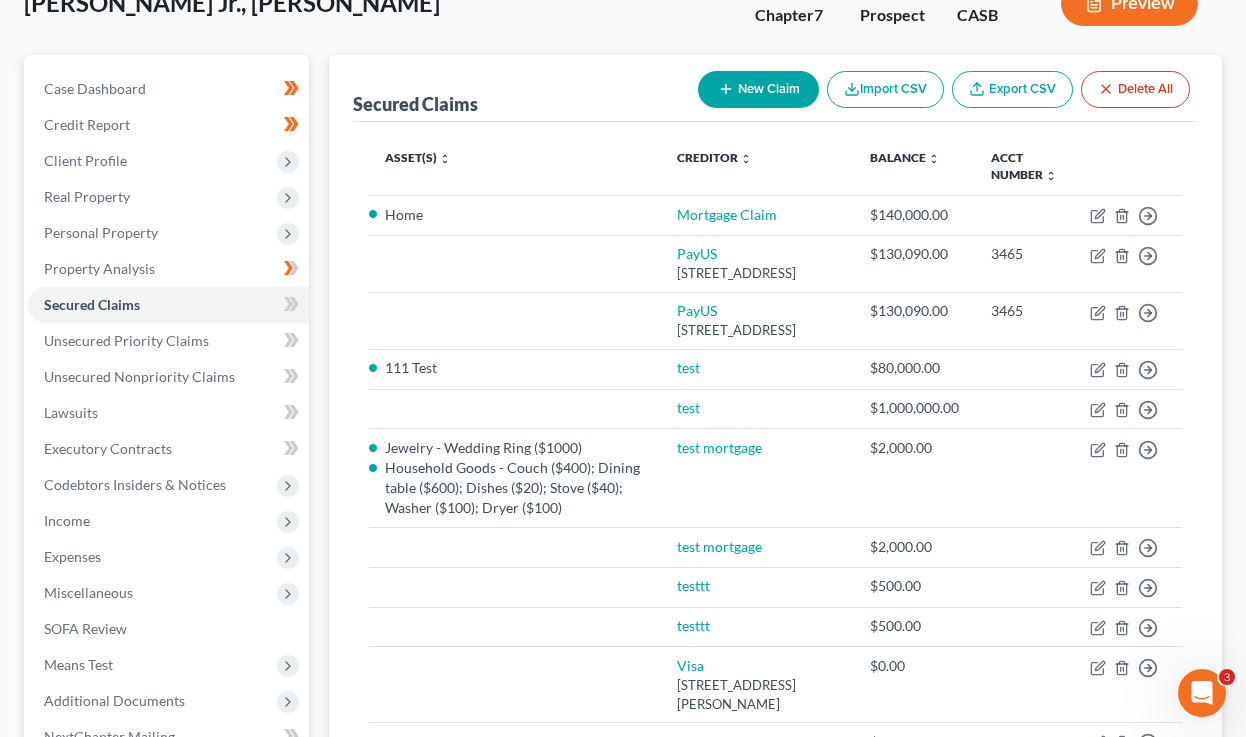 click on "Asset(s)  expand_more   expand_less   unfold_more" at bounding box center (515, 167) 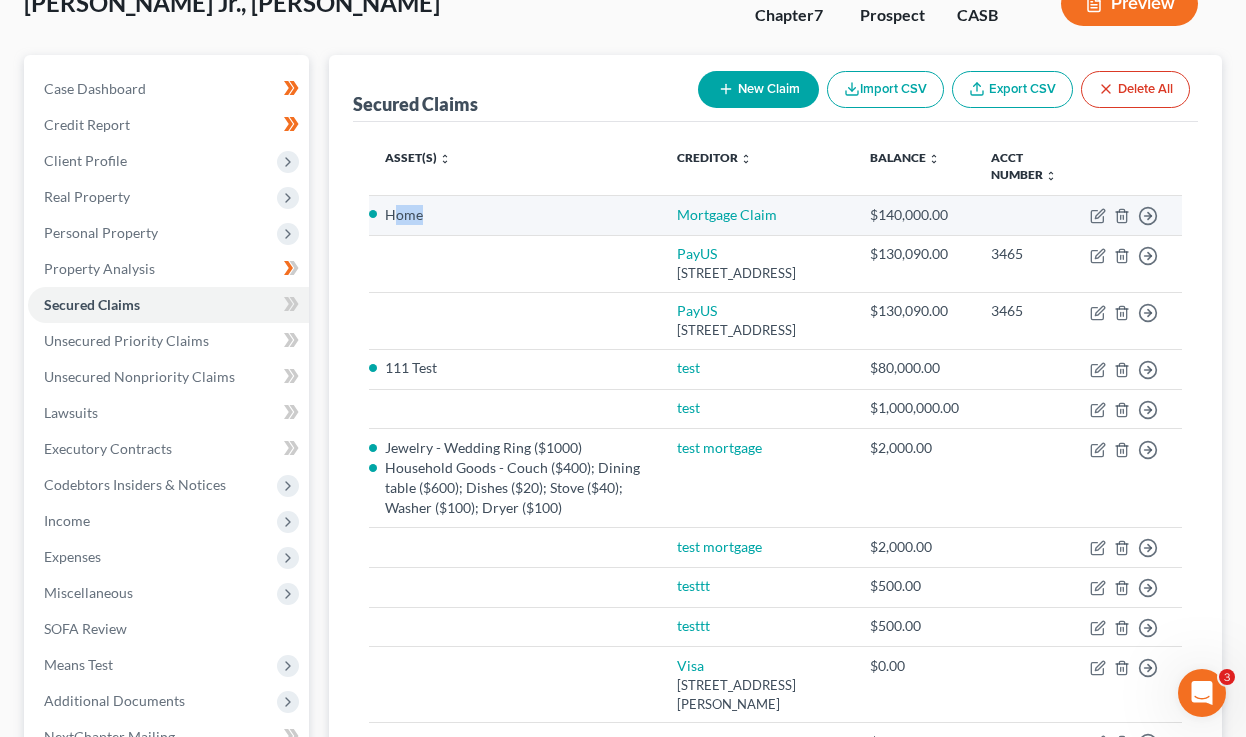 drag, startPoint x: 390, startPoint y: 216, endPoint x: 488, endPoint y: 213, distance: 98.045906 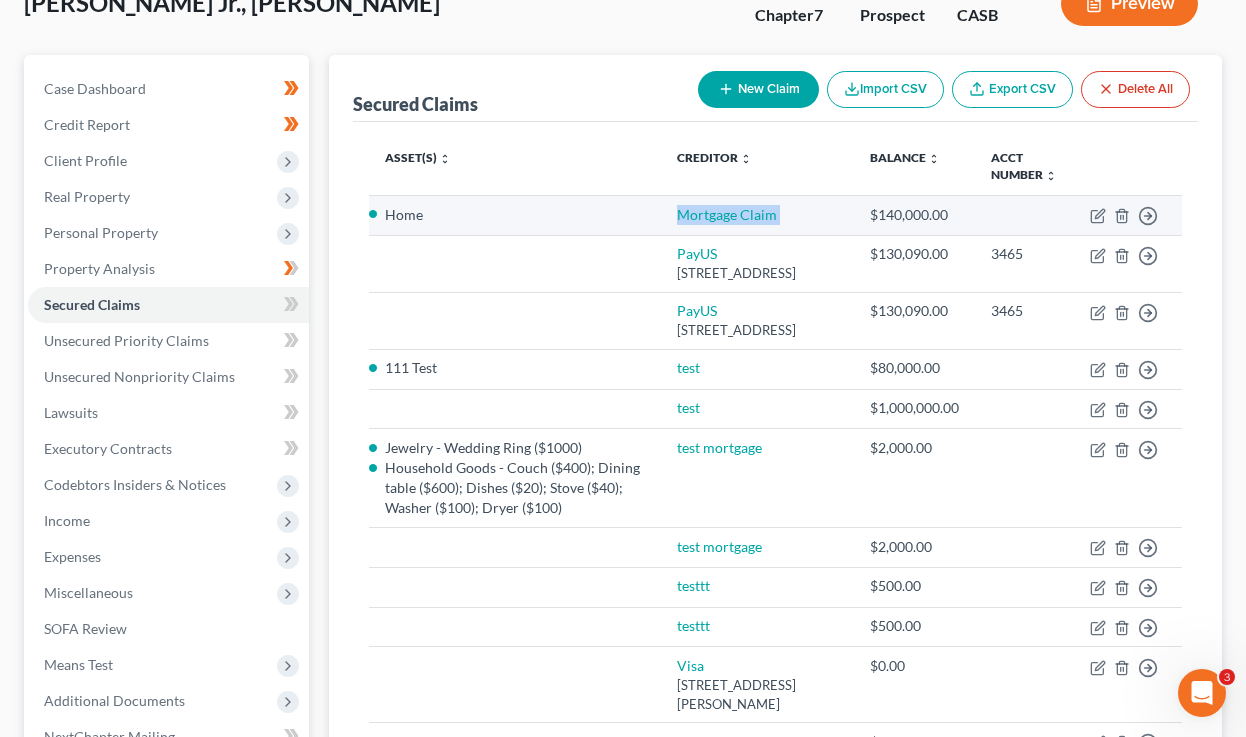 drag, startPoint x: 855, startPoint y: 213, endPoint x: 689, endPoint y: 216, distance: 166.0271 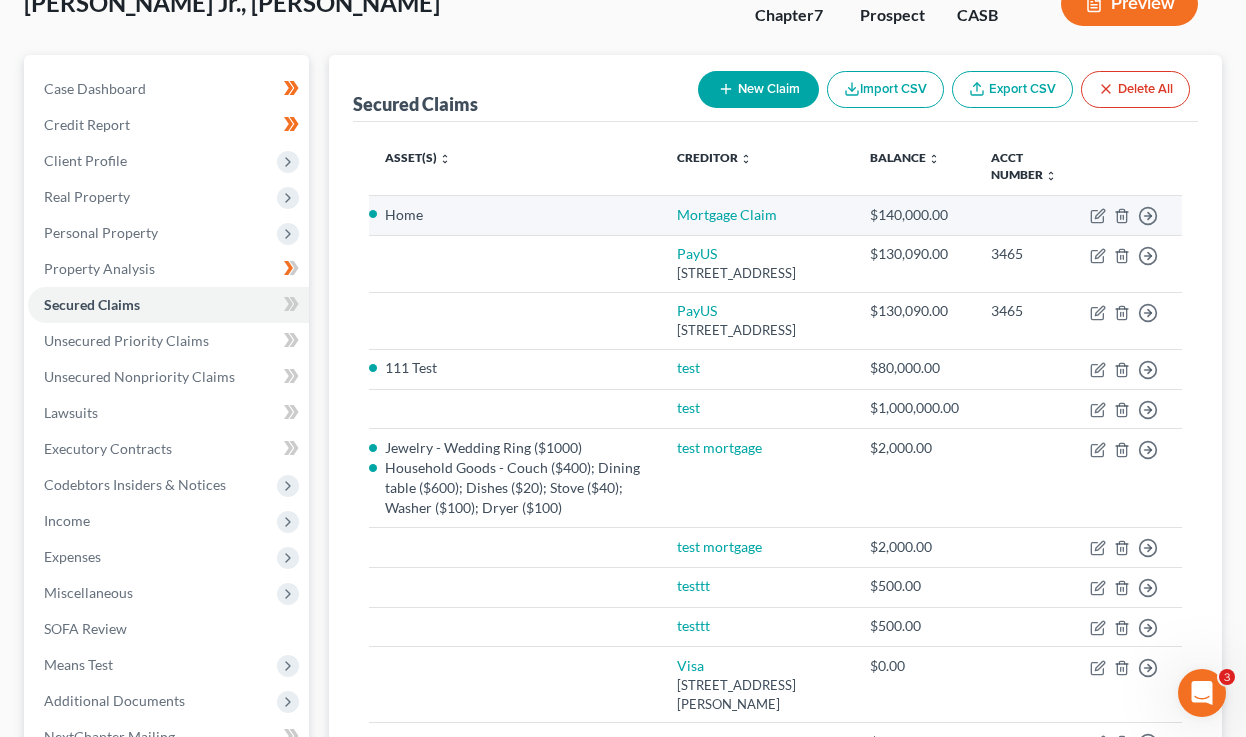 click on "Mortgage Claim" at bounding box center [757, 215] 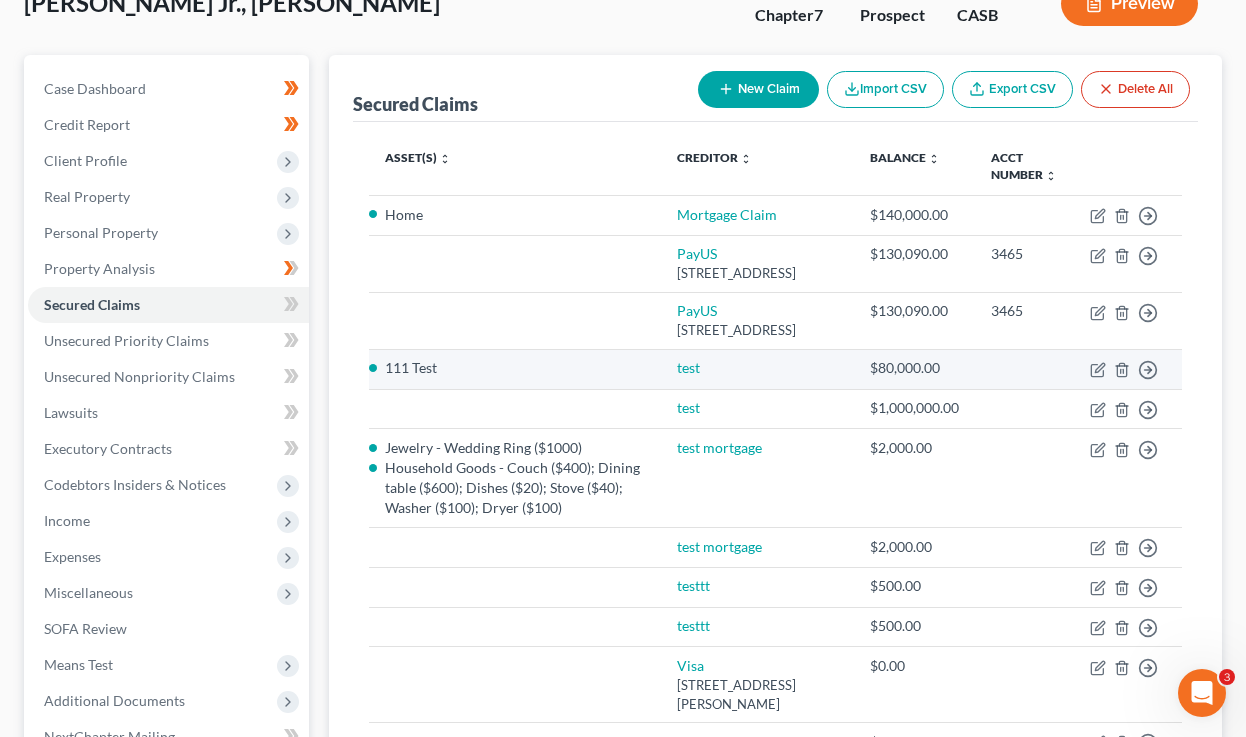 scroll, scrollTop: 0, scrollLeft: 0, axis: both 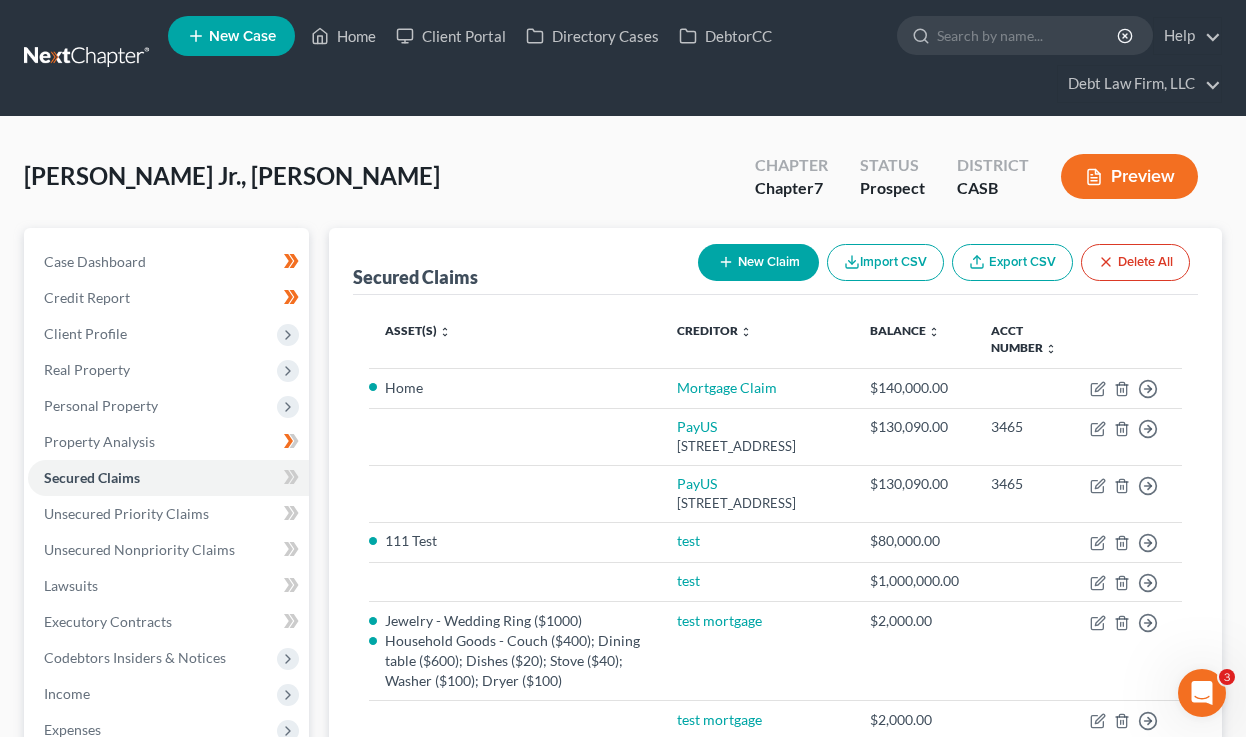 click on "Preview" at bounding box center (1129, 176) 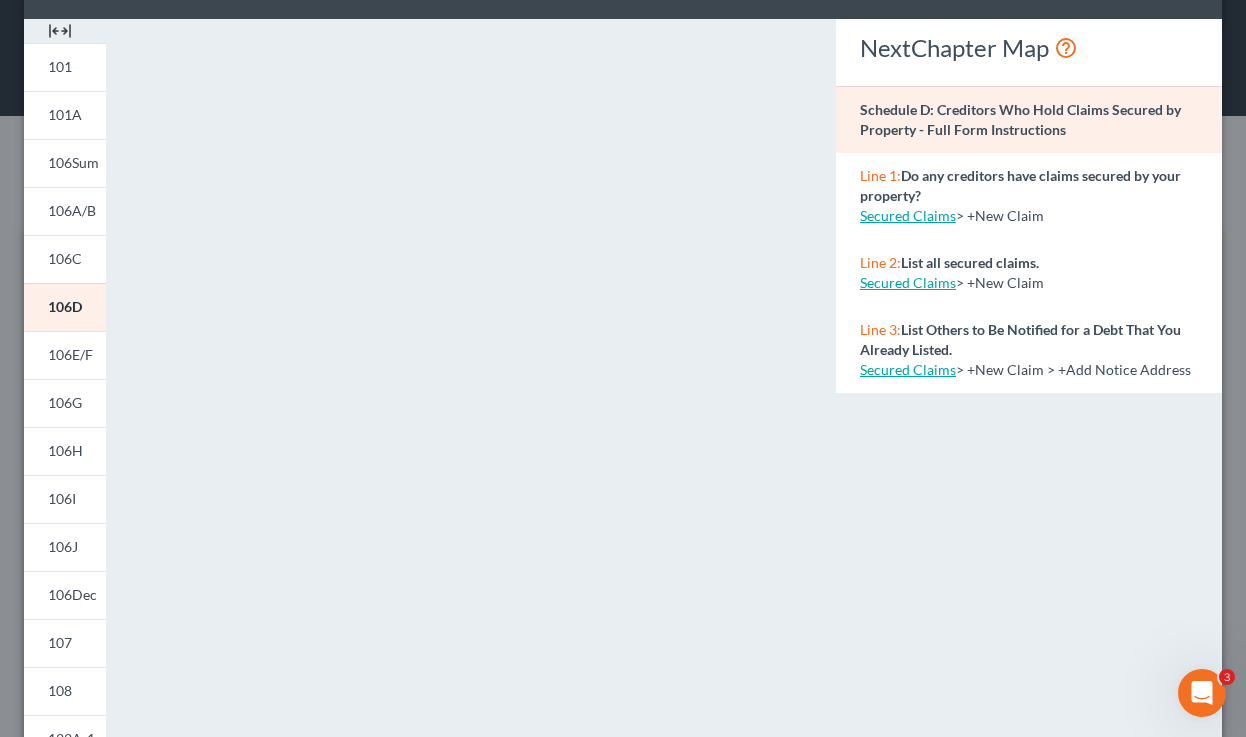 scroll, scrollTop: 0, scrollLeft: 0, axis: both 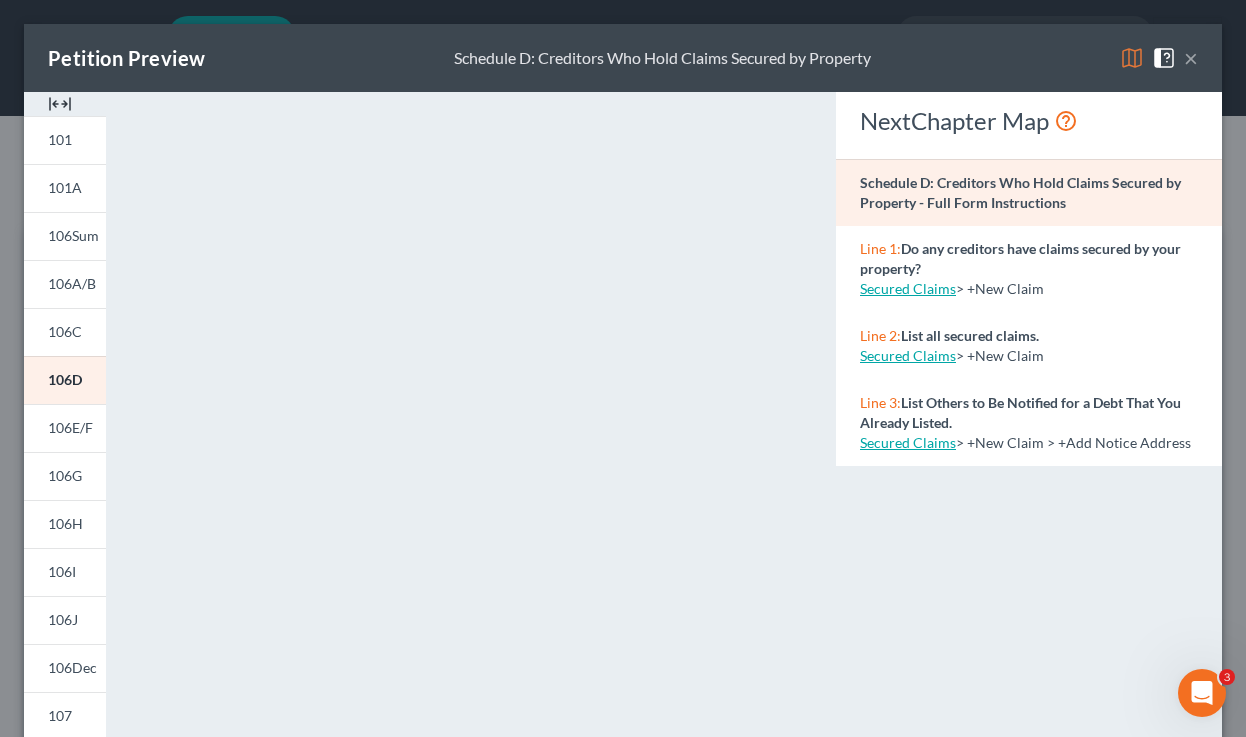 click on "×" at bounding box center [1191, 58] 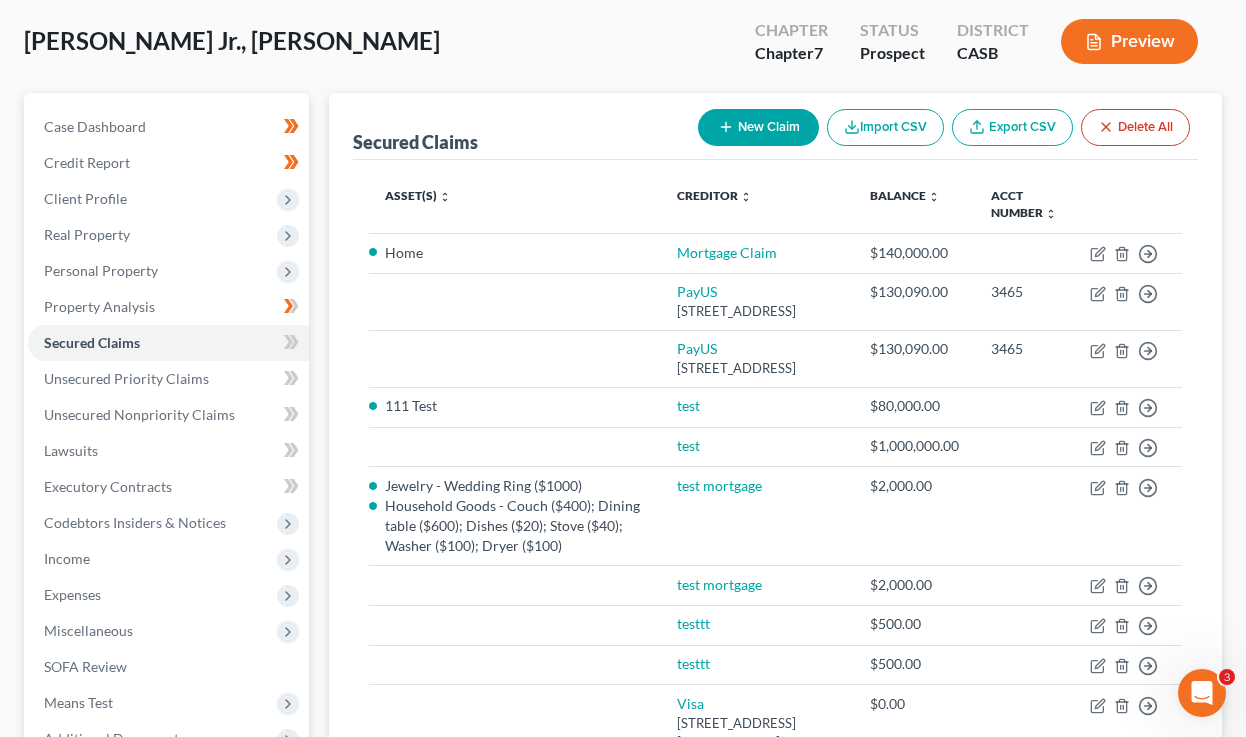 scroll, scrollTop: 75, scrollLeft: 0, axis: vertical 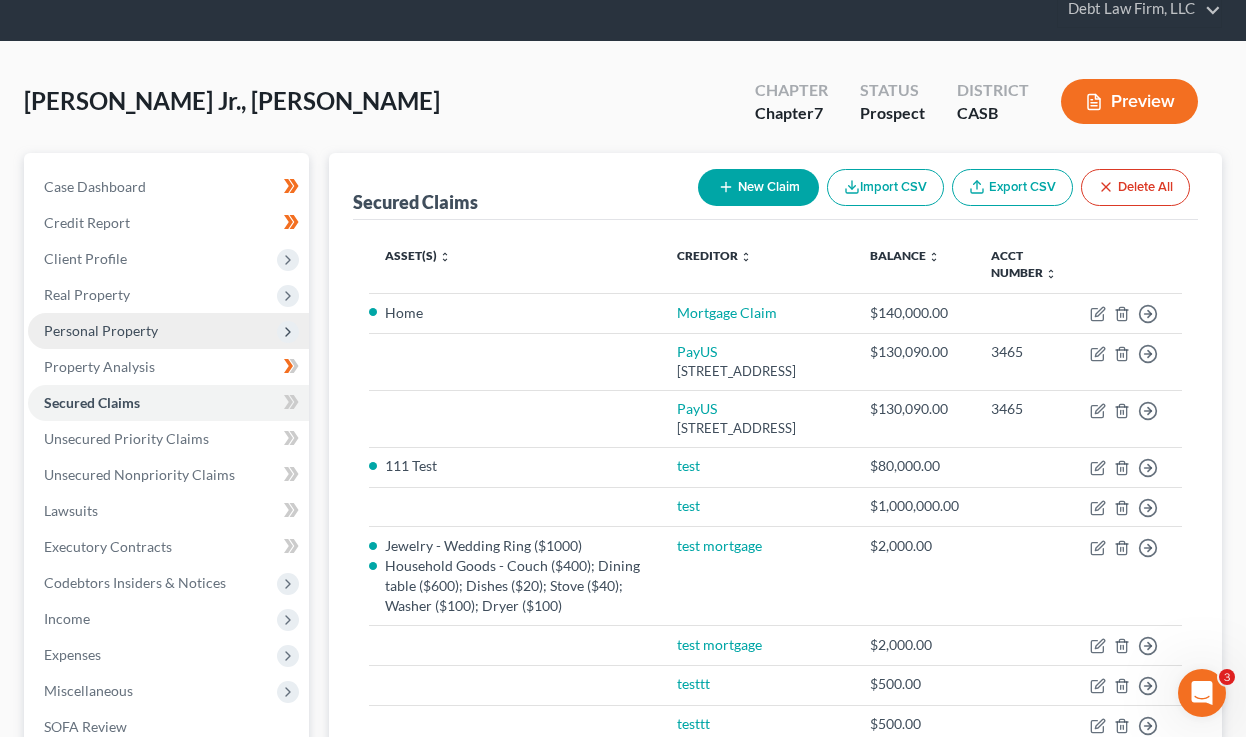 click on "Personal Property" at bounding box center [168, 331] 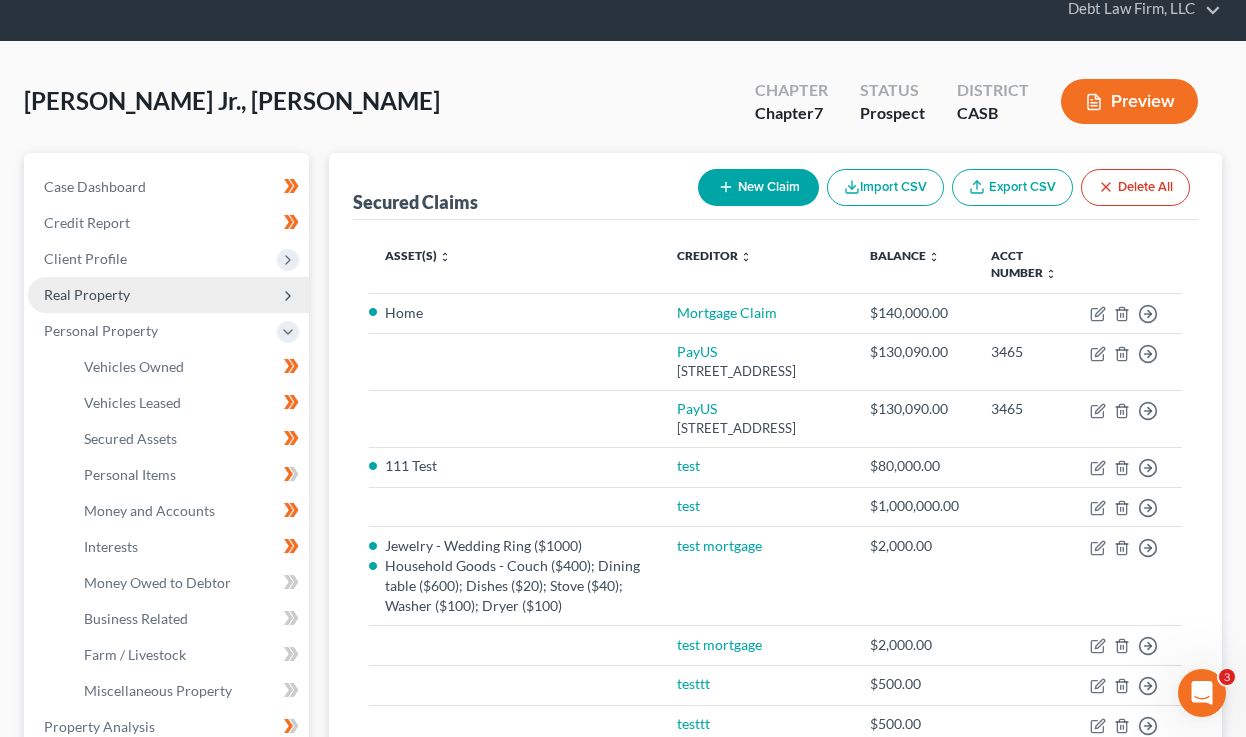 click on "Real Property" at bounding box center (87, 294) 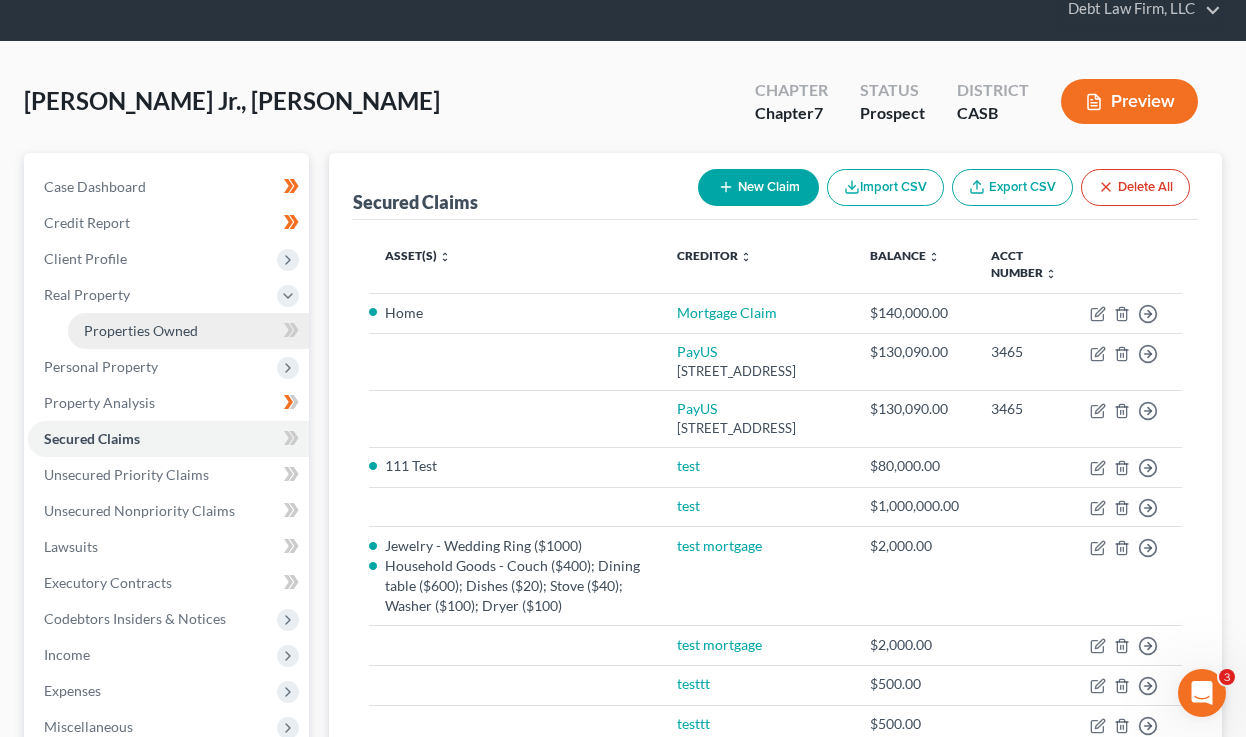 click on "Properties Owned" at bounding box center (141, 330) 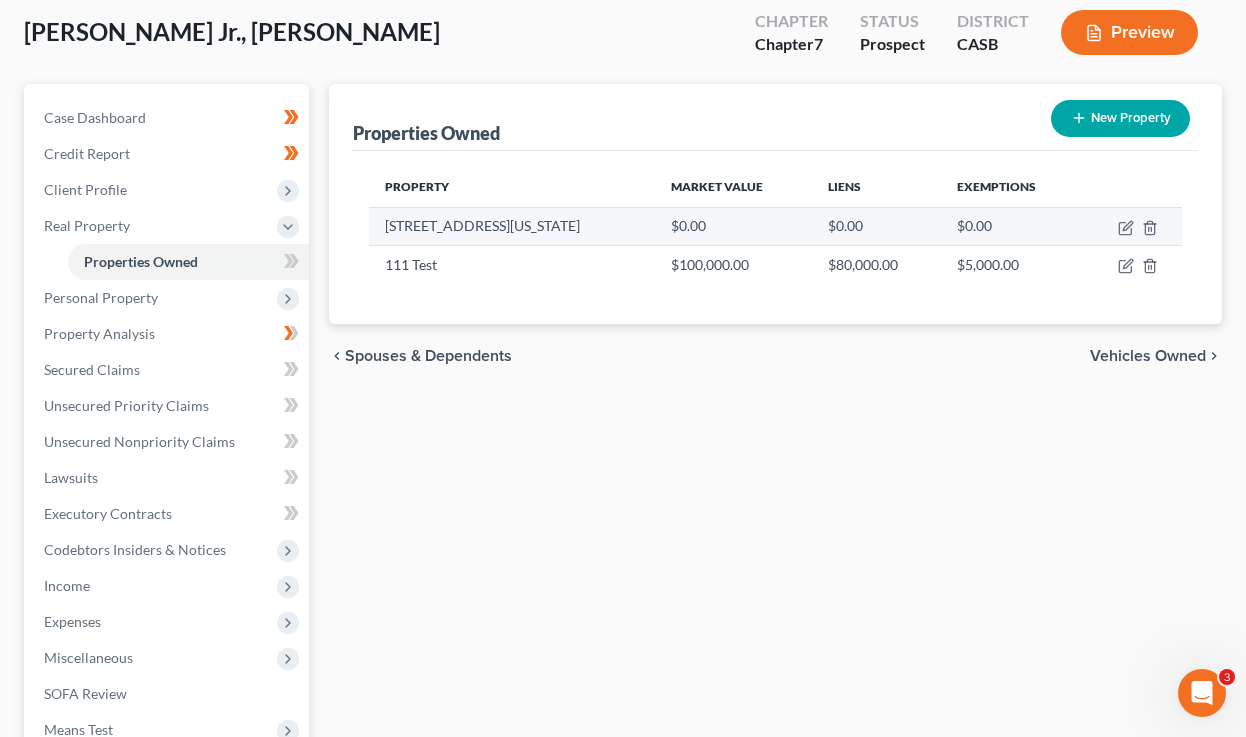 scroll, scrollTop: 233, scrollLeft: 0, axis: vertical 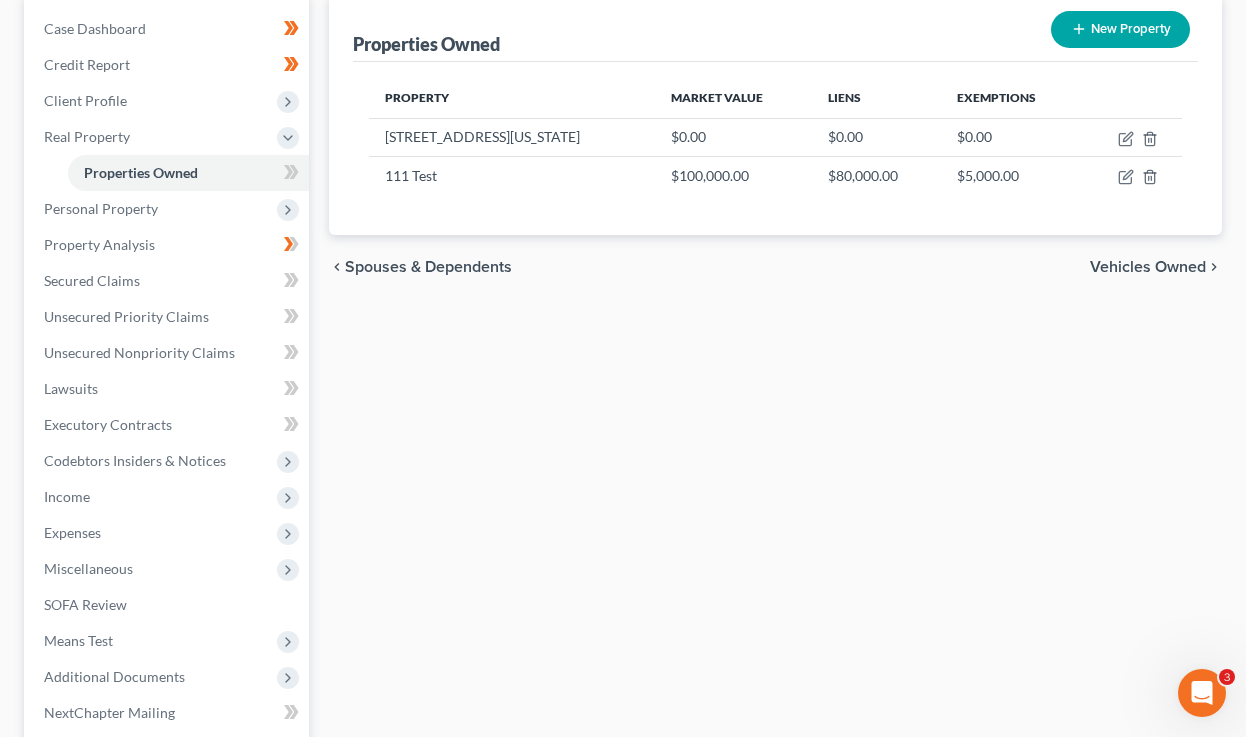 click on "New Property" at bounding box center [1120, 29] 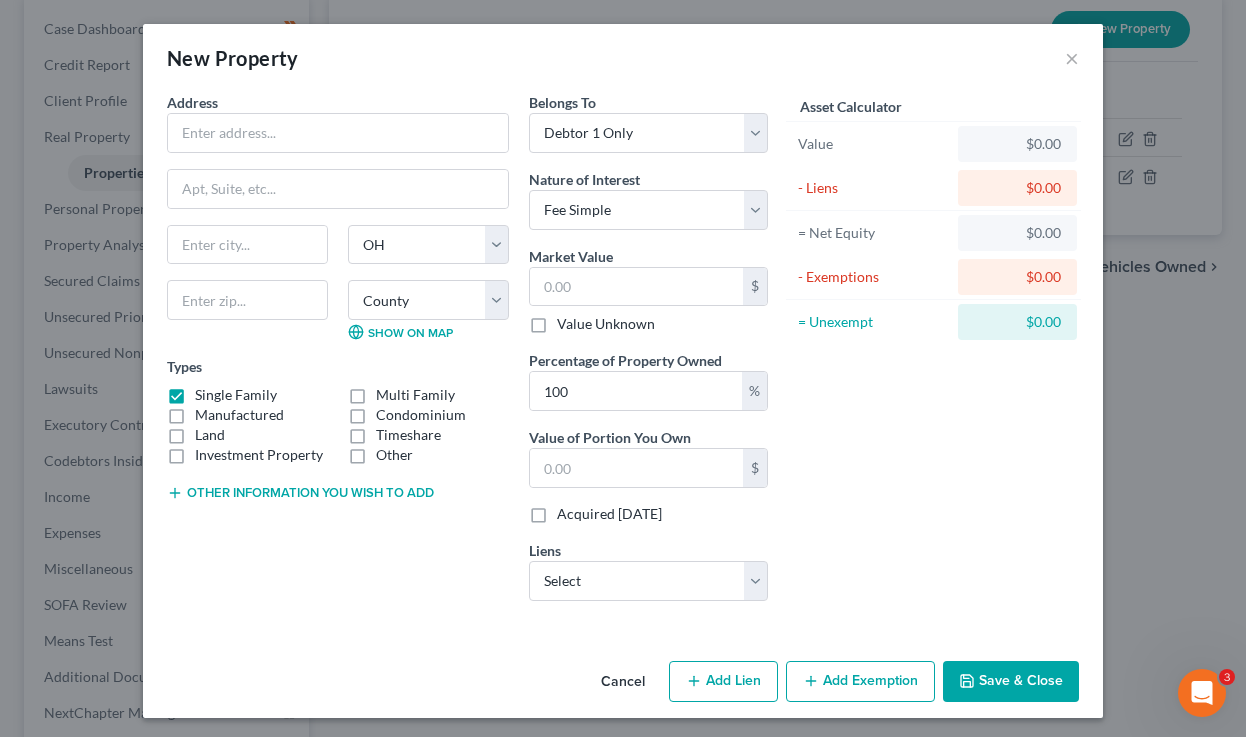 scroll, scrollTop: 5, scrollLeft: 0, axis: vertical 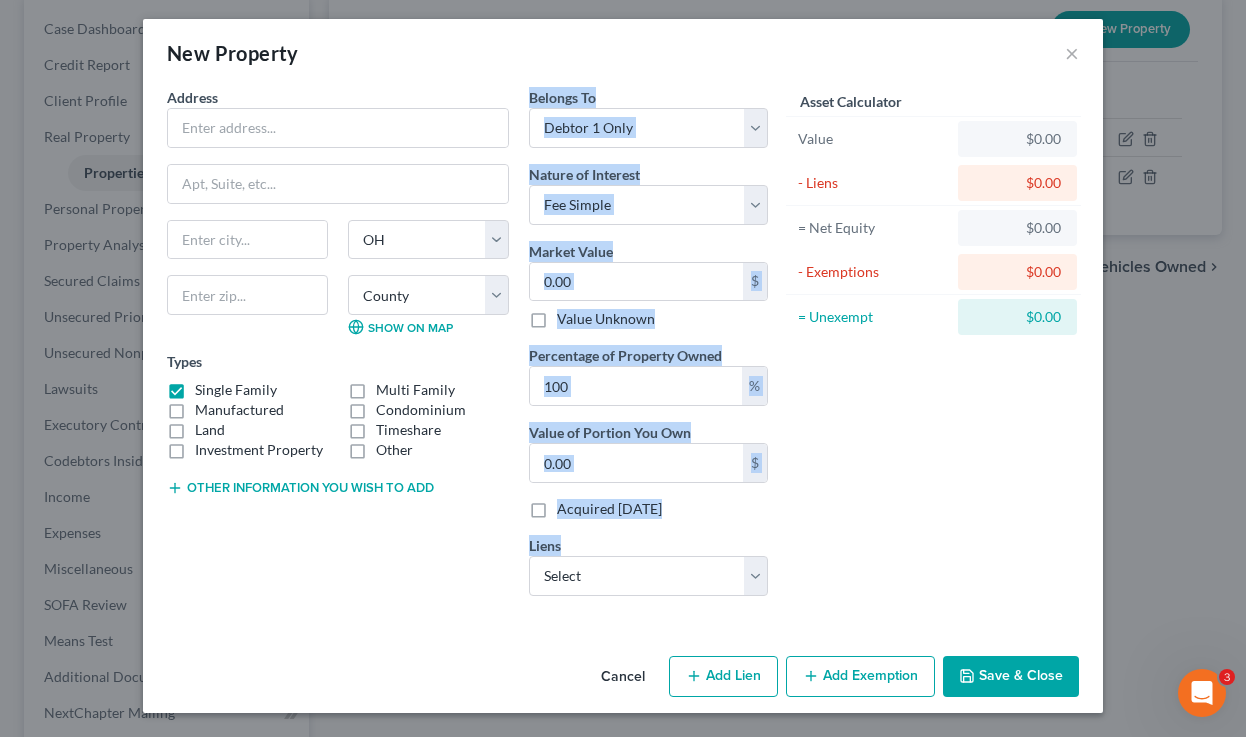 drag, startPoint x: 555, startPoint y: 545, endPoint x: 501, endPoint y: 544, distance: 54.00926 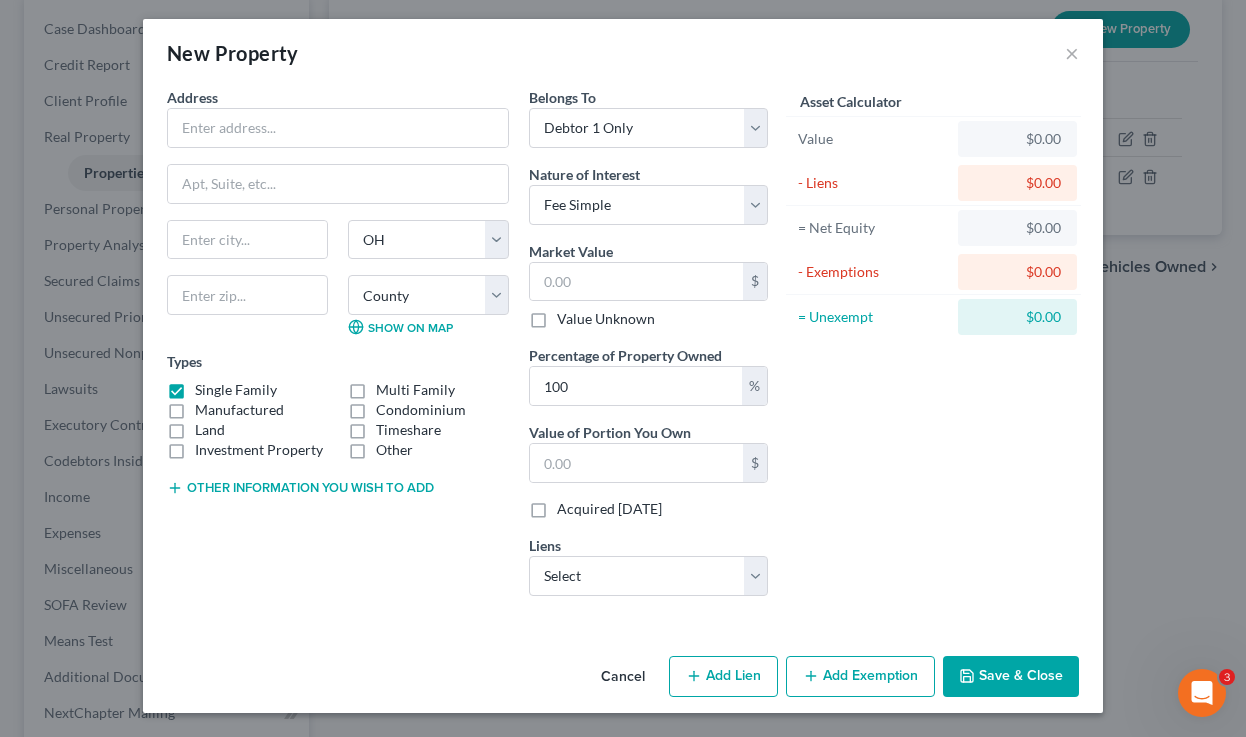 drag, startPoint x: 501, startPoint y: 544, endPoint x: 763, endPoint y: 519, distance: 263.19003 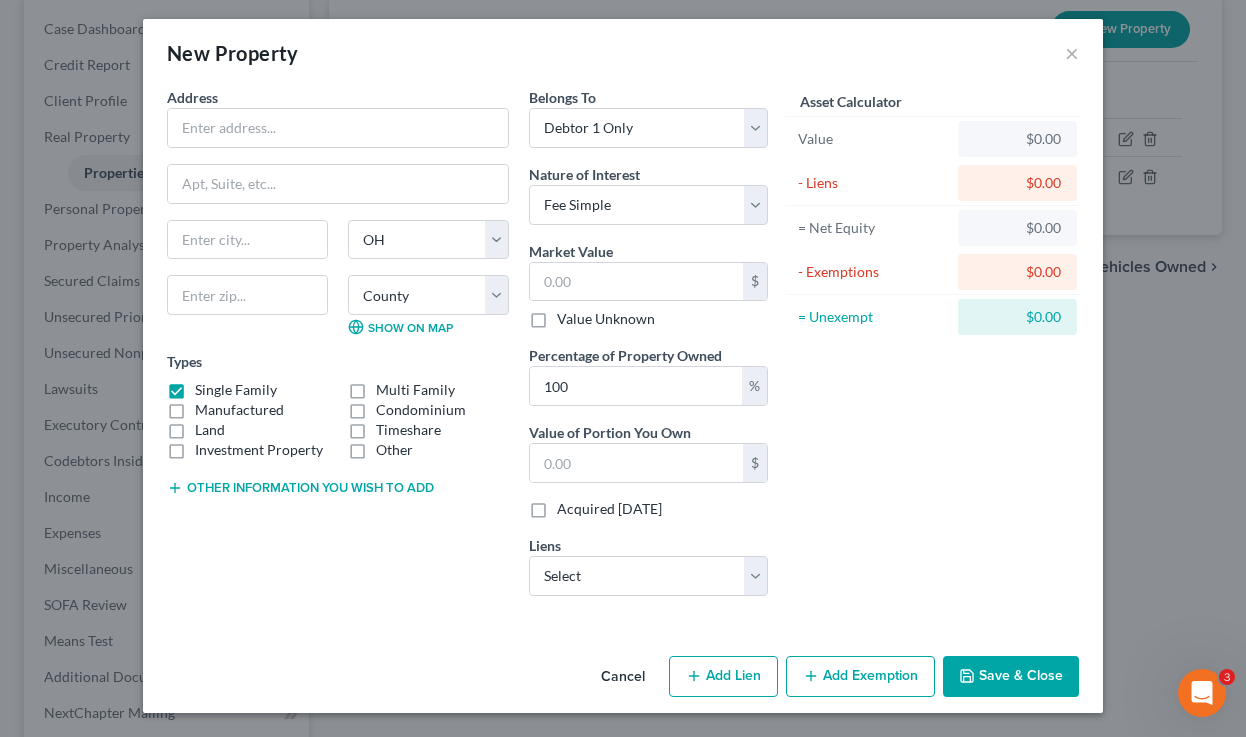 click on "Add Lien" at bounding box center (723, 677) 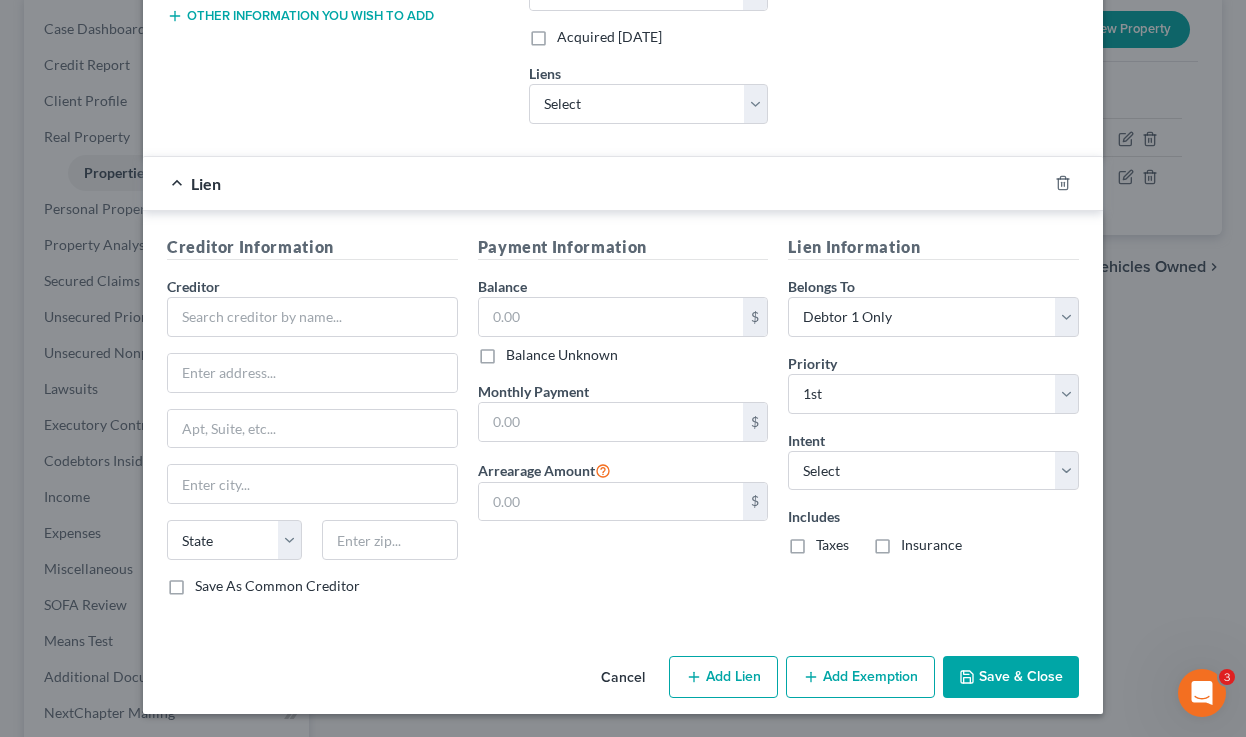 scroll, scrollTop: 0, scrollLeft: 0, axis: both 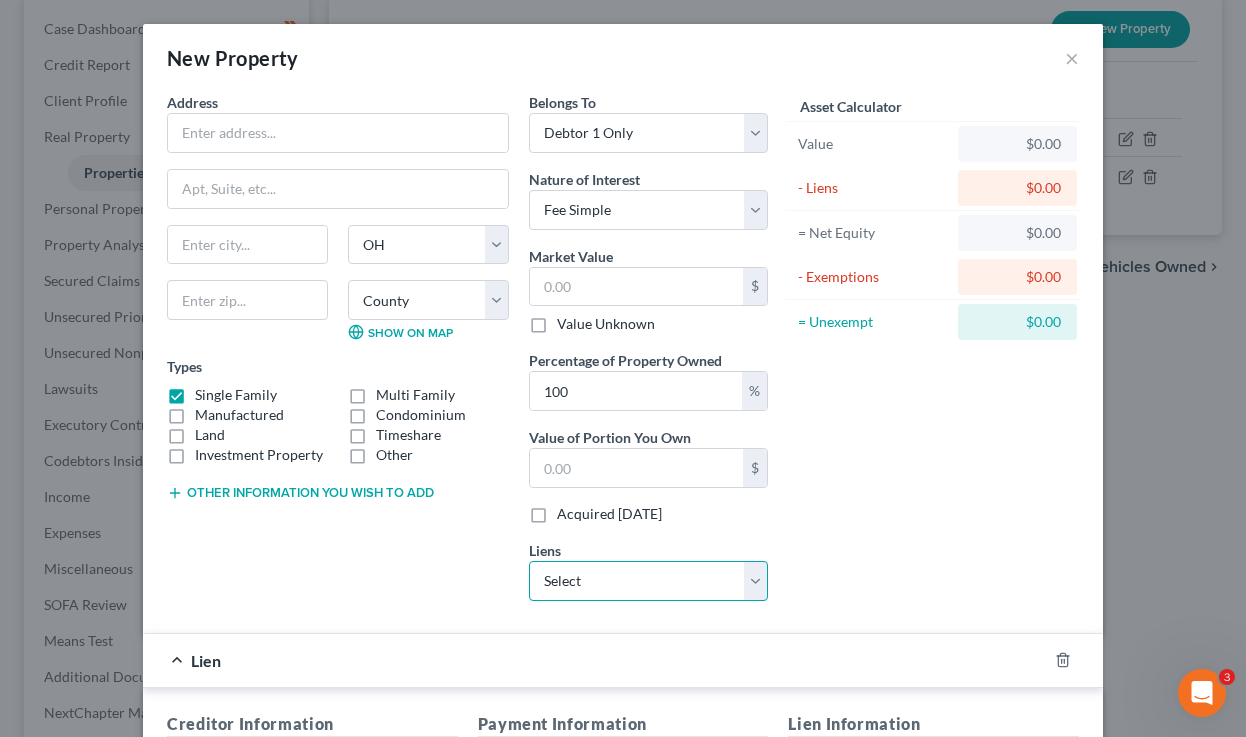 click on "Select [PERSON_NAME] Fargo Bank Auto - $500.00 testtt - $500.00 PayUS - $130,090.00 test mortgage - $2,000.00 Visa - $0.00 Visa - $0.00 testtt - $500.00 [PERSON_NAME] Fargo Bank Auto - $500.00 PayUS - $130,090.00 test - $1,000,000.00" at bounding box center (648, 581) 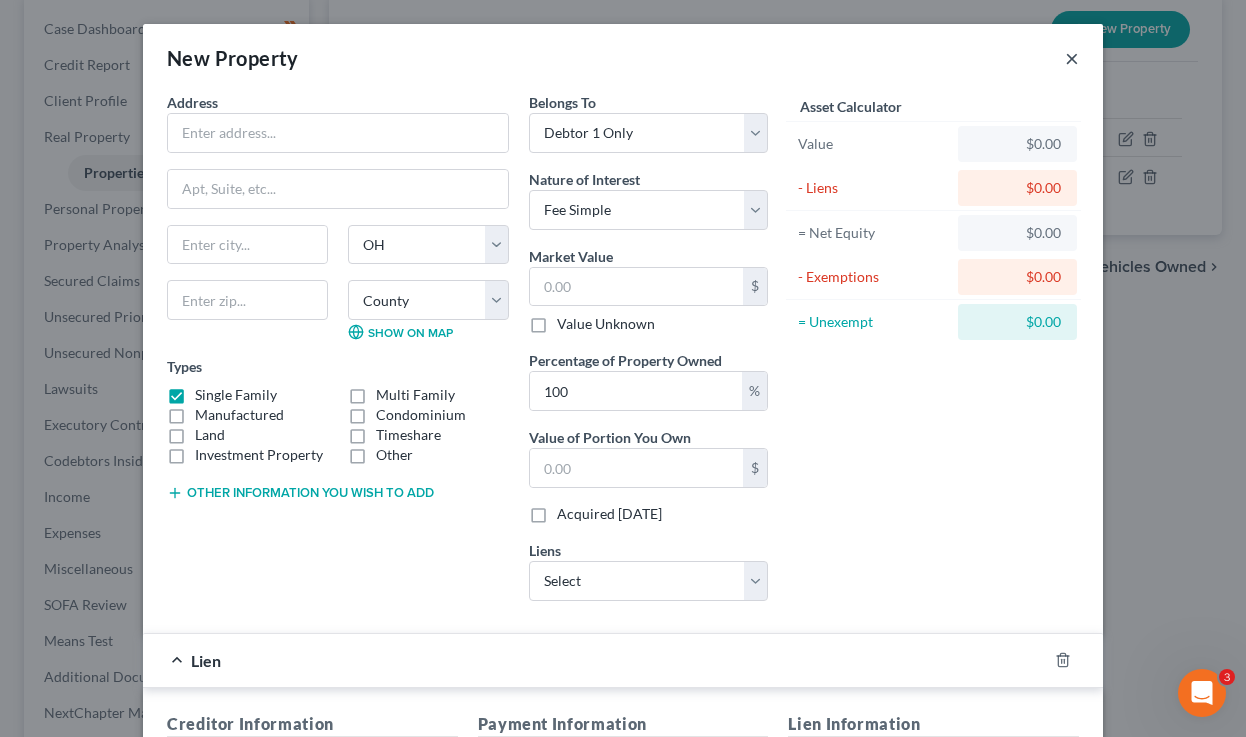 click on "×" at bounding box center [1072, 58] 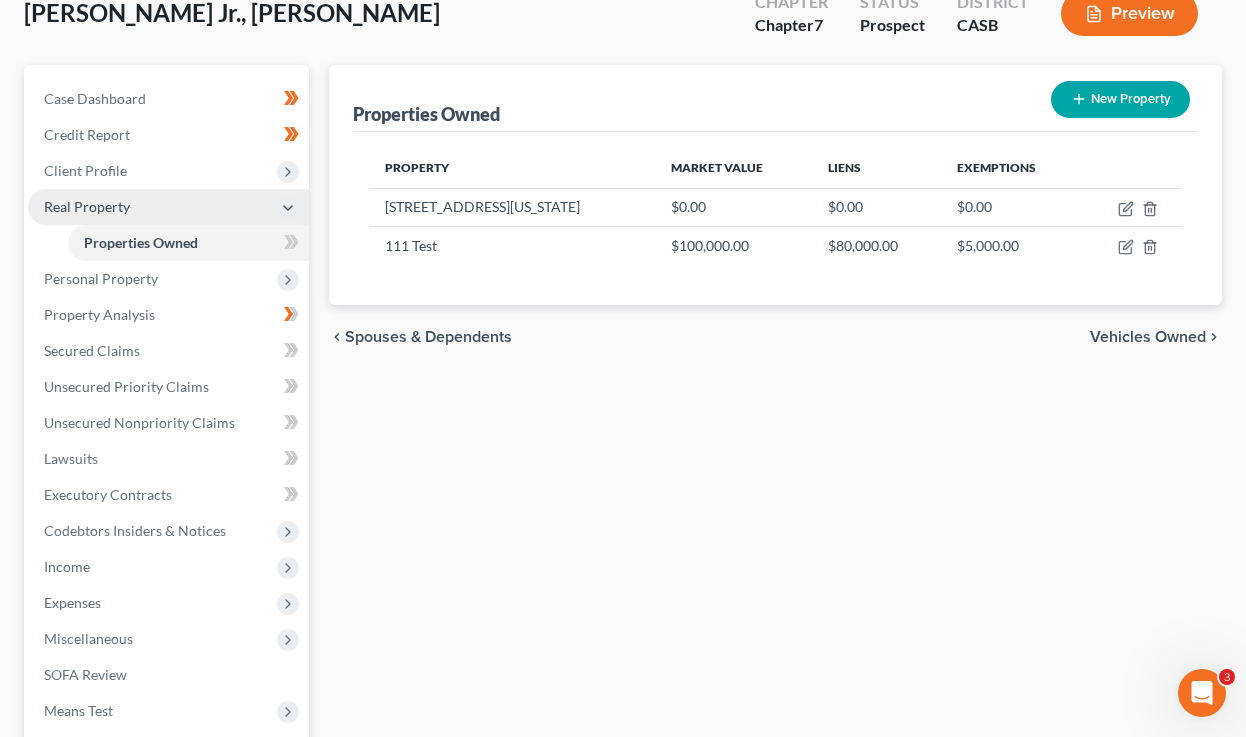 scroll, scrollTop: 103, scrollLeft: 0, axis: vertical 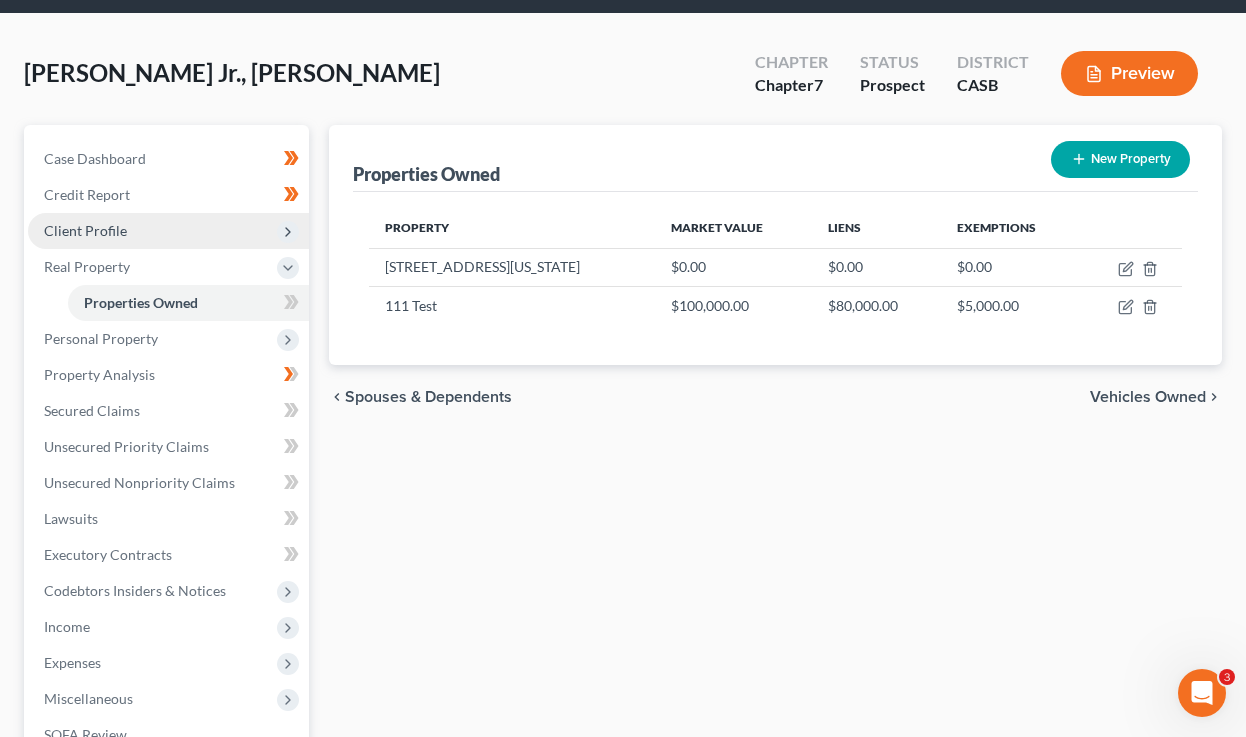 click on "Client Profile" at bounding box center [85, 230] 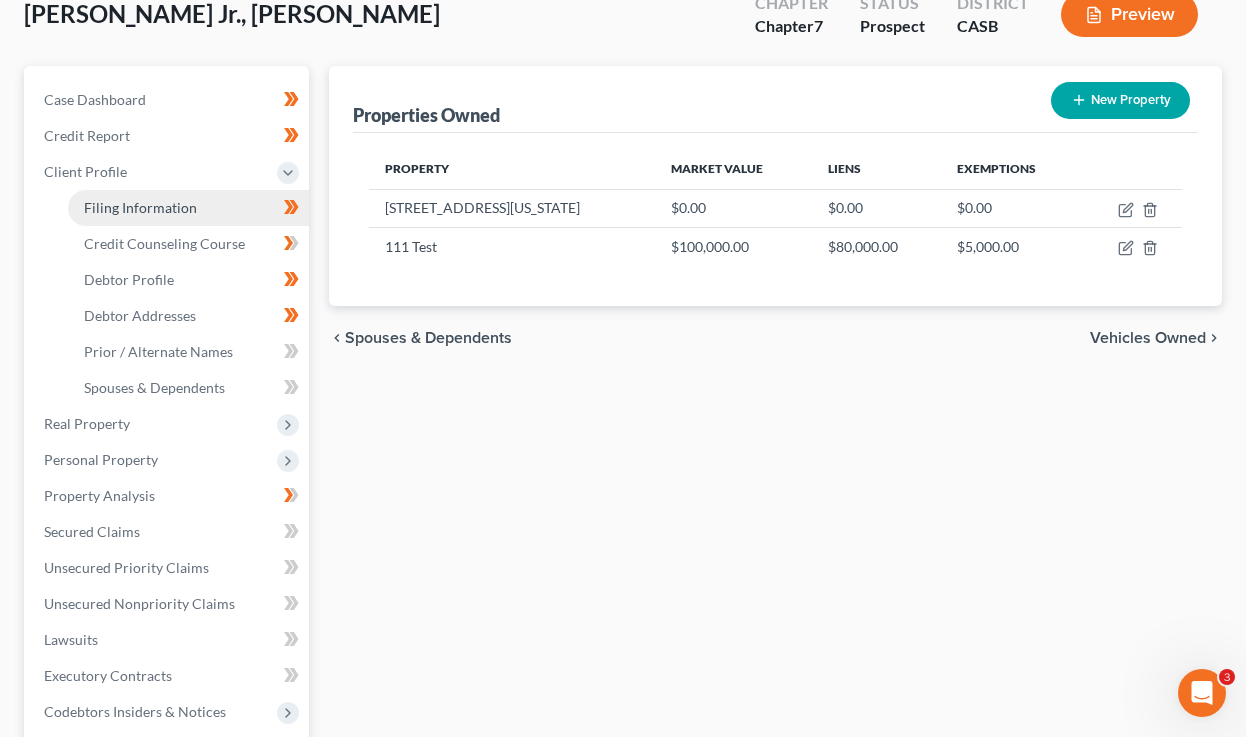scroll, scrollTop: 166, scrollLeft: 0, axis: vertical 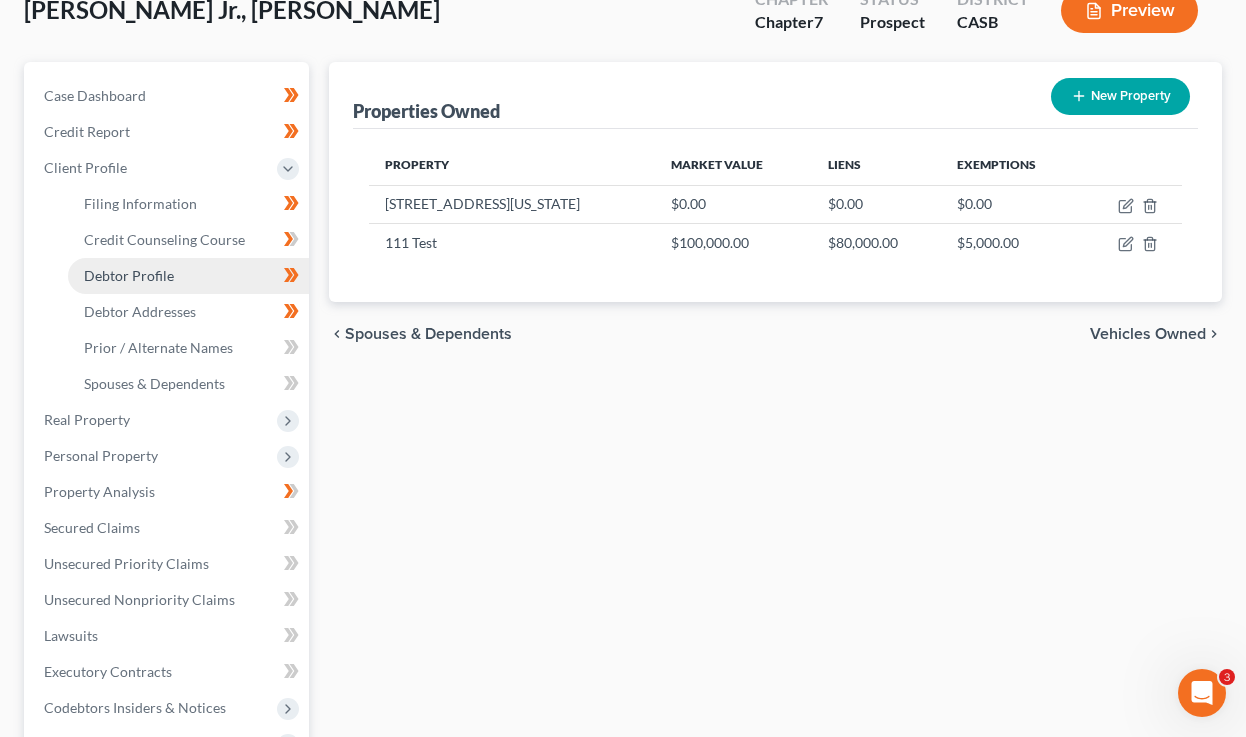 click on "Debtor Profile" at bounding box center (129, 275) 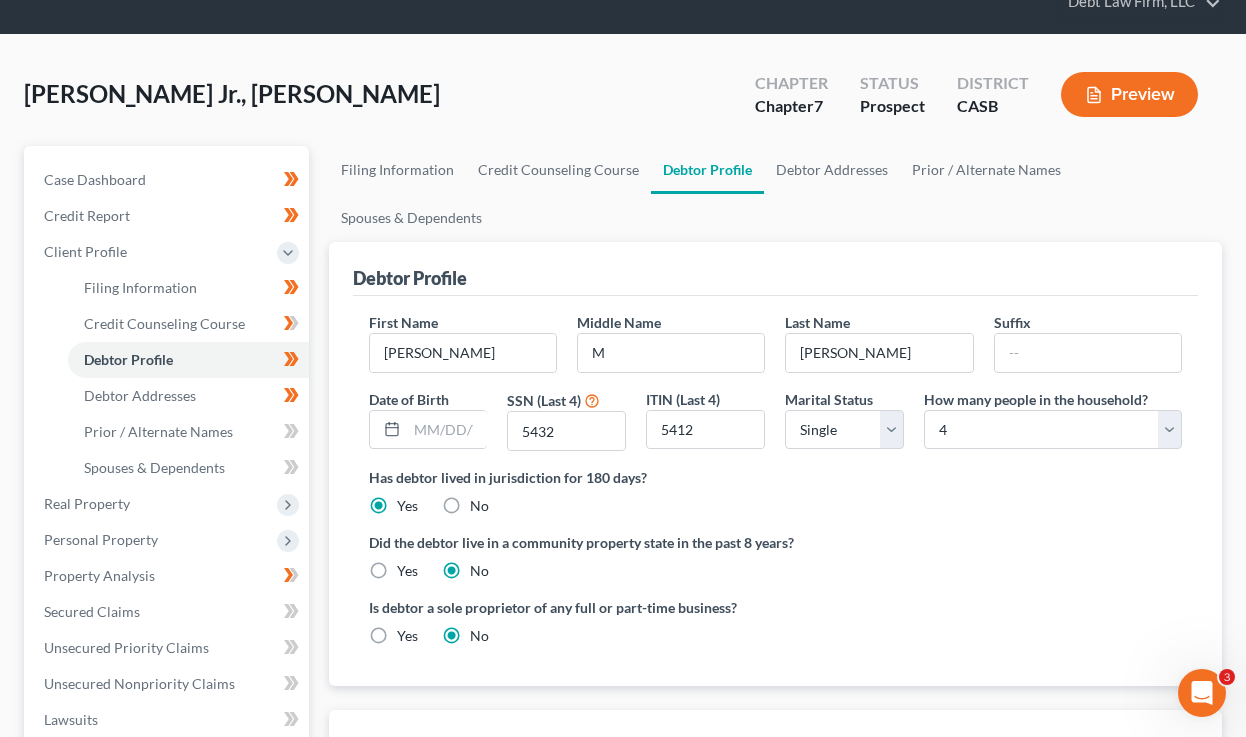 scroll, scrollTop: 80, scrollLeft: 0, axis: vertical 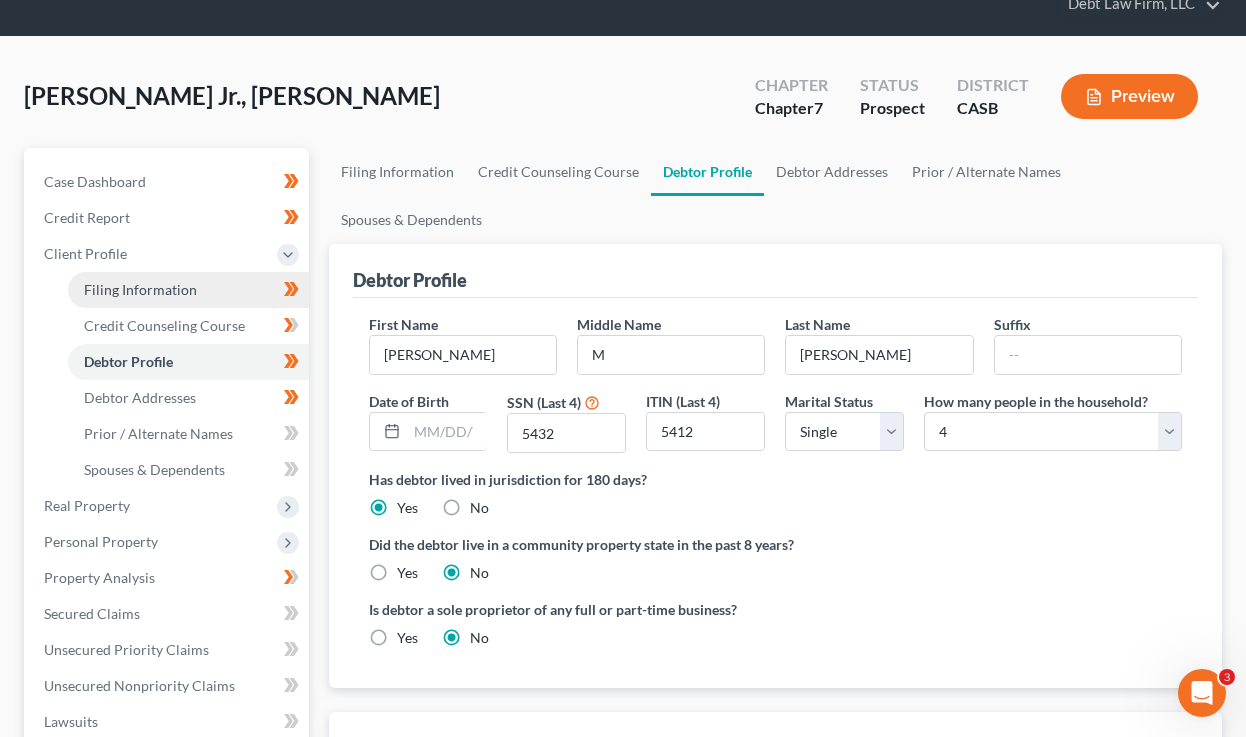 click on "Filing Information" at bounding box center (140, 289) 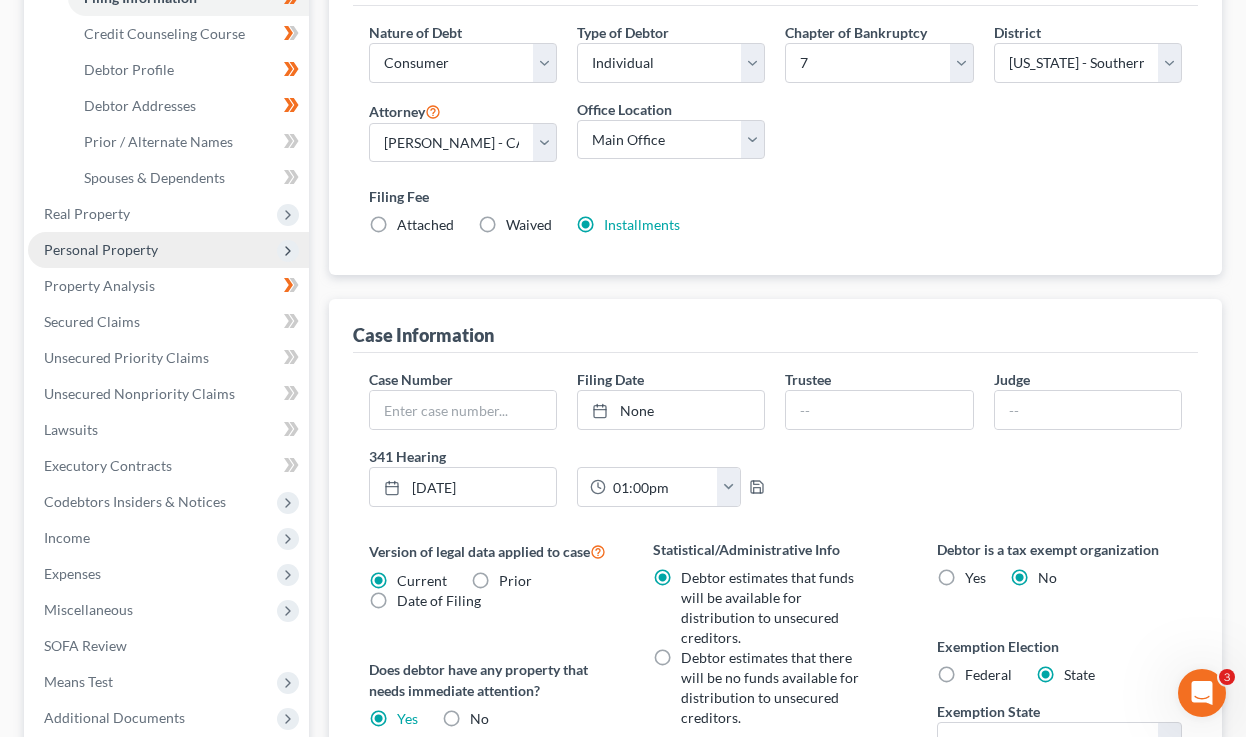 scroll, scrollTop: 393, scrollLeft: 0, axis: vertical 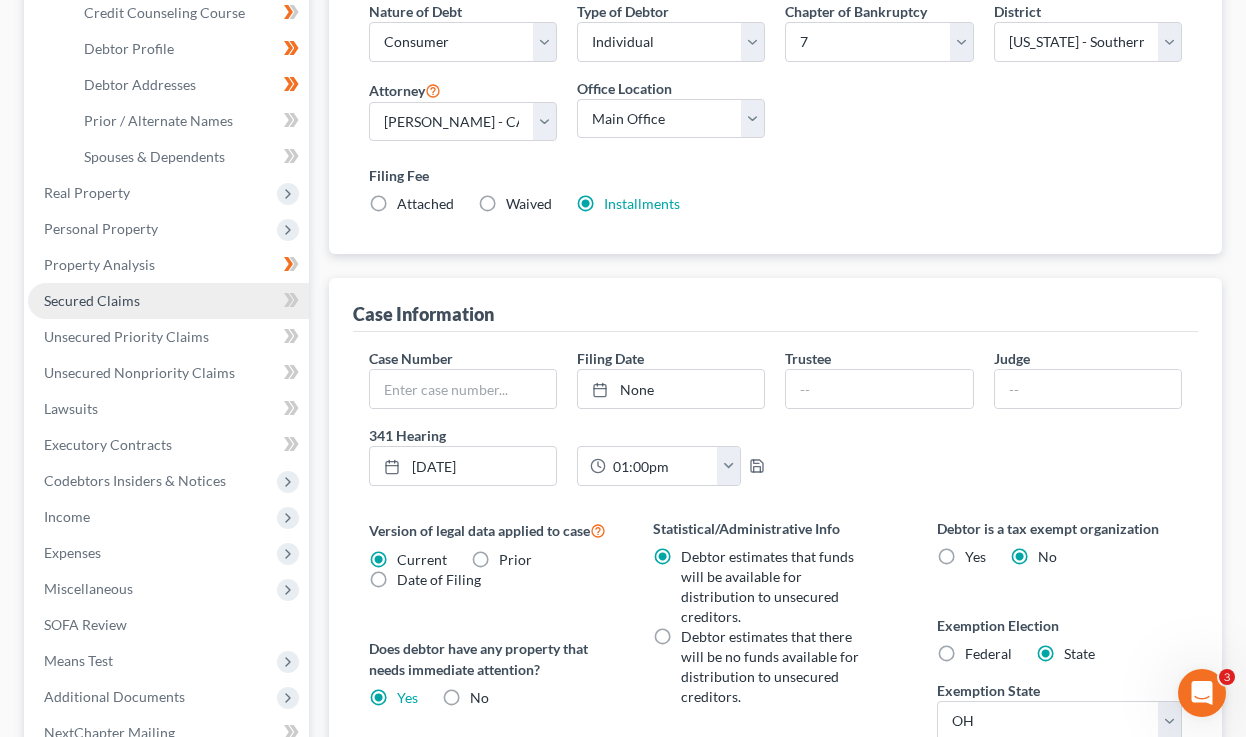 click on "Secured Claims" at bounding box center (168, 301) 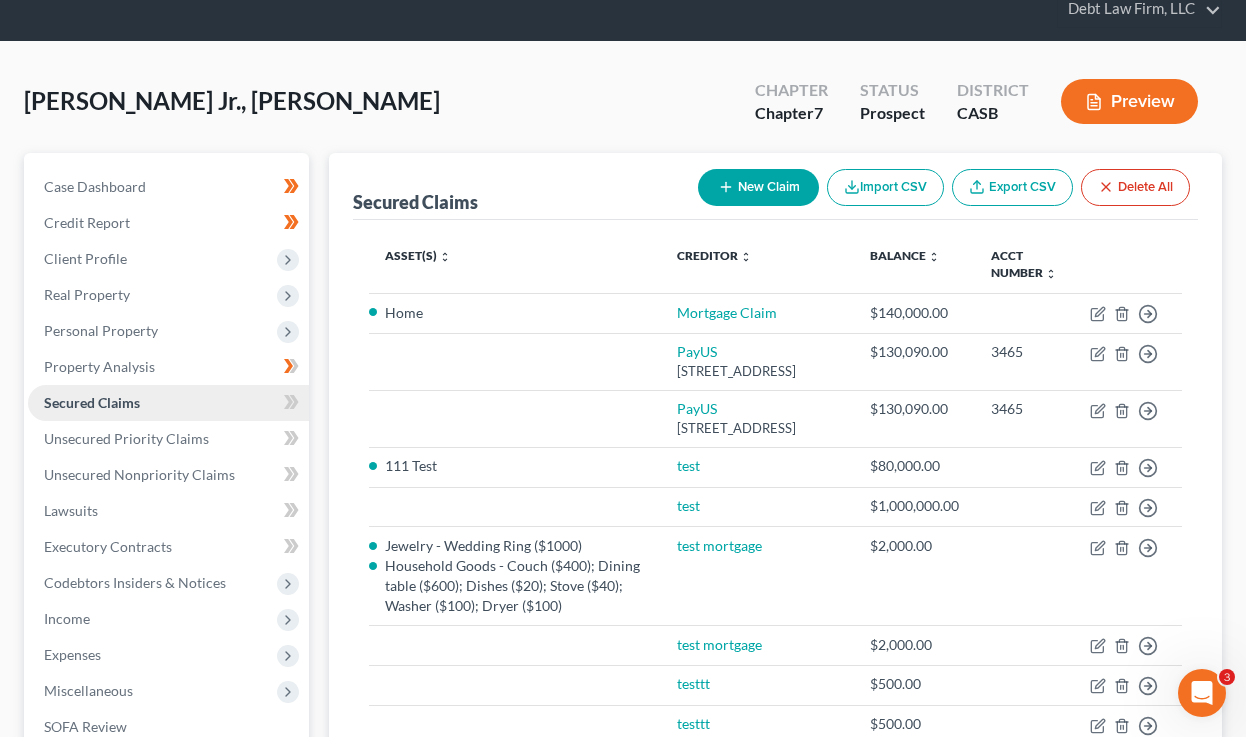 scroll, scrollTop: 176, scrollLeft: 0, axis: vertical 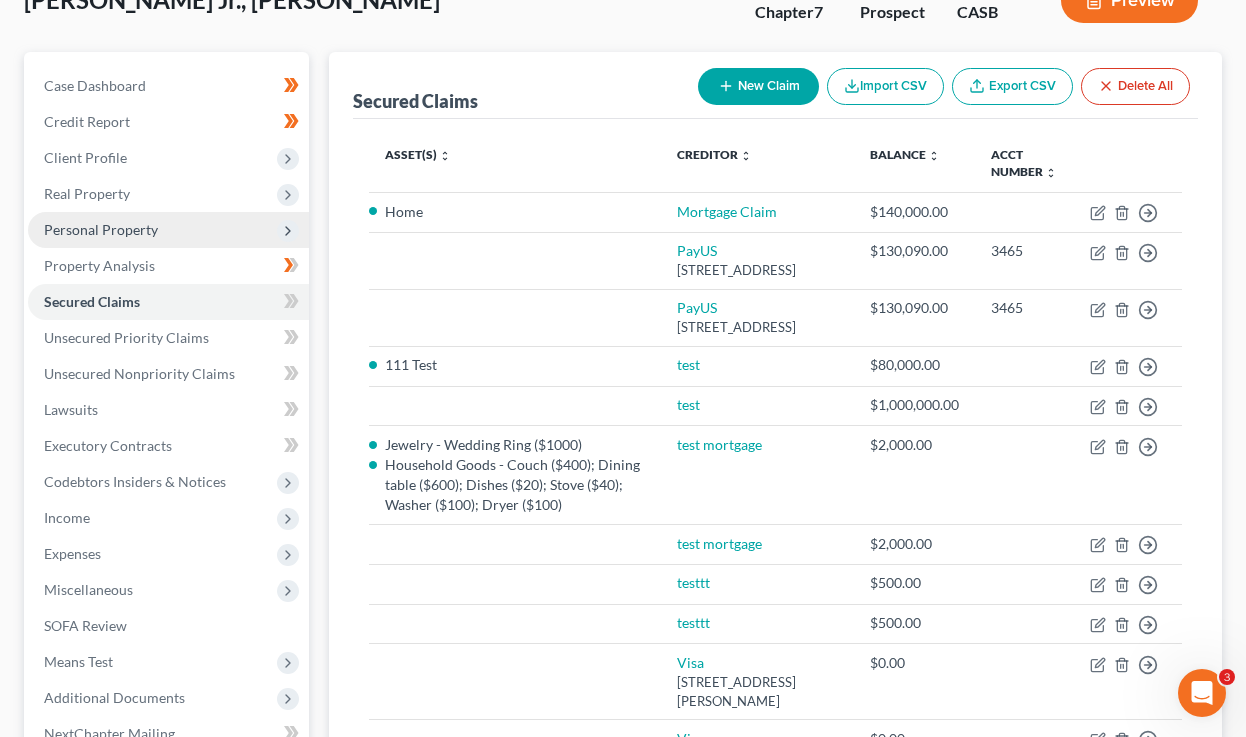 click on "Personal Property" at bounding box center (101, 229) 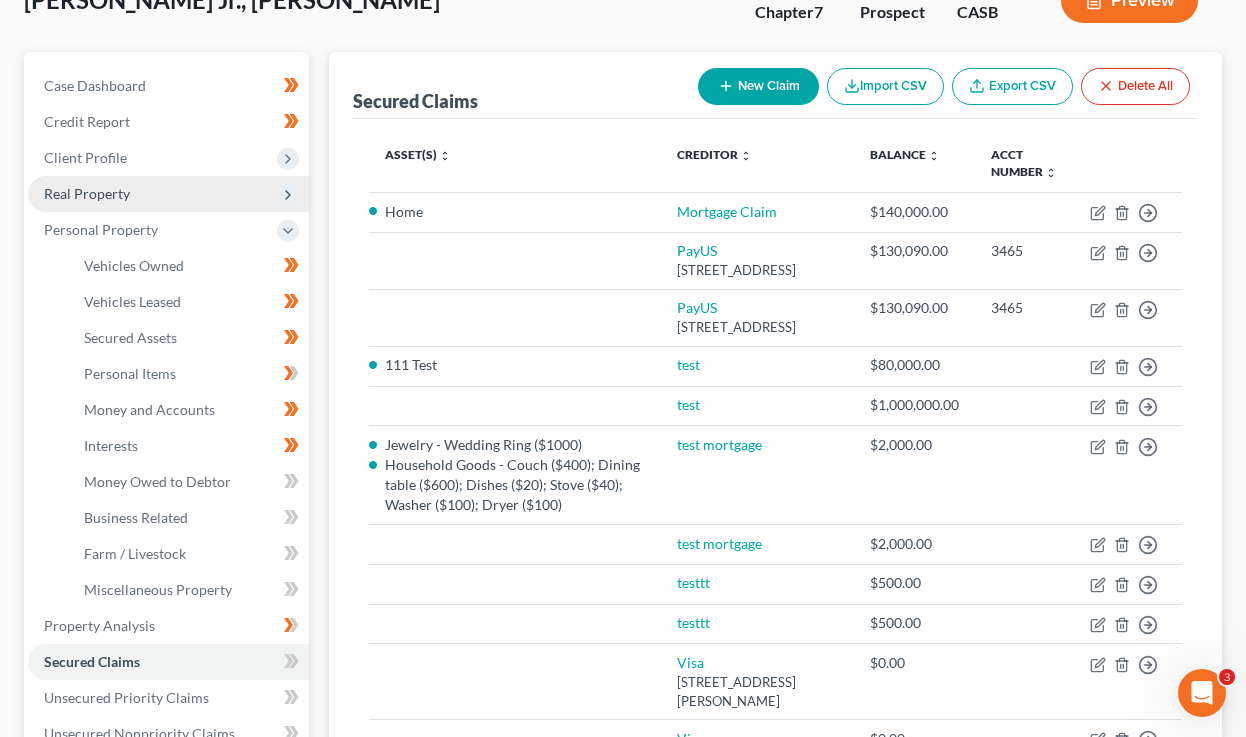 click on "Real Property" at bounding box center (87, 193) 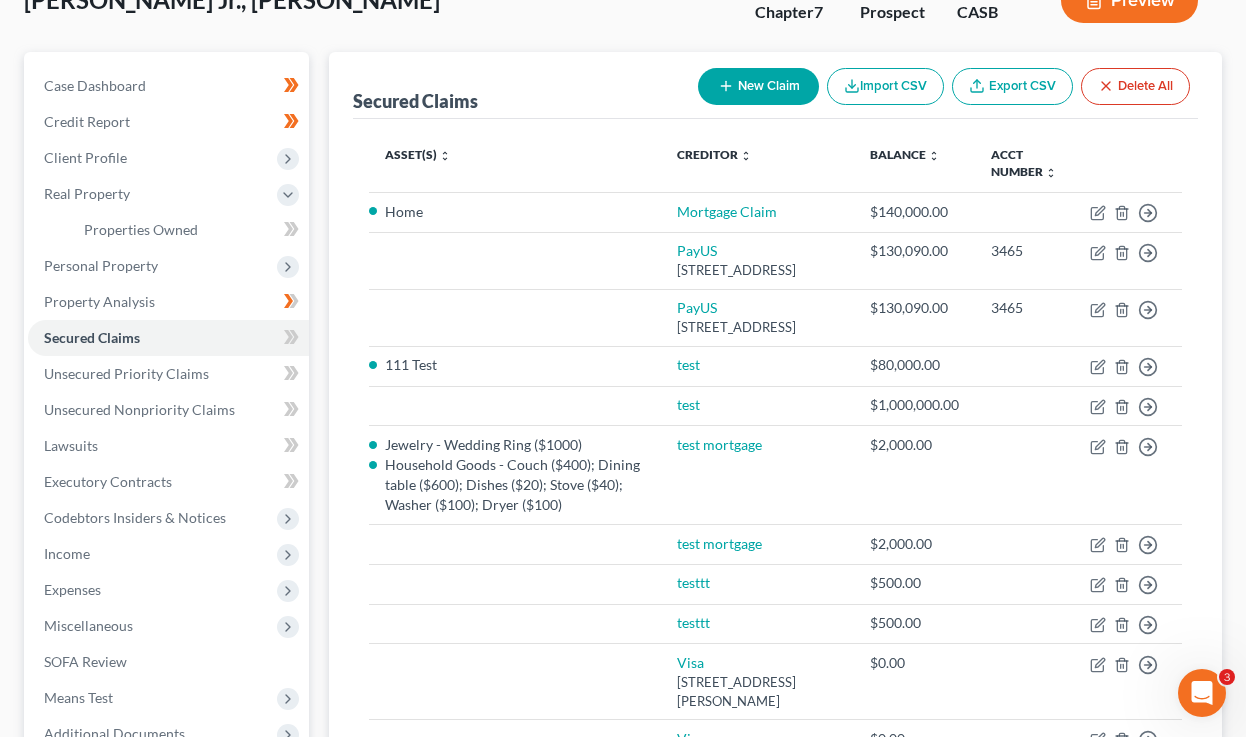 click on "New Claim" at bounding box center [758, 86] 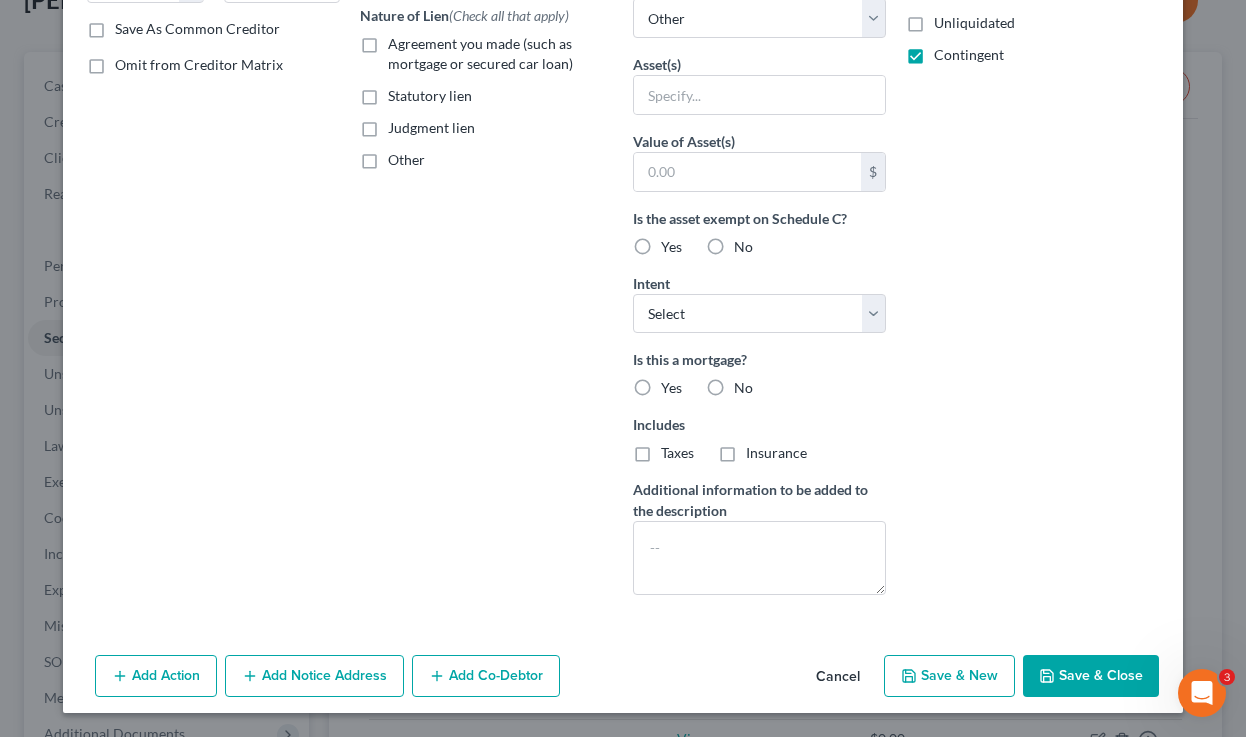 scroll, scrollTop: 0, scrollLeft: 0, axis: both 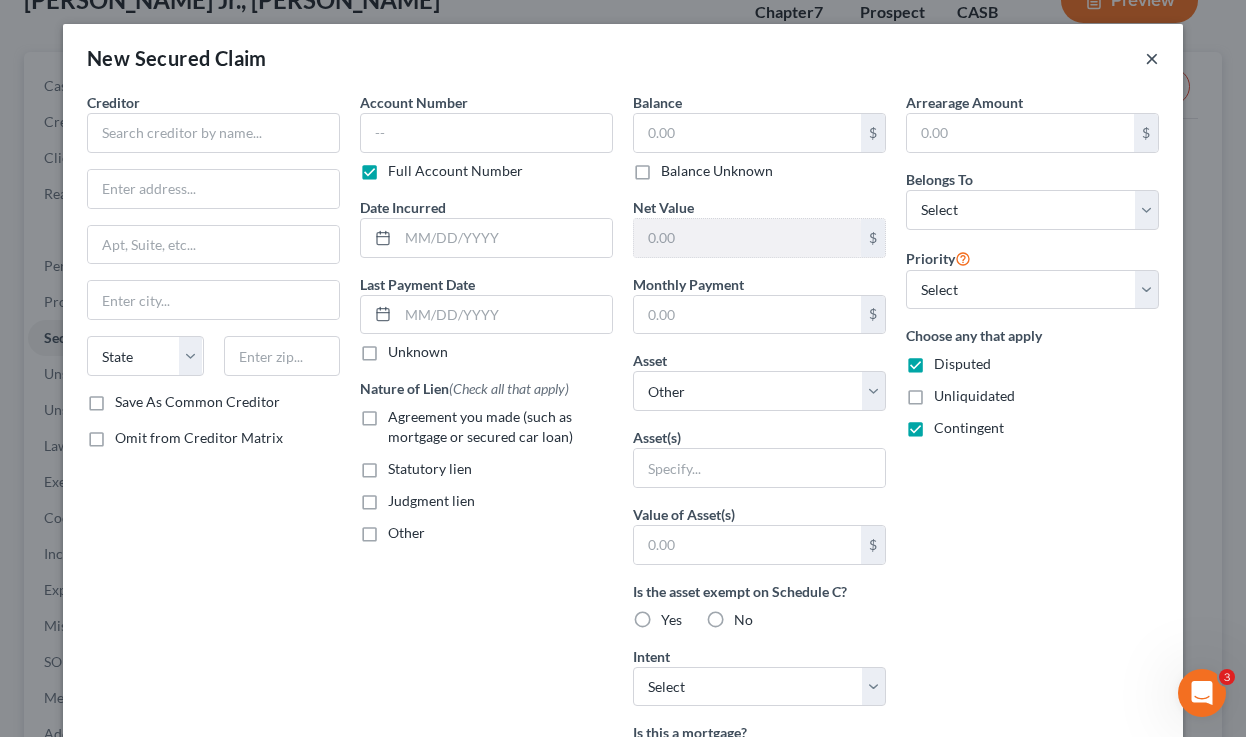 click on "×" at bounding box center [1152, 58] 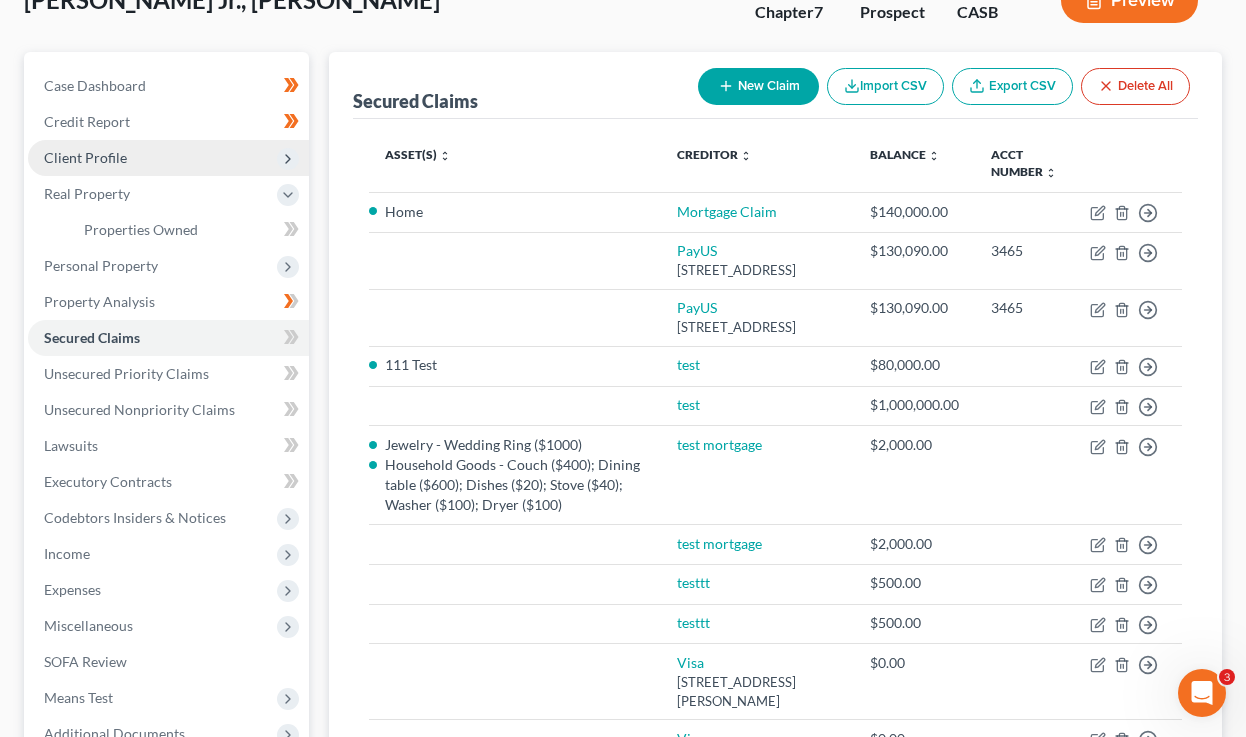 click on "Client Profile" at bounding box center (168, 158) 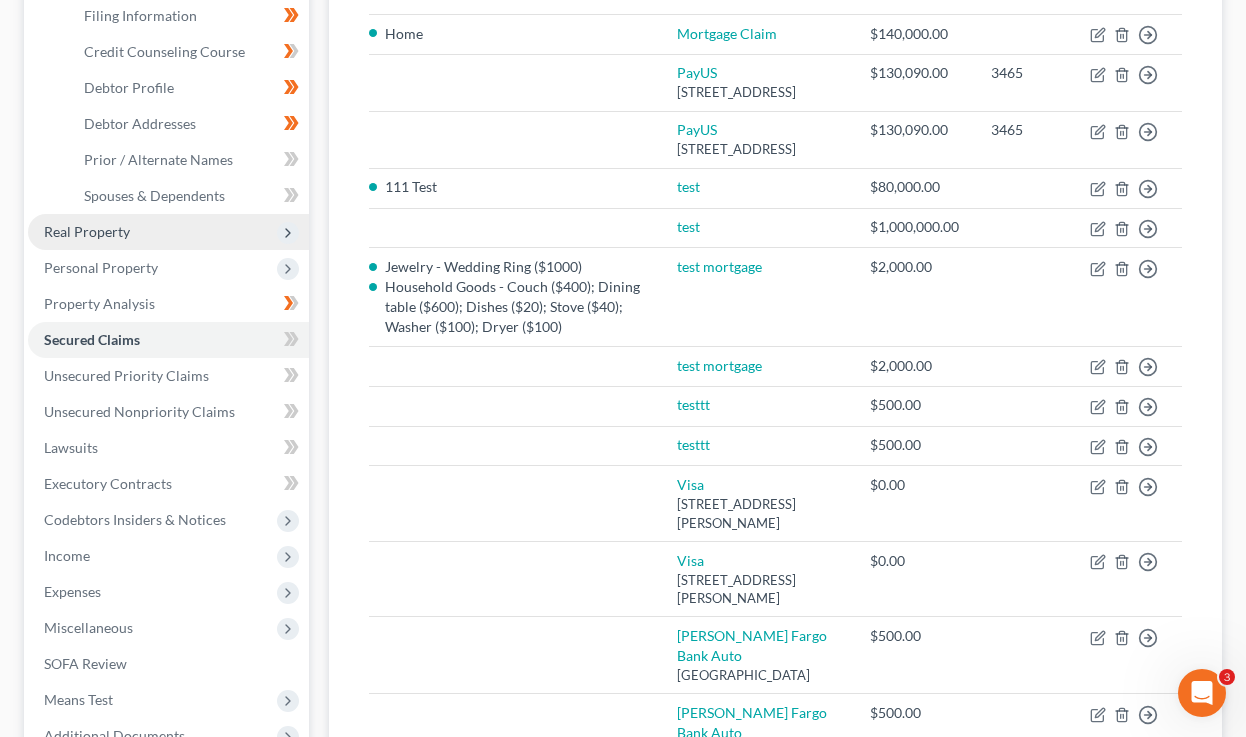 scroll, scrollTop: 355, scrollLeft: 0, axis: vertical 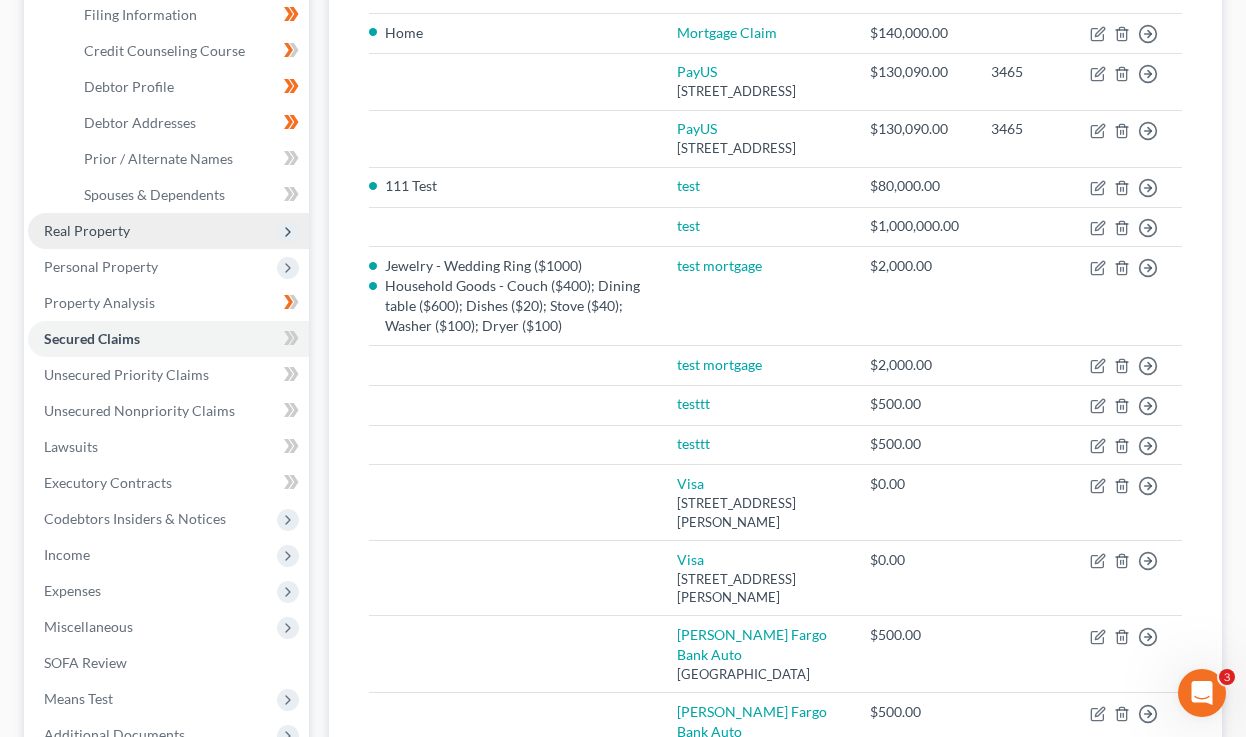 click on "Real Property" at bounding box center (168, 231) 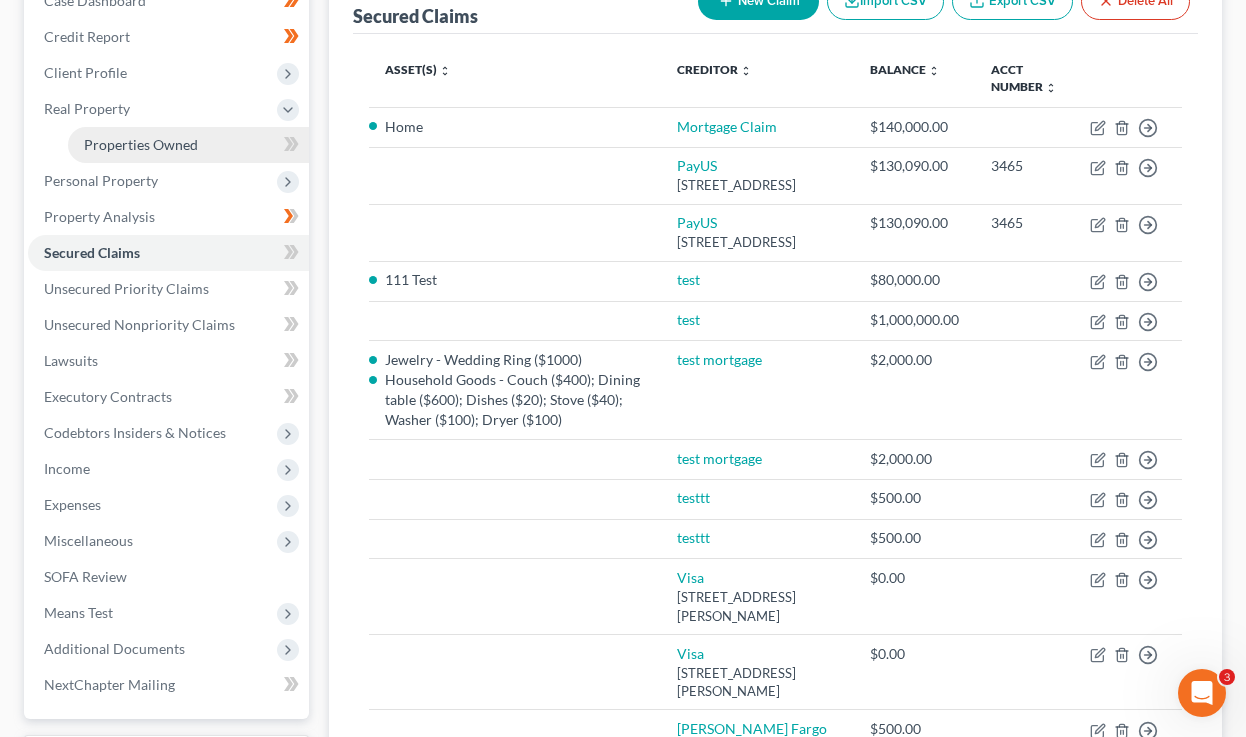 click on "Properties Owned" at bounding box center [141, 144] 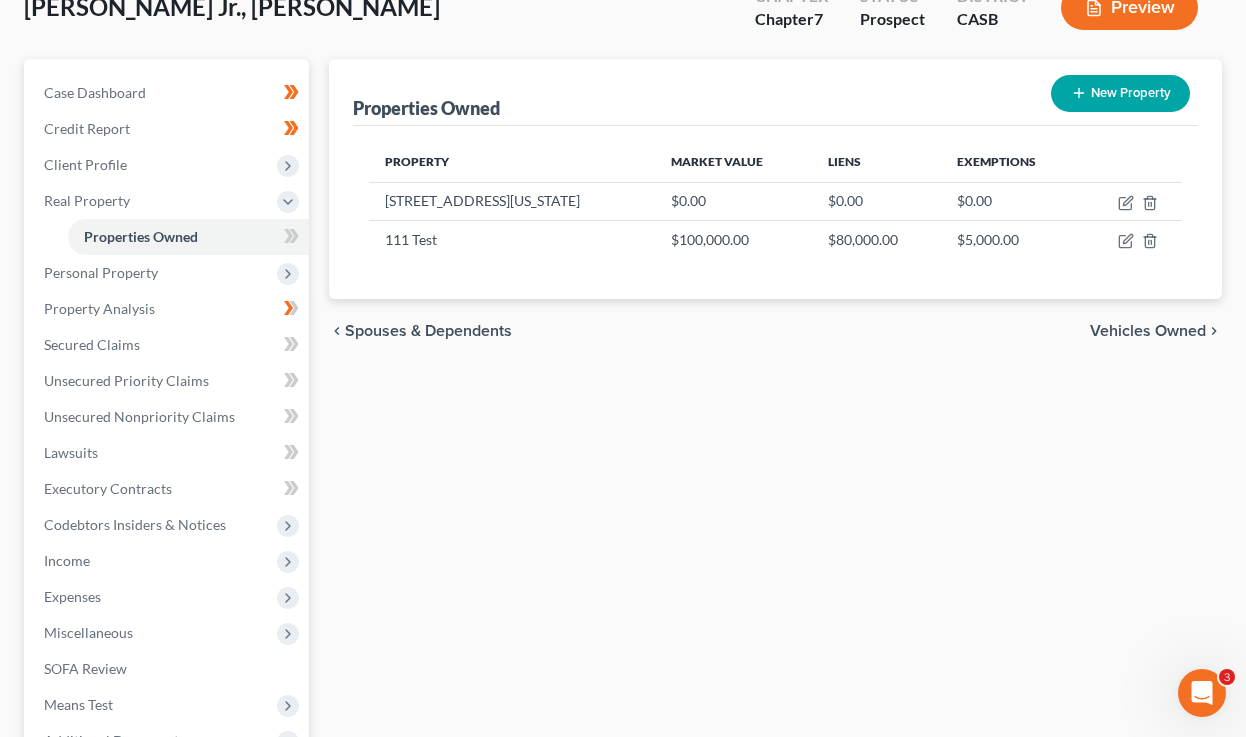 scroll, scrollTop: 397, scrollLeft: 0, axis: vertical 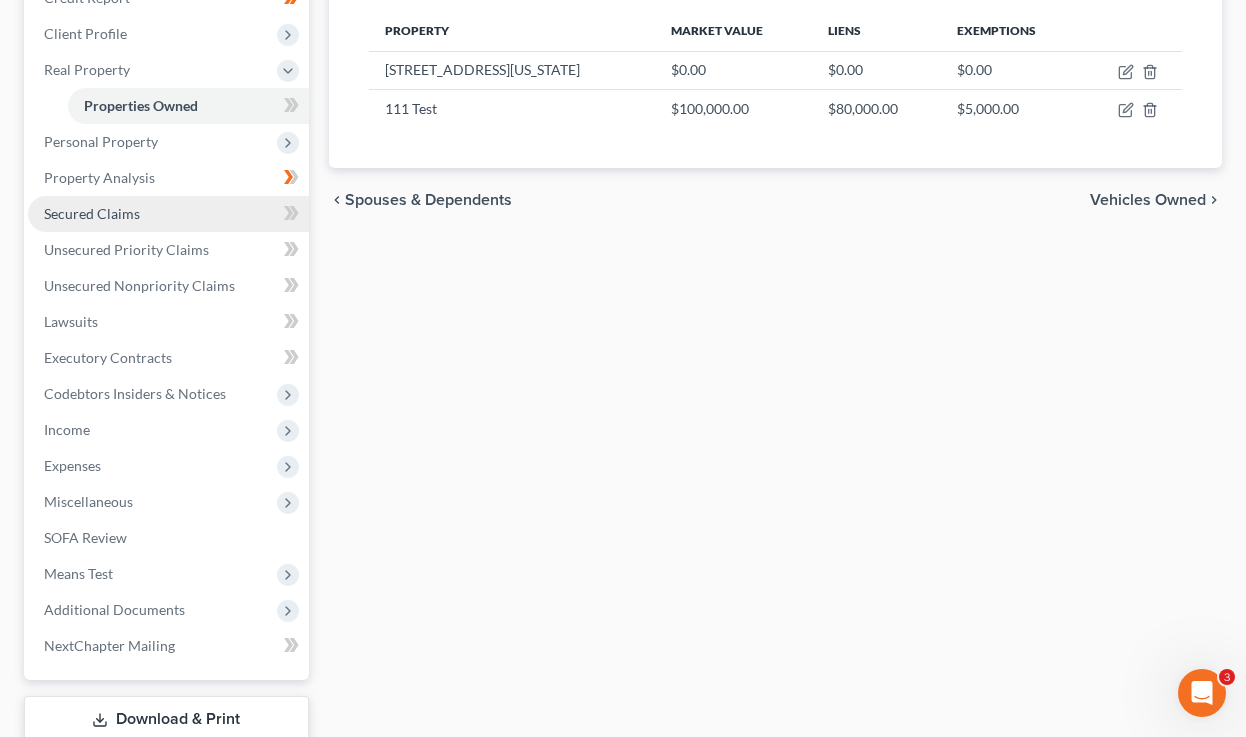 click on "Secured Claims" at bounding box center (92, 213) 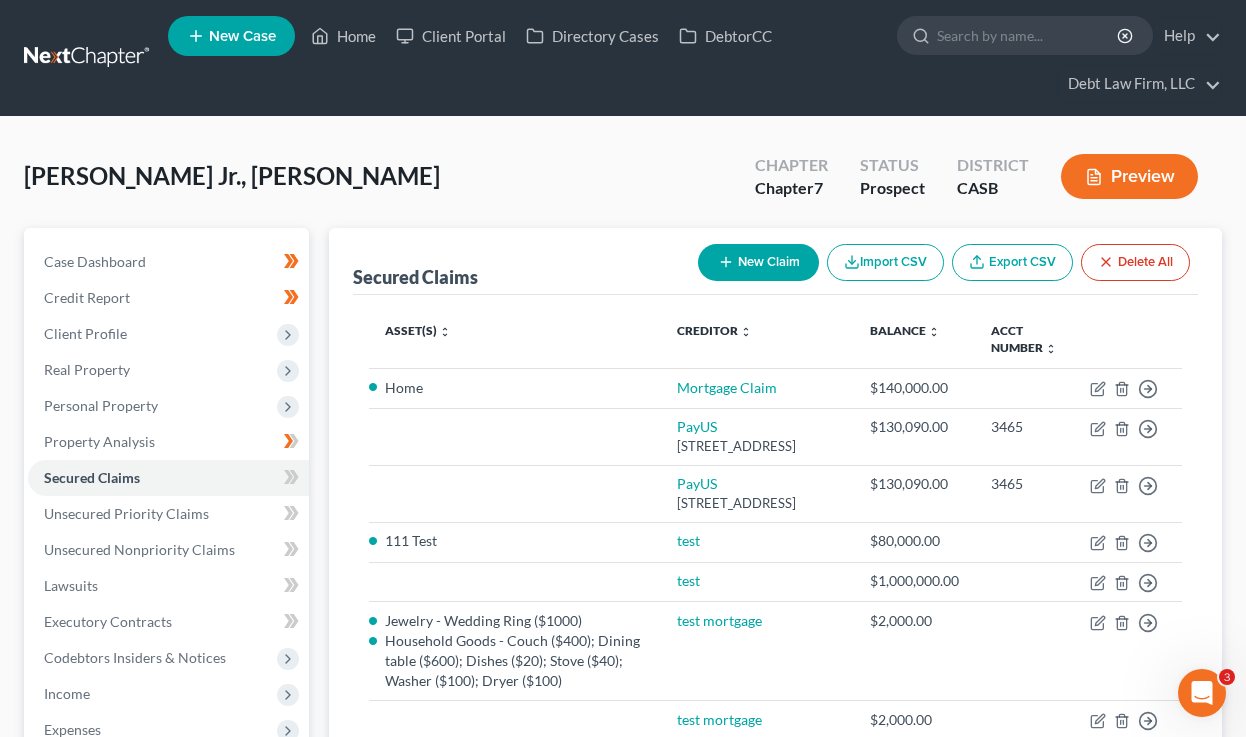 scroll, scrollTop: 74, scrollLeft: 0, axis: vertical 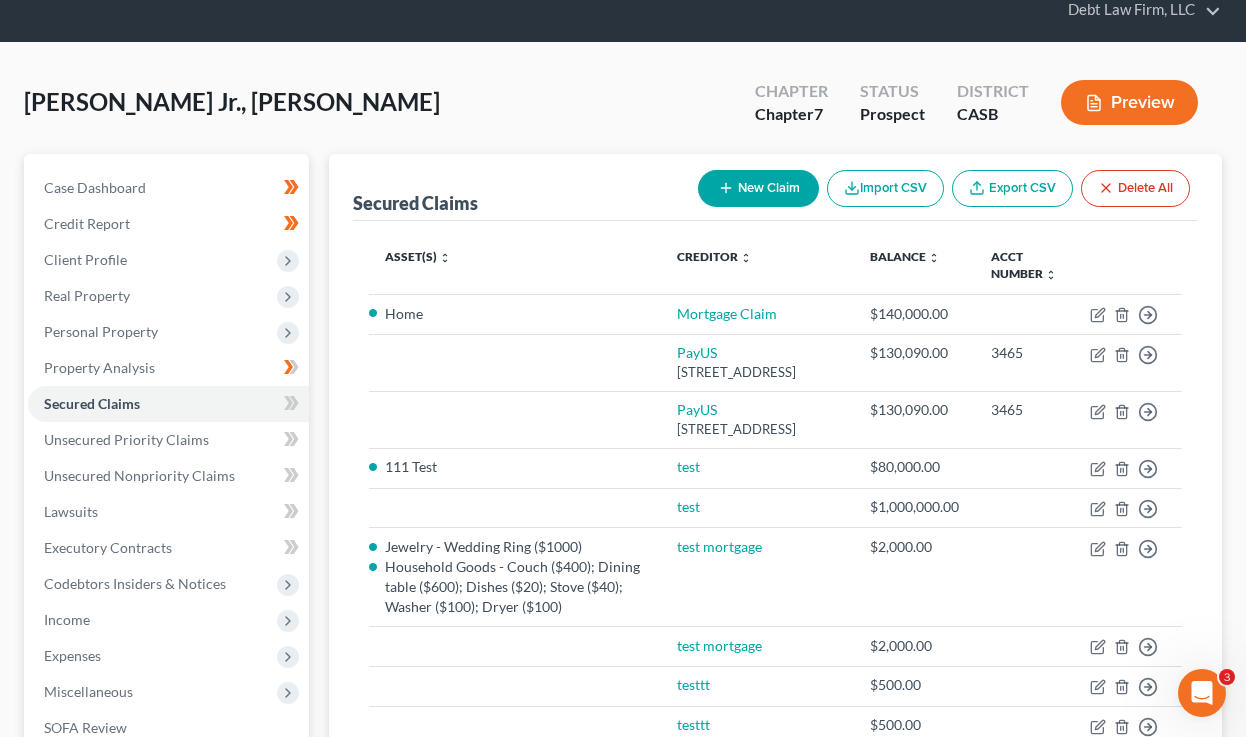 click on "New Claim" at bounding box center [758, 188] 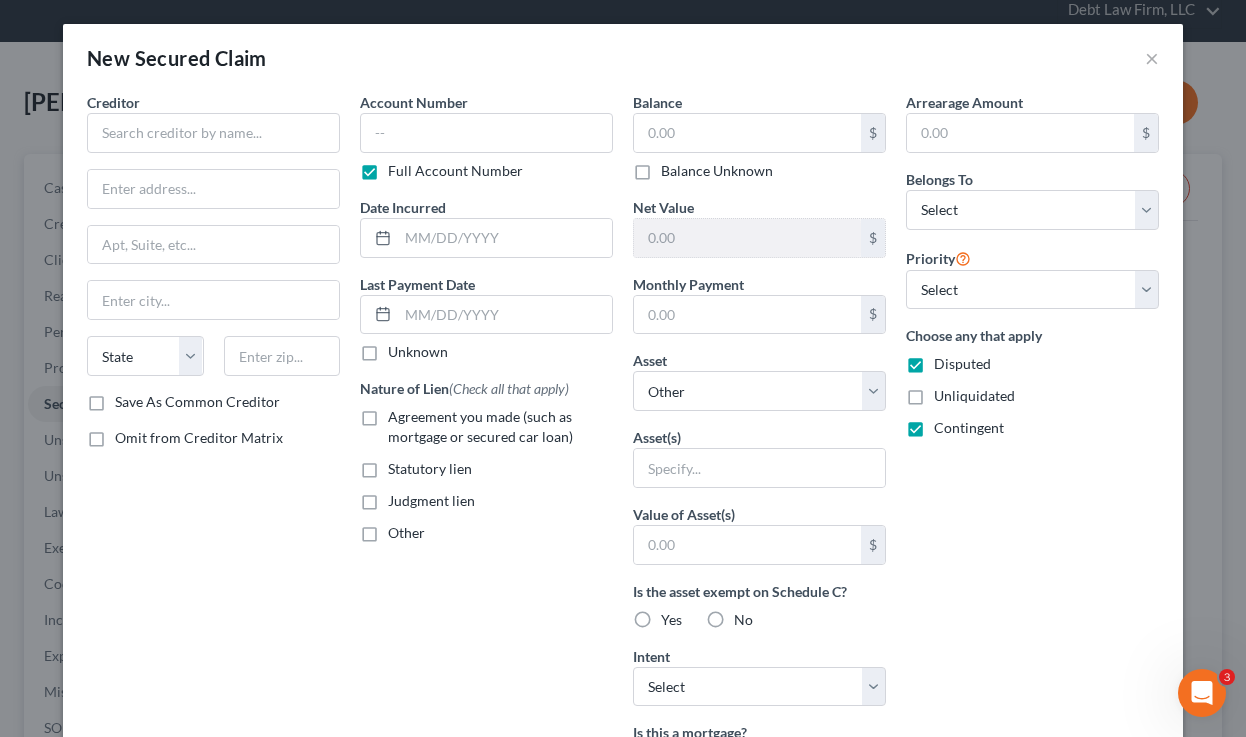 scroll, scrollTop: 373, scrollLeft: 0, axis: vertical 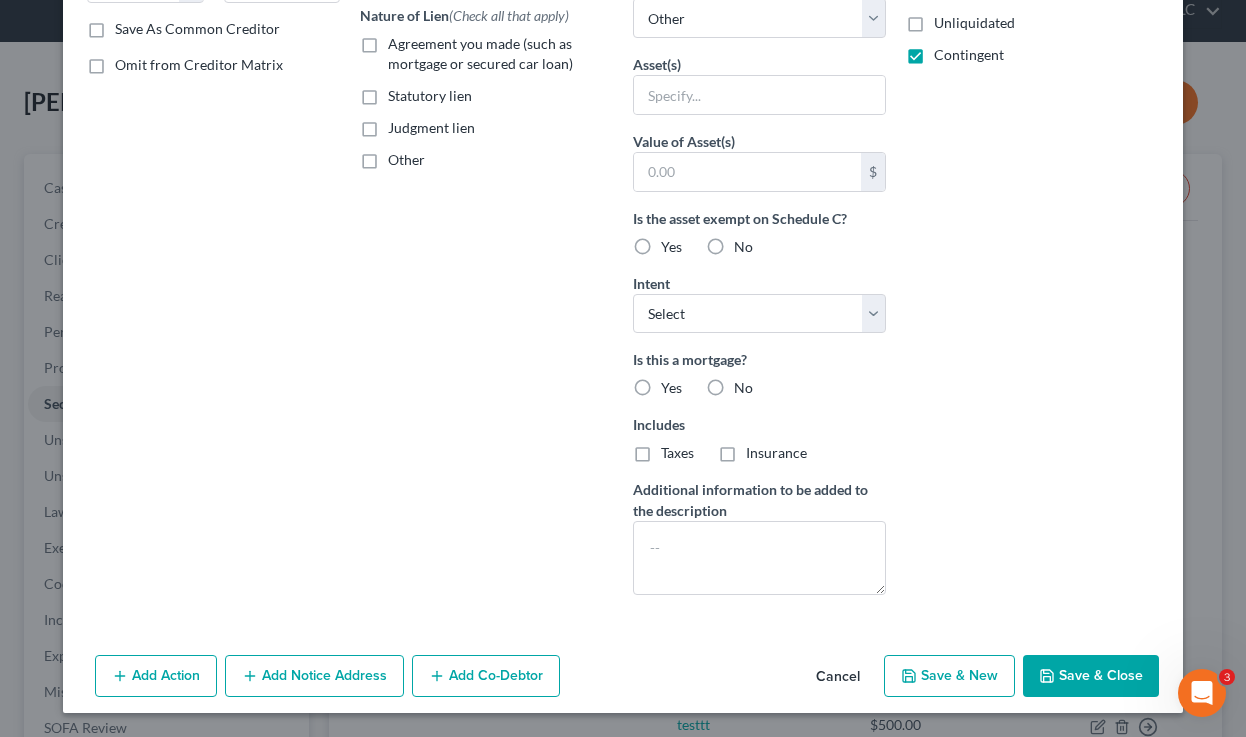 click on "Add Notice Address" at bounding box center [314, 676] 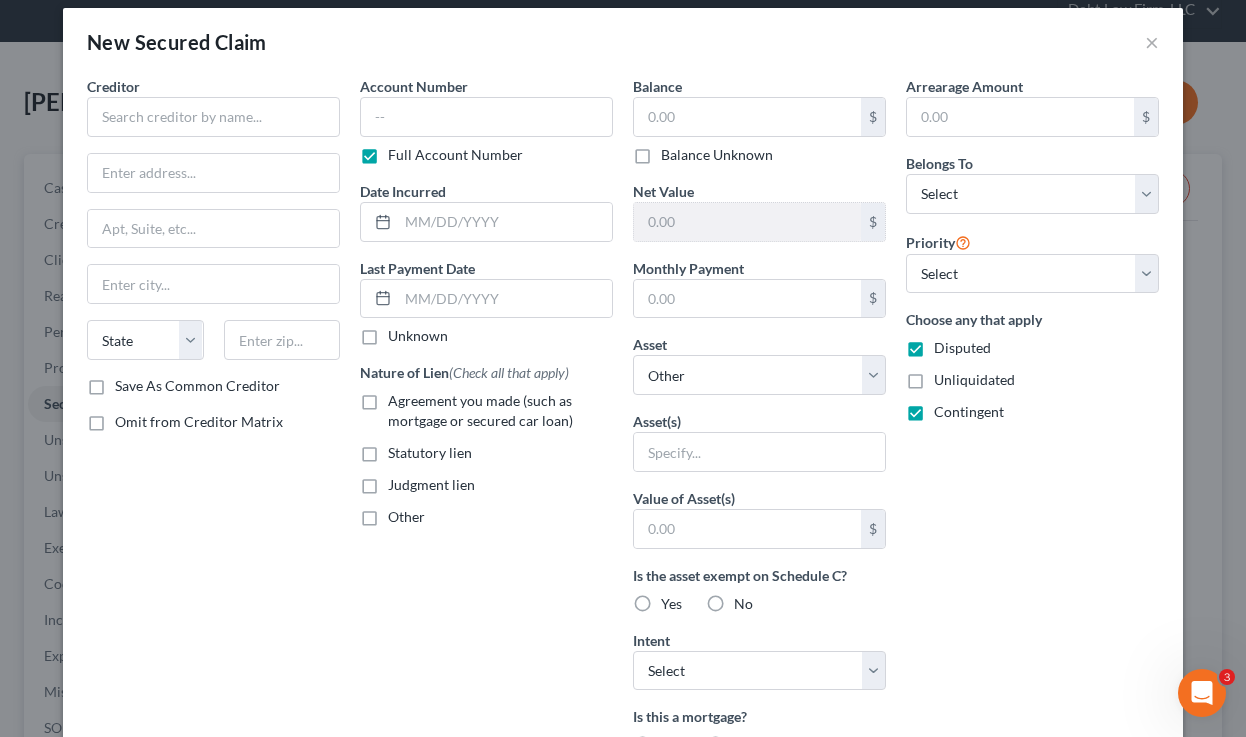 scroll, scrollTop: 0, scrollLeft: 0, axis: both 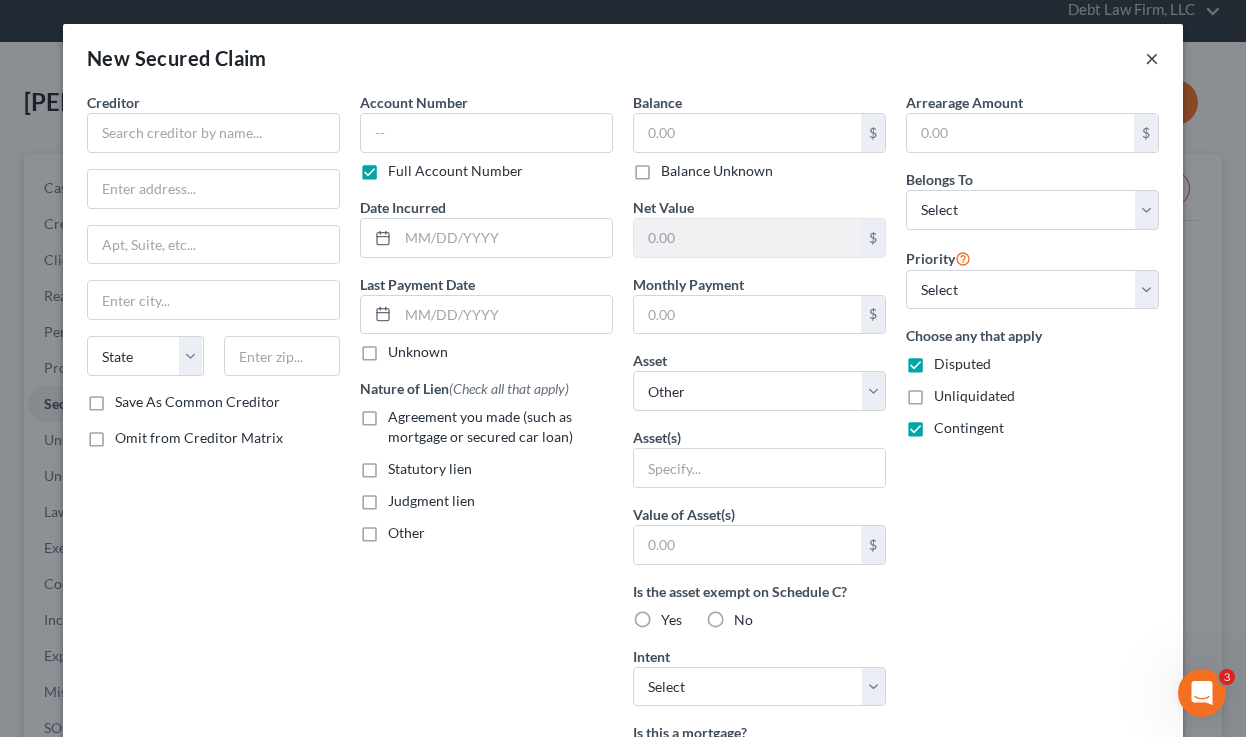 click on "×" at bounding box center [1152, 58] 